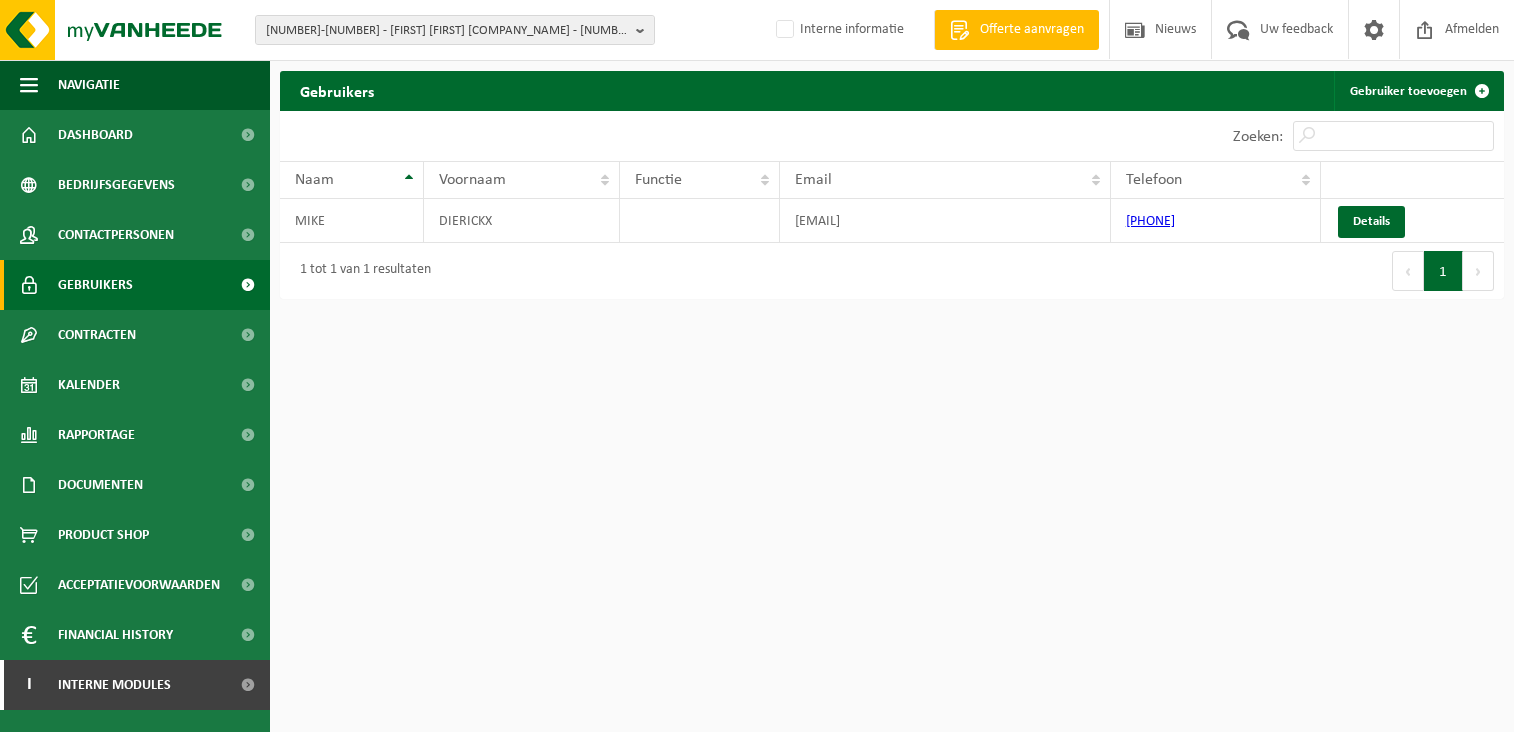 scroll, scrollTop: 0, scrollLeft: 0, axis: both 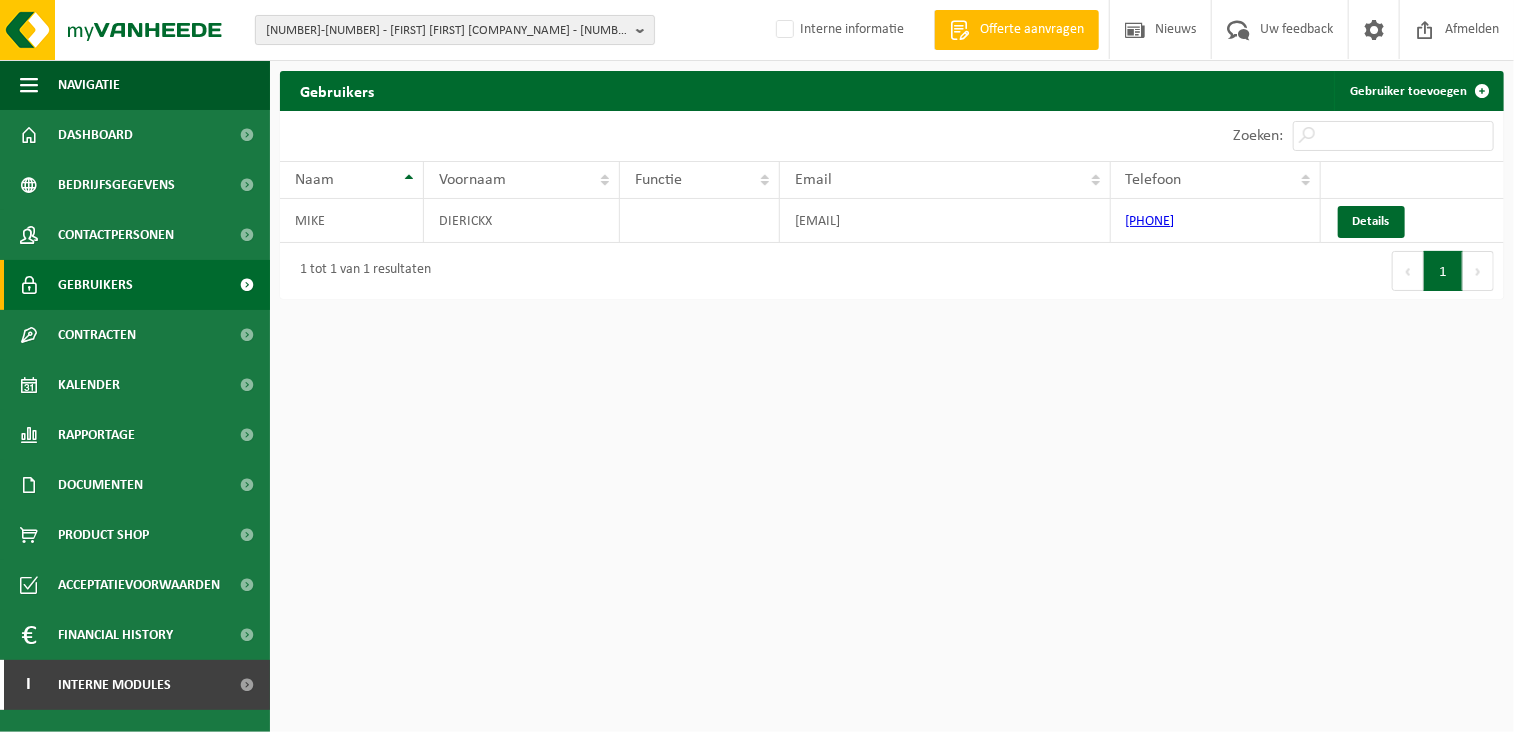 click on "[NUMBER]-[NUMBER] - [FIRST] [FIRST] [COMPANY_NAME] - [NUMBER] [CITY], [STREET] [NUMBER]" at bounding box center (447, 31) 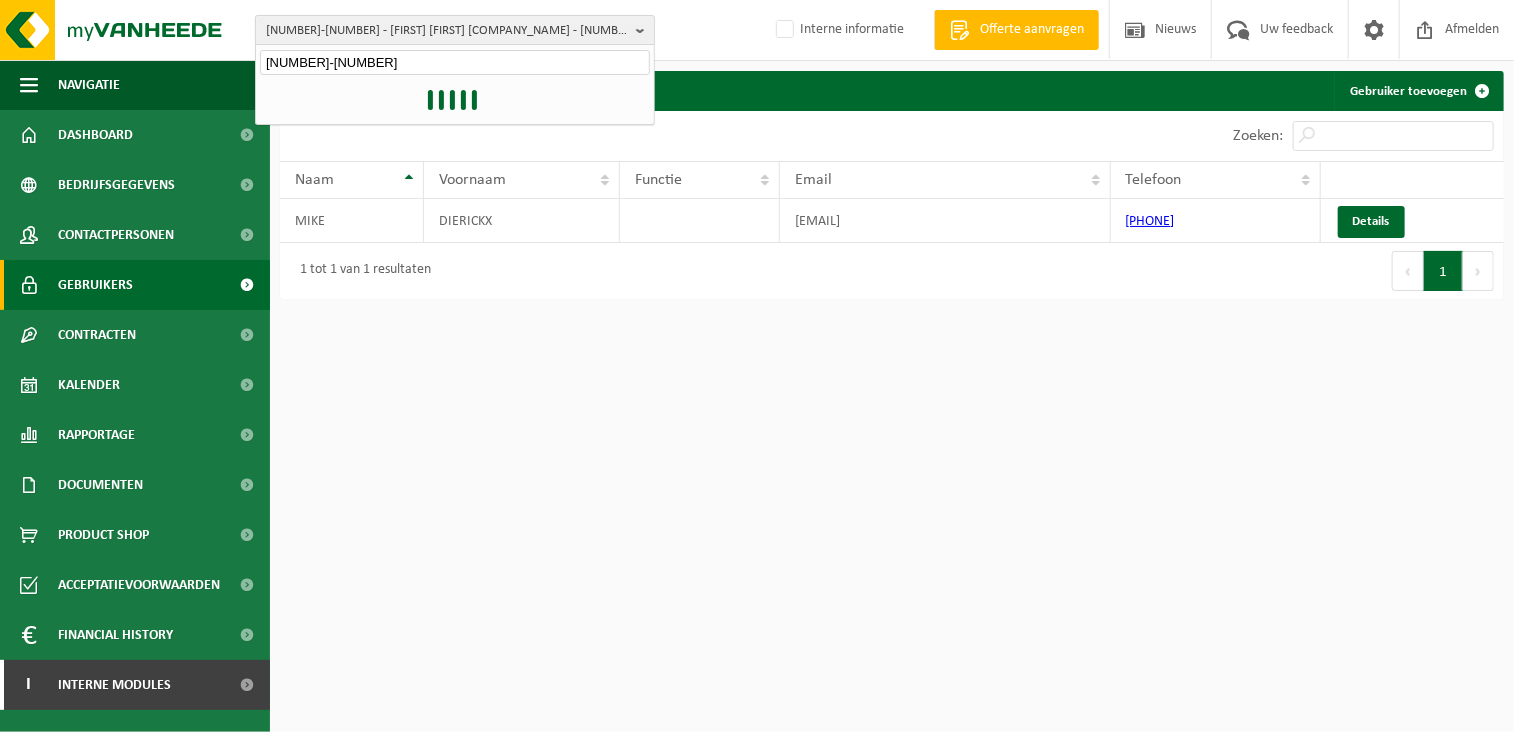 type on "[NUMBER]-[NUMBER]" 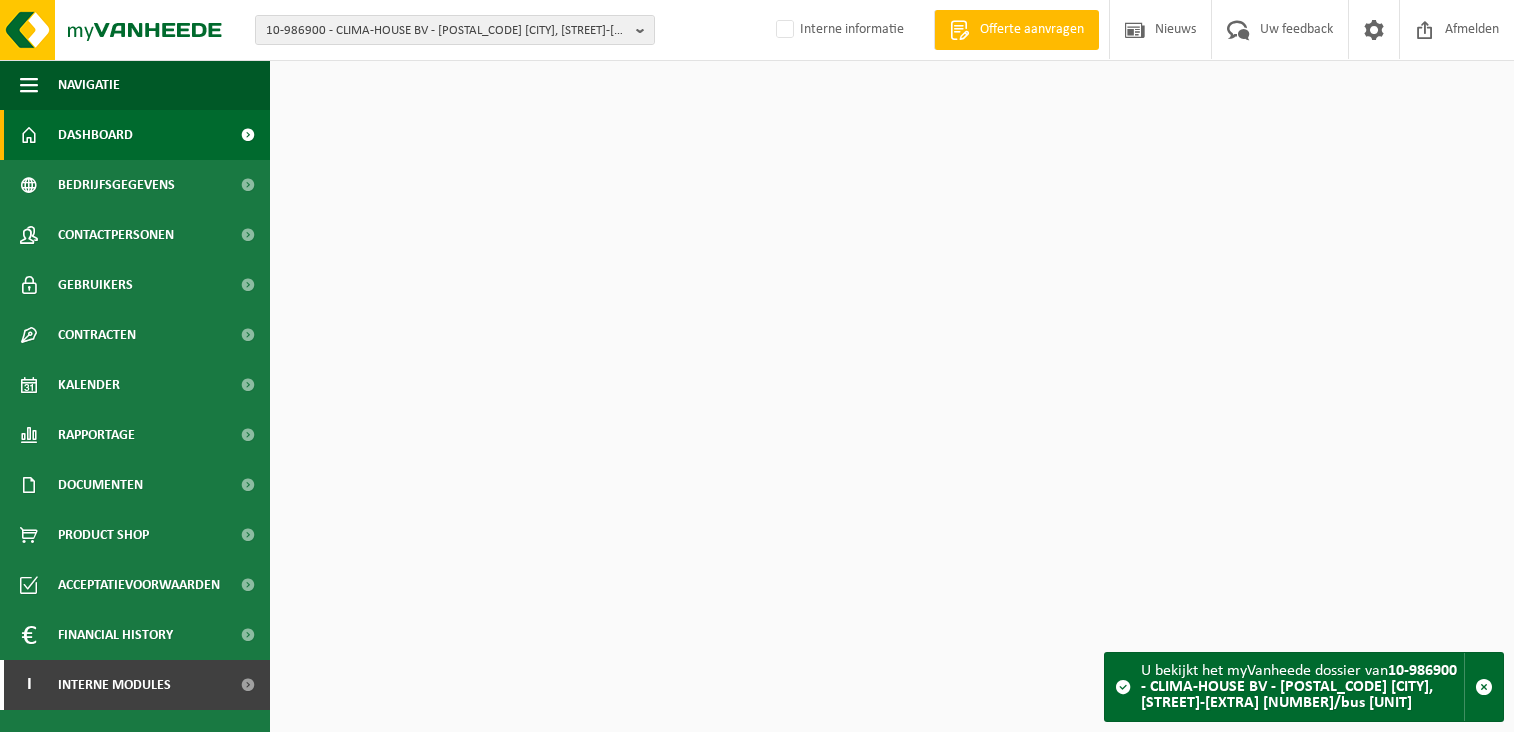 scroll, scrollTop: 0, scrollLeft: 0, axis: both 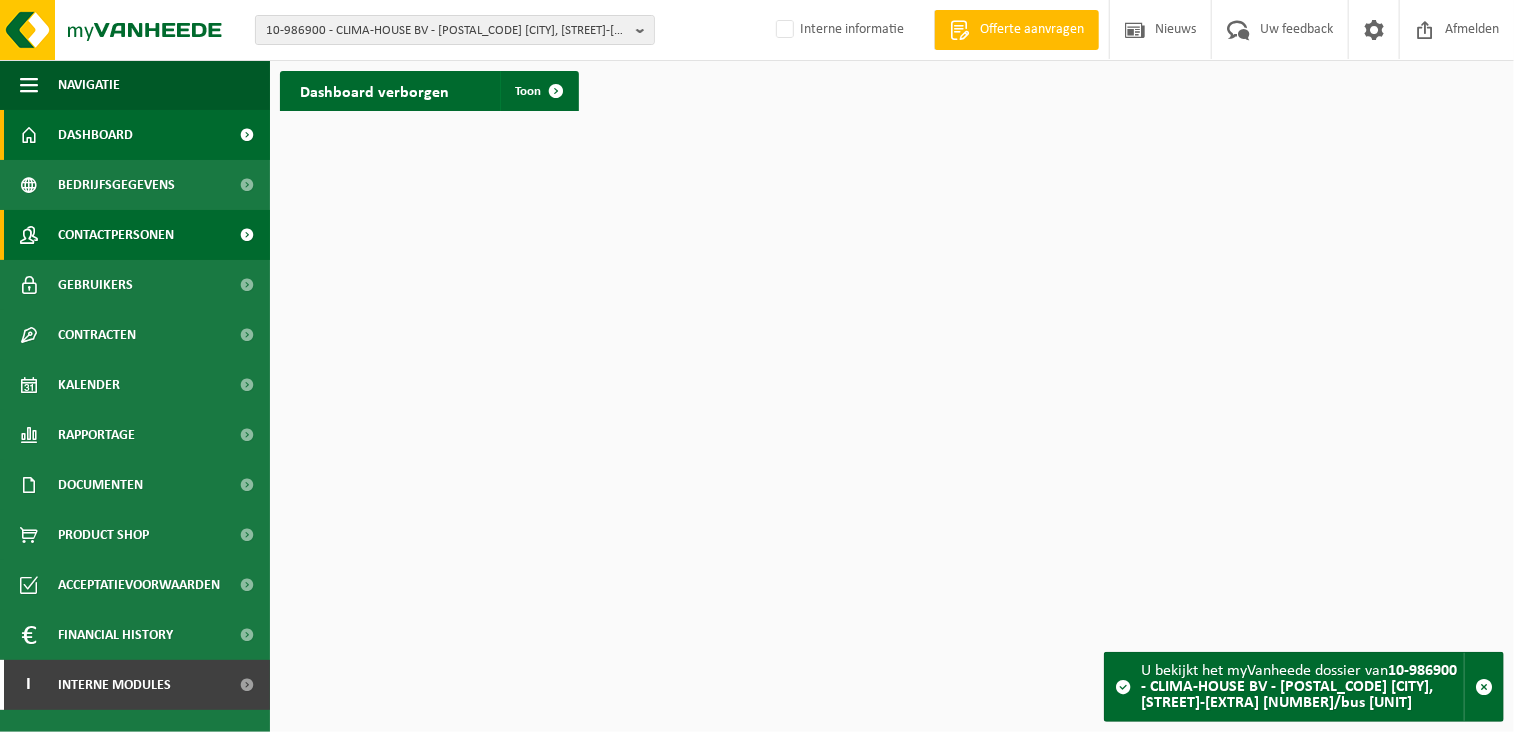click on "Contactpersonen" at bounding box center (116, 235) 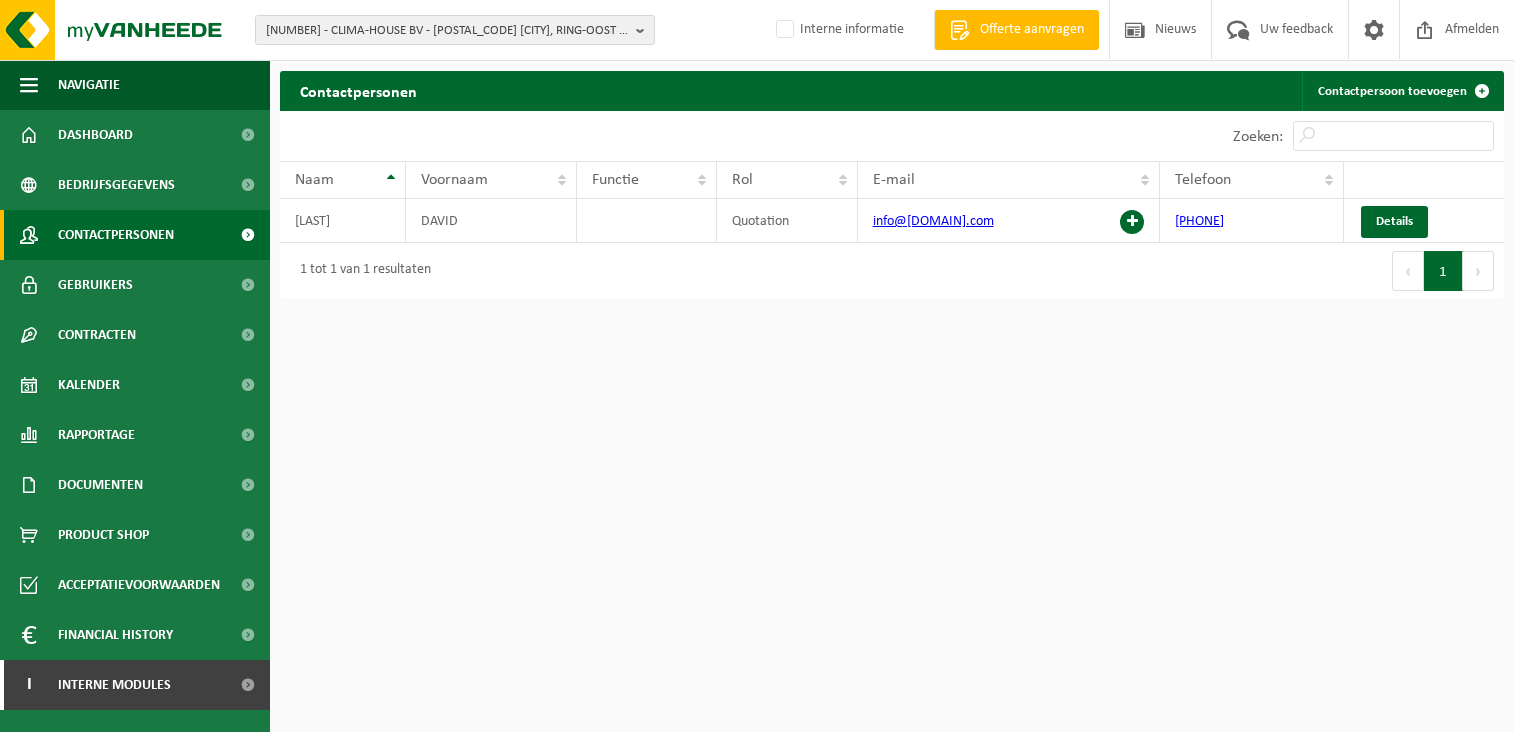 scroll, scrollTop: 0, scrollLeft: 0, axis: both 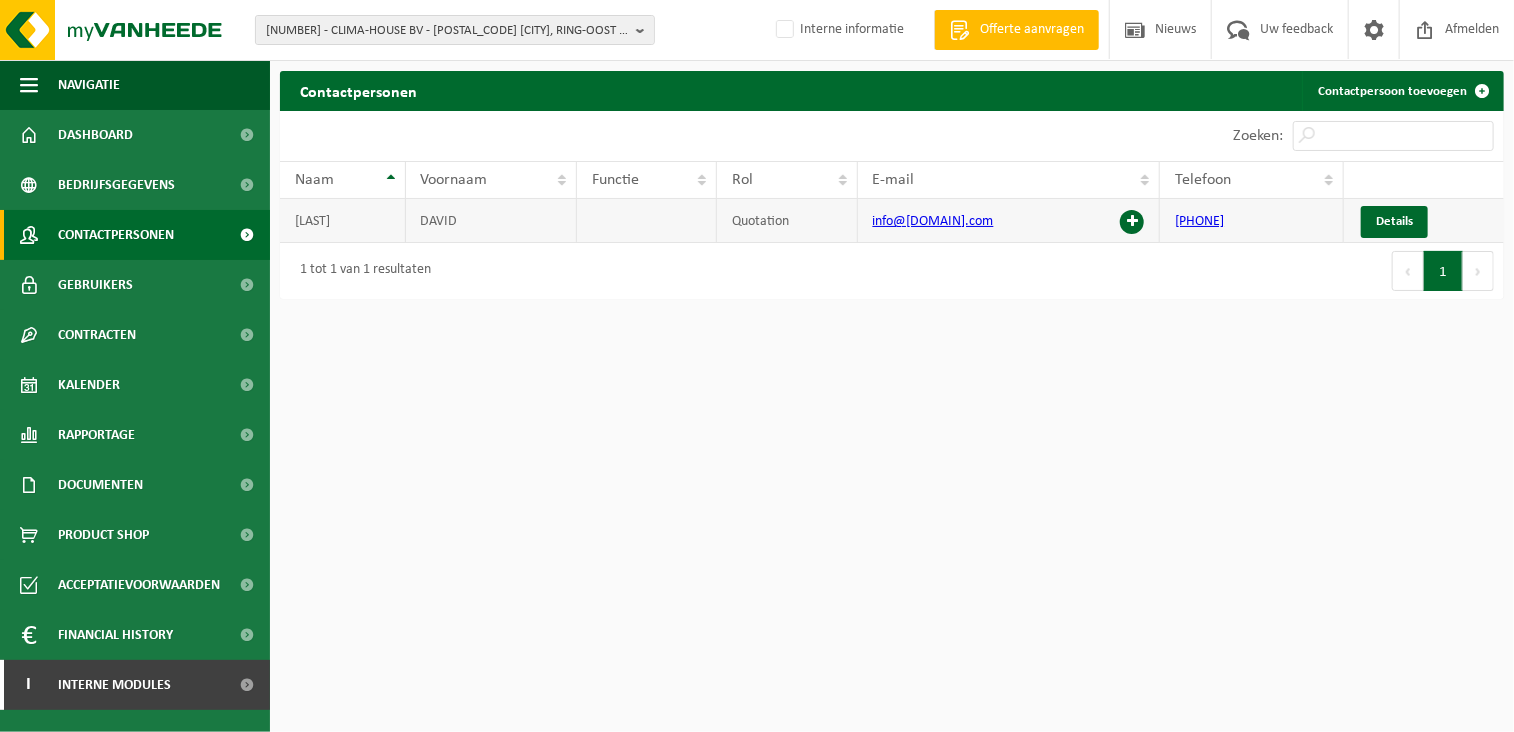 drag, startPoint x: 1014, startPoint y: 217, endPoint x: 856, endPoint y: 231, distance: 158.61903 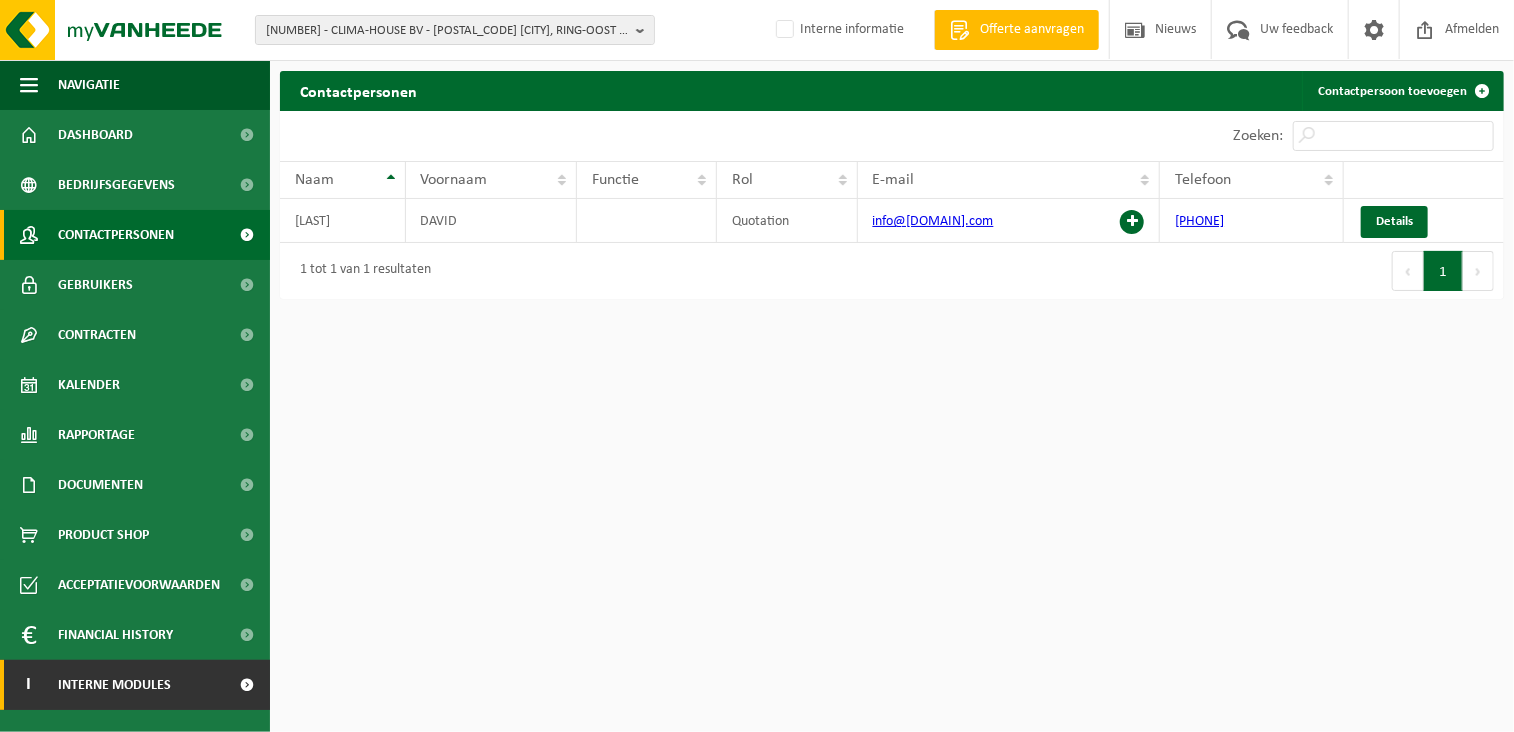 click on "Interne modules" at bounding box center (114, 685) 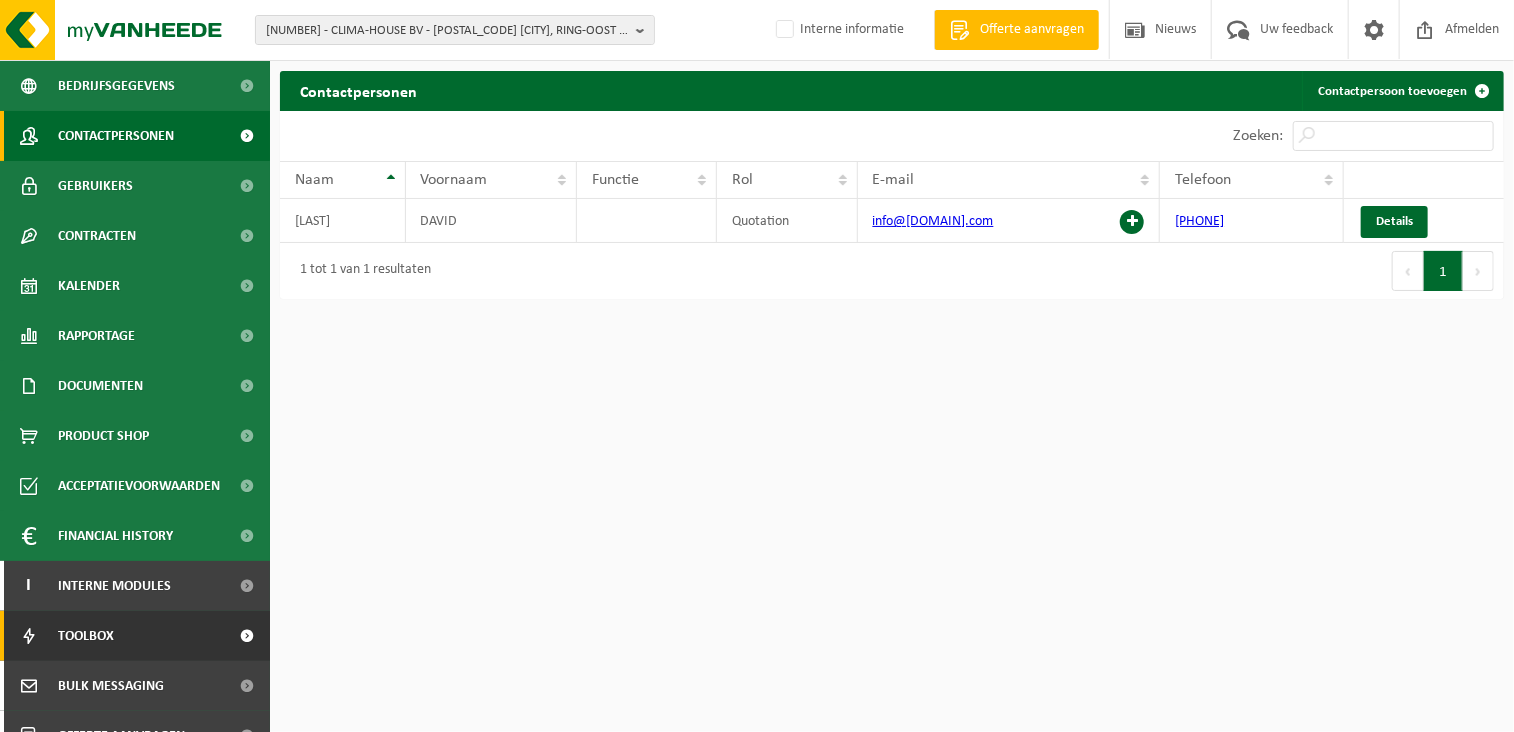 scroll, scrollTop: 178, scrollLeft: 0, axis: vertical 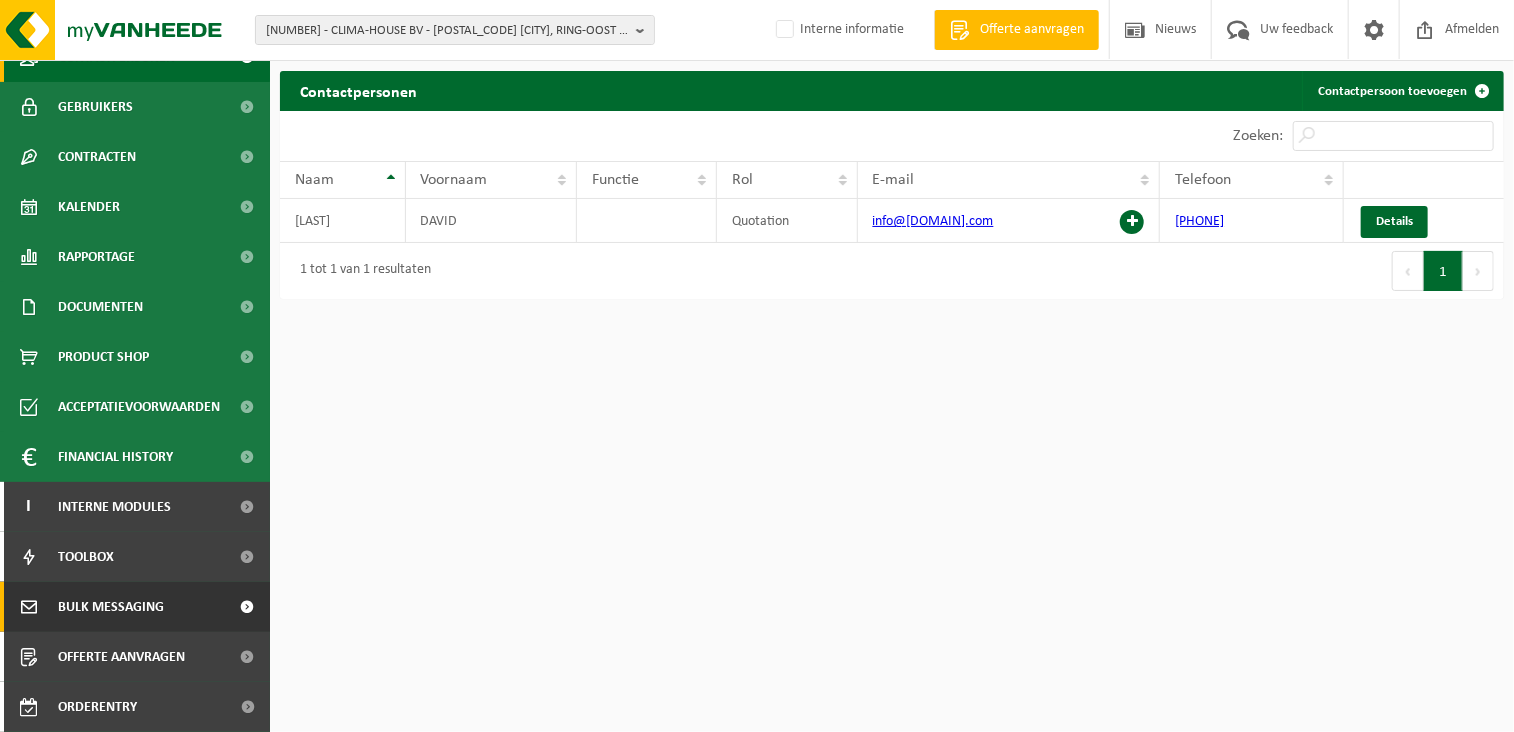 click on "Bulk Messaging" at bounding box center [111, 607] 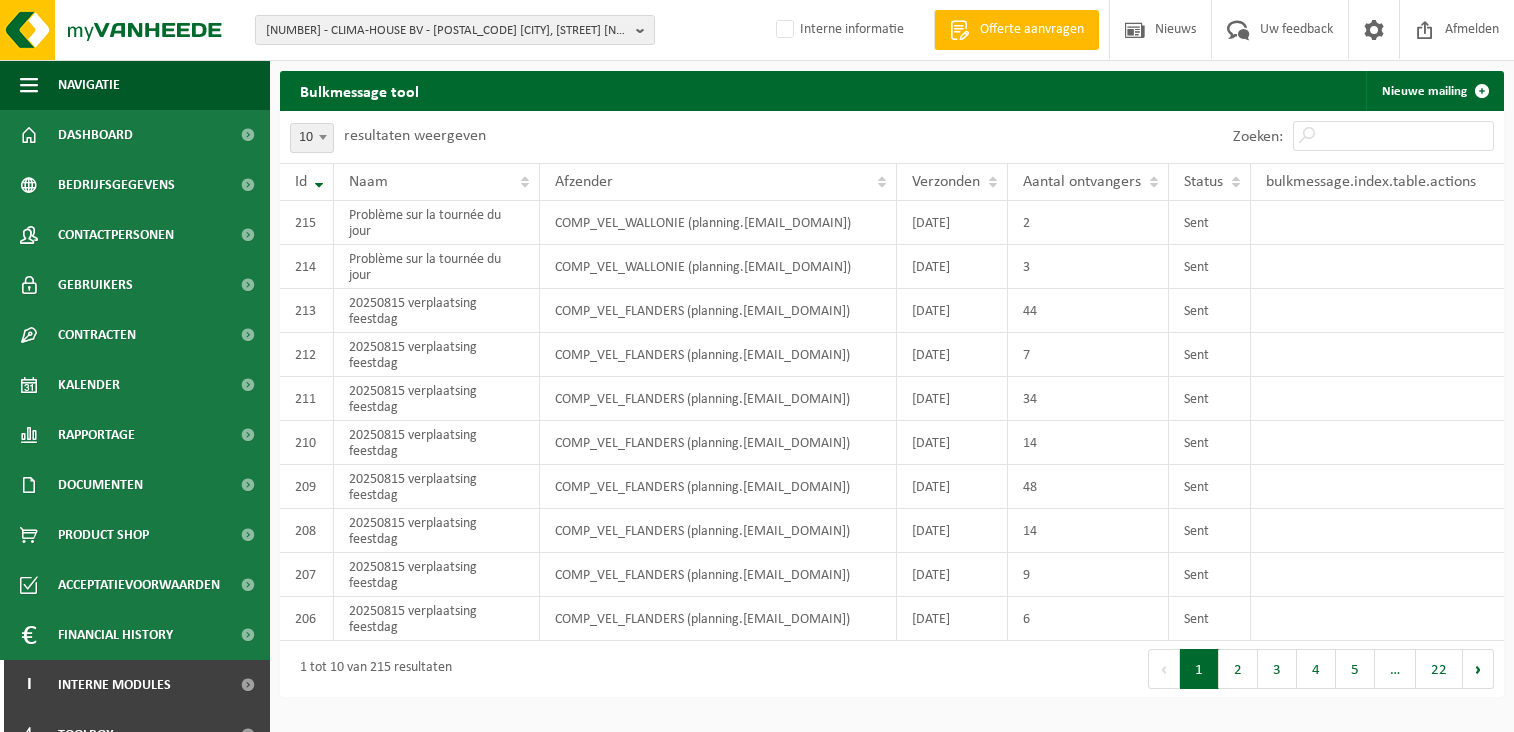scroll, scrollTop: 0, scrollLeft: 0, axis: both 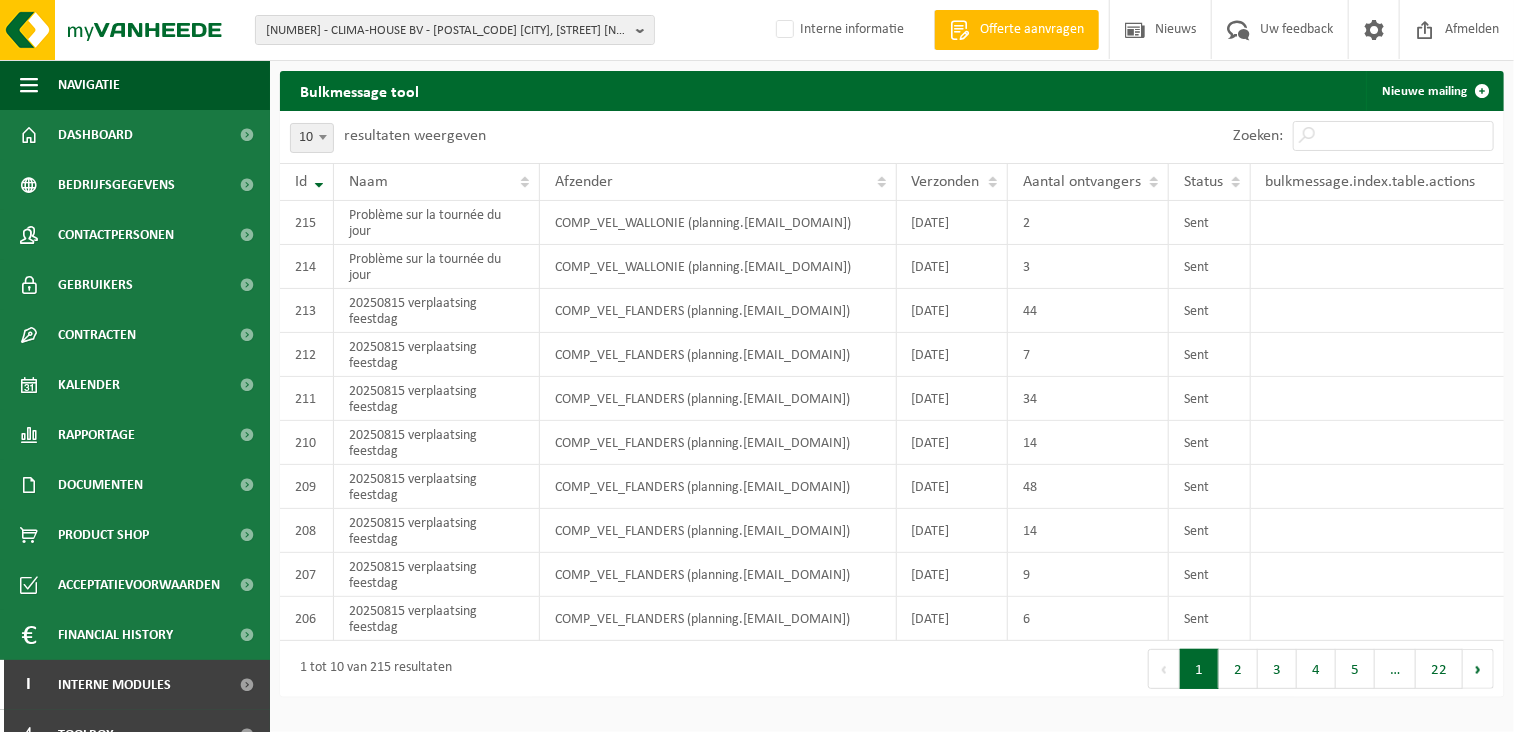 click on "Bulkmessage tool     Nieuwe mailing                         Even geduld.  Door de grote hoeveelheid gegevens duurt het laden even.      10 25 50 100 10  resultaten weergeven Zoeken:     Id Naam Afzender Verzonden Aantal ontvangers Status bulkmessage.index.table.actions   215 Problème sur la tournée du jour COMP_VEL_WALLONIE (planning.[EMAIL_DOMAIN]) [DATE] 2 Sent 214 Problème sur la tournée du jour COMP_VEL_WALLONIE (planning.[EMAIL_DOMAIN]) [DATE] 3 Sent 213 20250815 verplaatsing feestdag  COMP_VEL_FLANDERS (planning.[EMAIL_DOMAIN]) [DATE] 44 Sent 212 20250815 verplaatsing feestdag  COMP_VEL_FLANDERS (planning.[EMAIL_DOMAIN]) [DATE] 7 Sent 211 20250815 verplaatsing feestdag  COMP_VEL_FLANDERS (planning.[EMAIL_DOMAIN]) [DATE] 34 Sent 210 20250815 verplaatsing feestdag  COMP_VEL_FLANDERS (planning.[EMAIL_DOMAIN]) [DATE] 14 Sent 209 20250815 verplaatsing feestdag  COMP_VEL_FLANDERS (planning.[EMAIL_DOMAIN]) [DATE] 48 Sent 208 [DATE] 14 207" at bounding box center [892, 389] 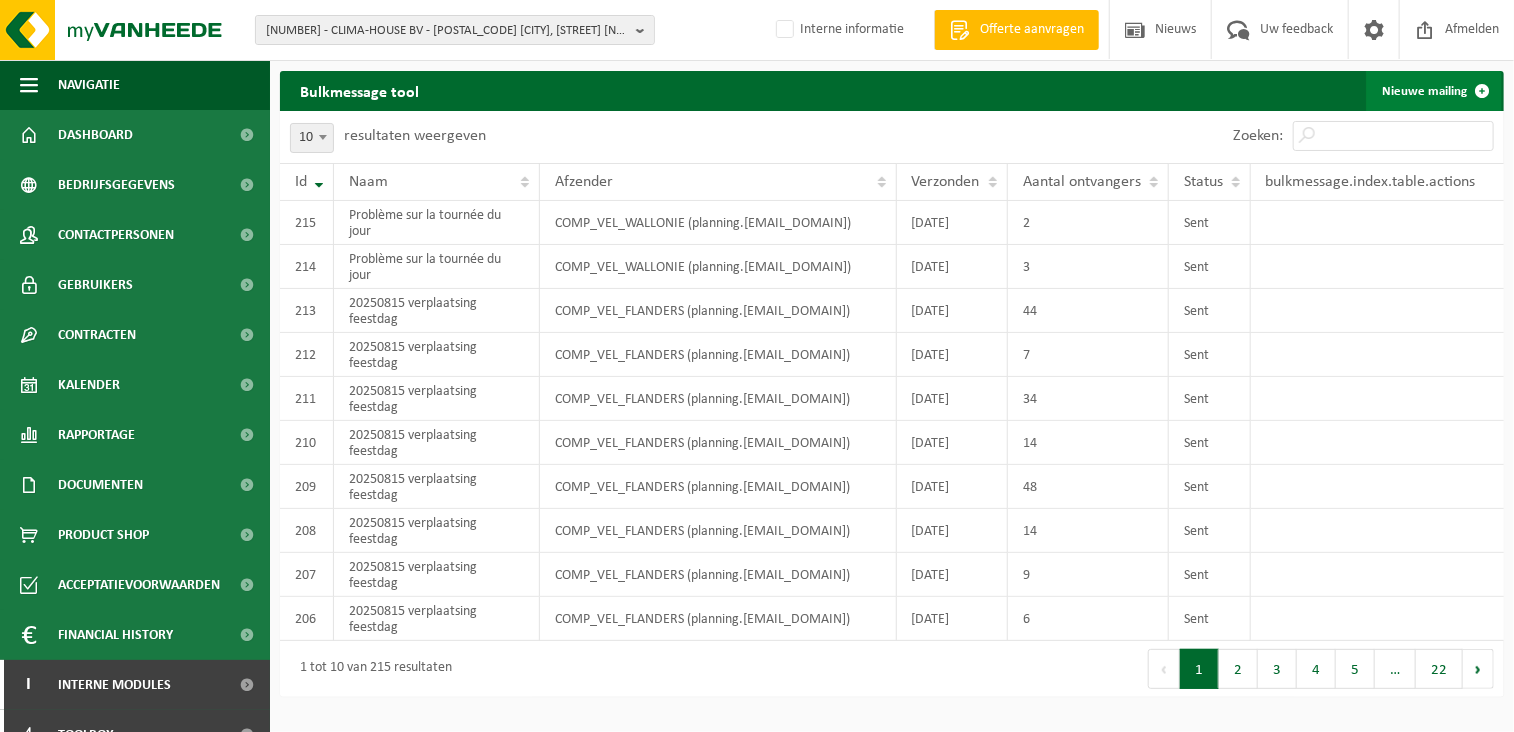 click at bounding box center [1482, 91] 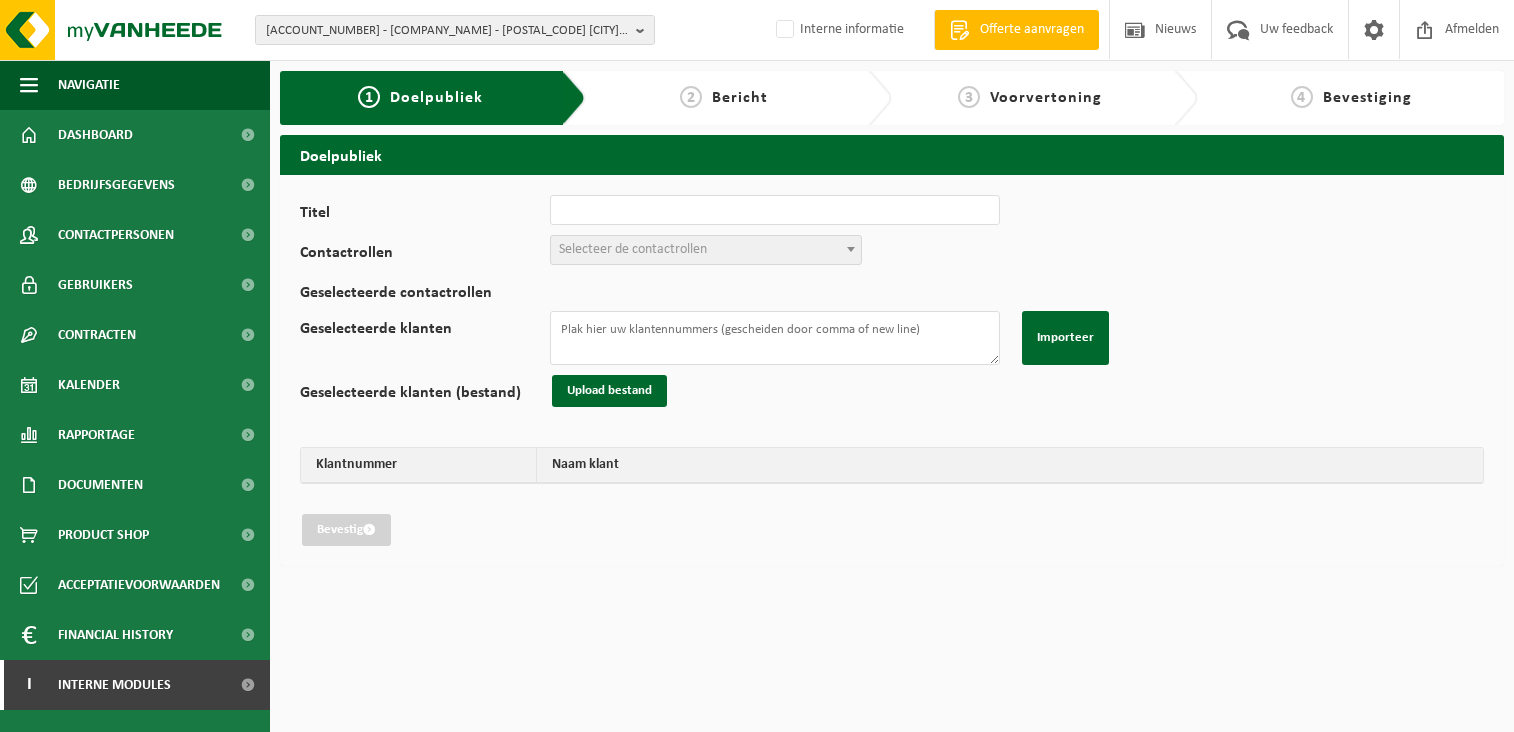scroll, scrollTop: 0, scrollLeft: 0, axis: both 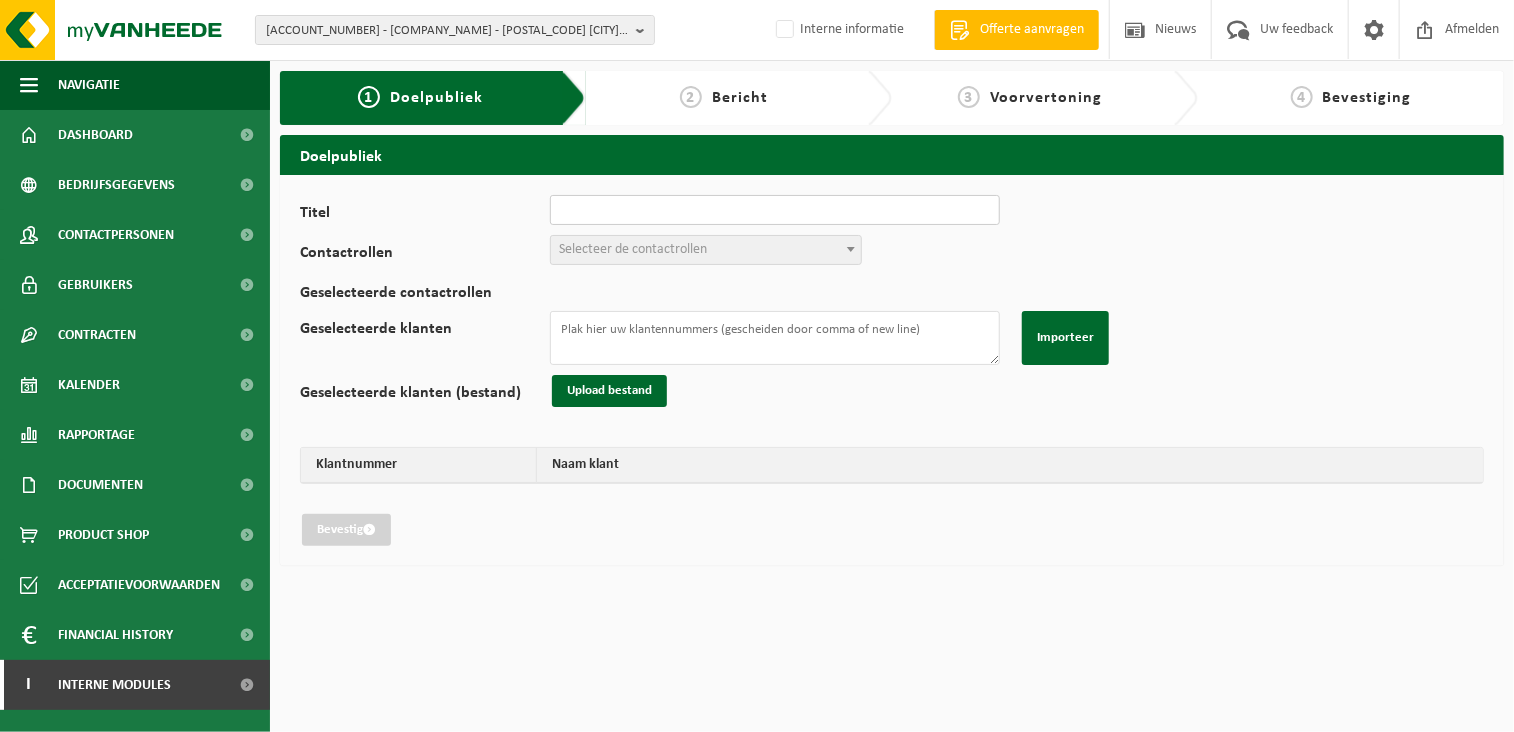 click on "Titel" at bounding box center [775, 210] 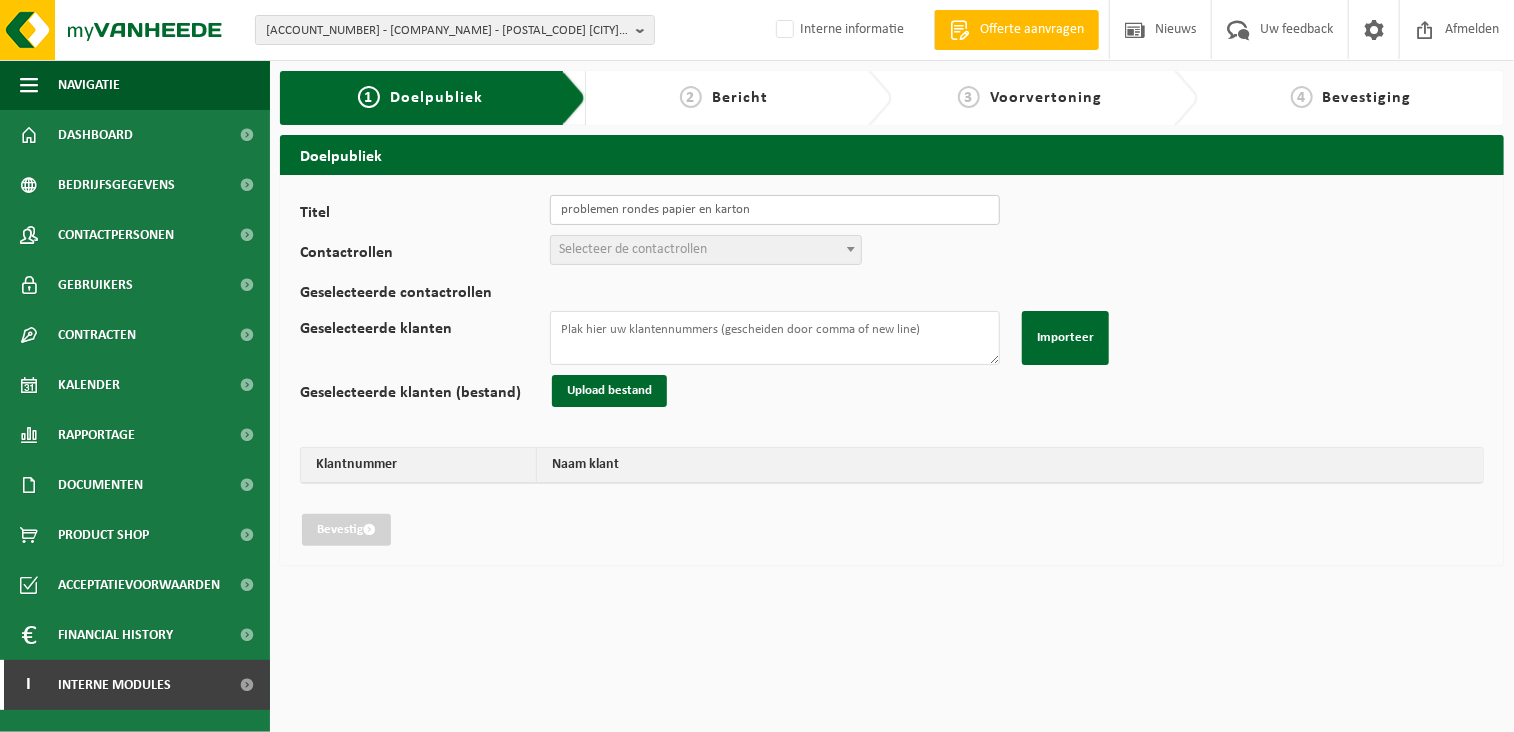 type on "problemen rondes papier en karton" 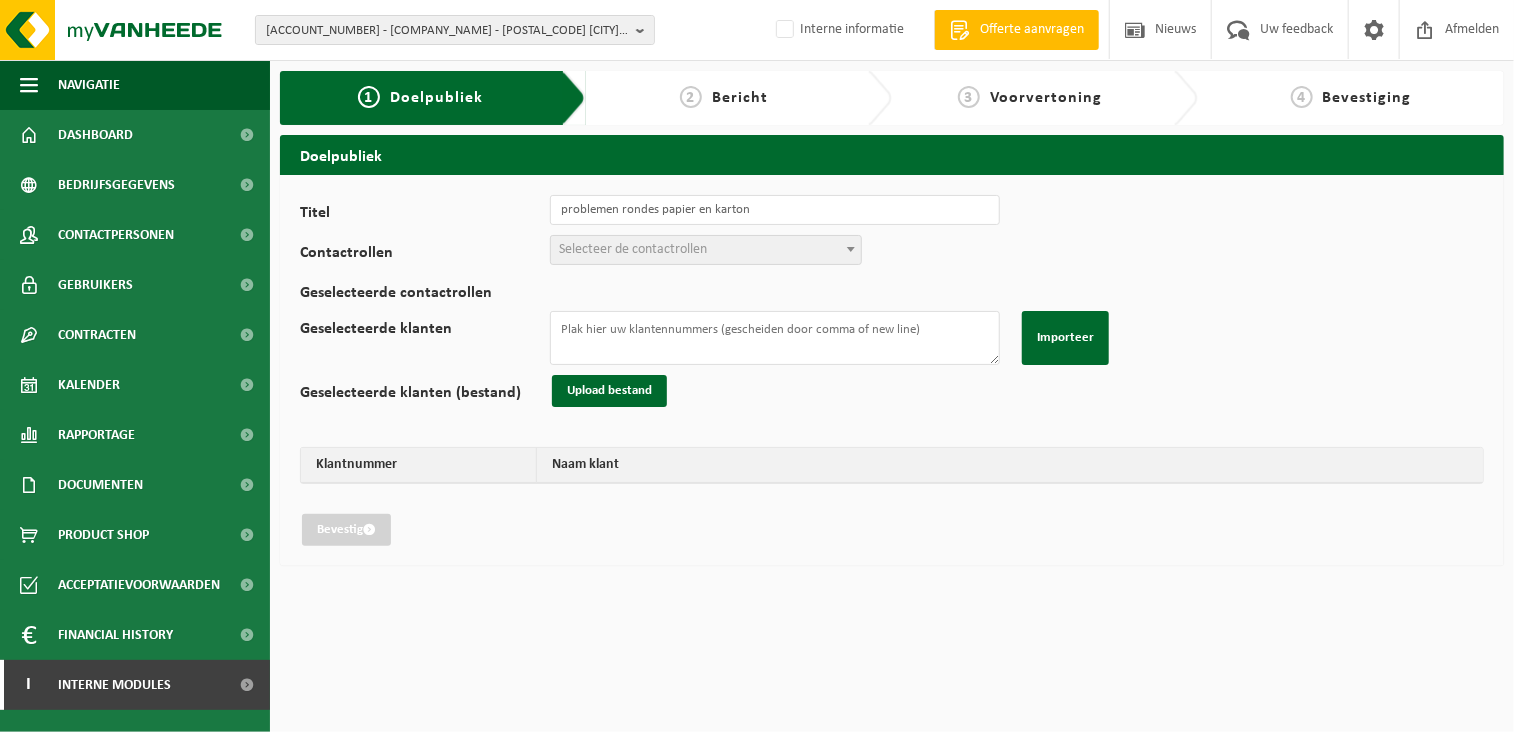 click on "Titel problemen rondes papier en karton Contactrollen Verantwoordelijke ophalingen (01_COL) Zaakvoerder (01_DIR) 01_ENV (01_ENV) Financieel verantwoordelijke (01_FIN) Invoice (01_INV) Aankoper (01_PUR) Contactpersoon offertes (01_QUO) Verantwoordelijke afvalbeleid (01_RMM) Responsable de la sécurité (01_SAF) Signature (01_SIG) Weighing Bridge Responsible (01_WBR) Written Postal Address (01_WPA) Toegang tot de site (02_ACC) External driver (02_DRV) Customer group (03_SUB) Delivery contact Outlet (04_DCO) Key contact Outlet (04_KCO) Supplementary contact Outlet (04_SCO) Vanheede magazine (05_MAG) Vanheede nieuwsbrief (05_NWS) Vanheede duurzaamheidsverslag (05_SRE) Digital Invoice (01_DIG) Pricing (01_PRC) Non-conformity (01_NCO) Digital Transportation Documents Contact (04_DOC) Borderel-Bordereau (01_BOR) Signature for receiver (04_SIG) Ontvanger van rappels (01_RAP) Selecteer de contactrollen Geselecteerde contactrollen" at bounding box center [892, 370] 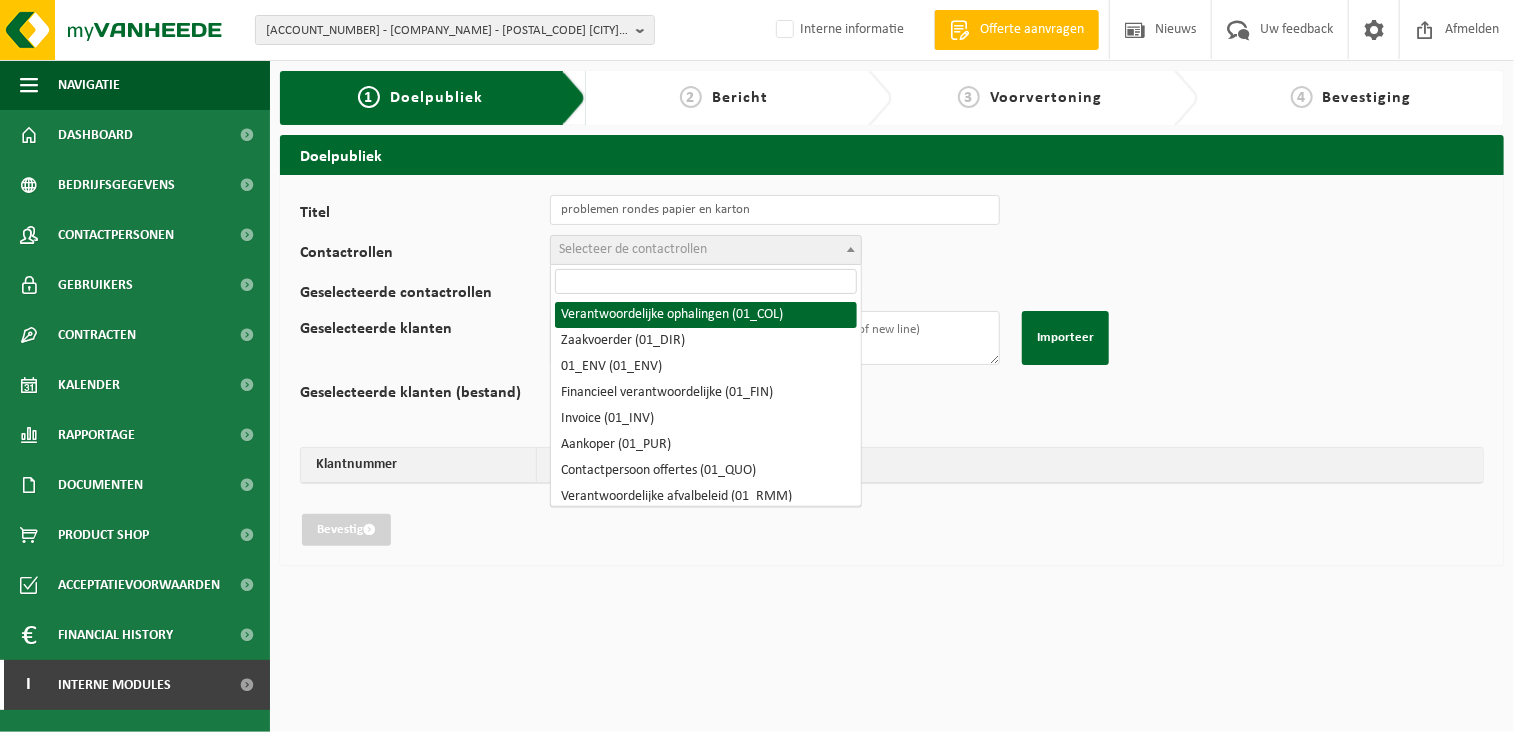 click on "Selecteer de contactrollen" at bounding box center (633, 249) 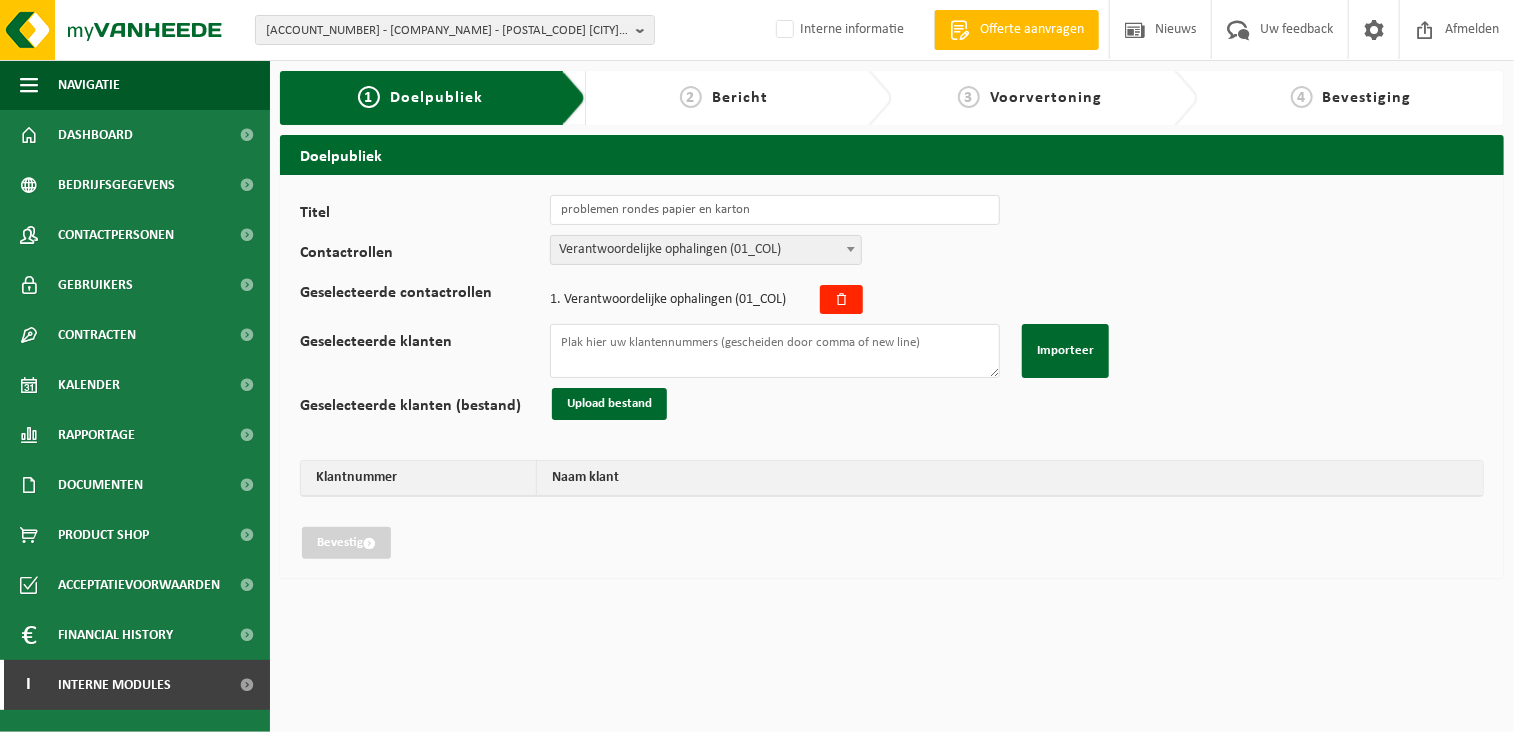 click on "Verantwoordelijke ophalingen (01_COL)" at bounding box center [706, 250] 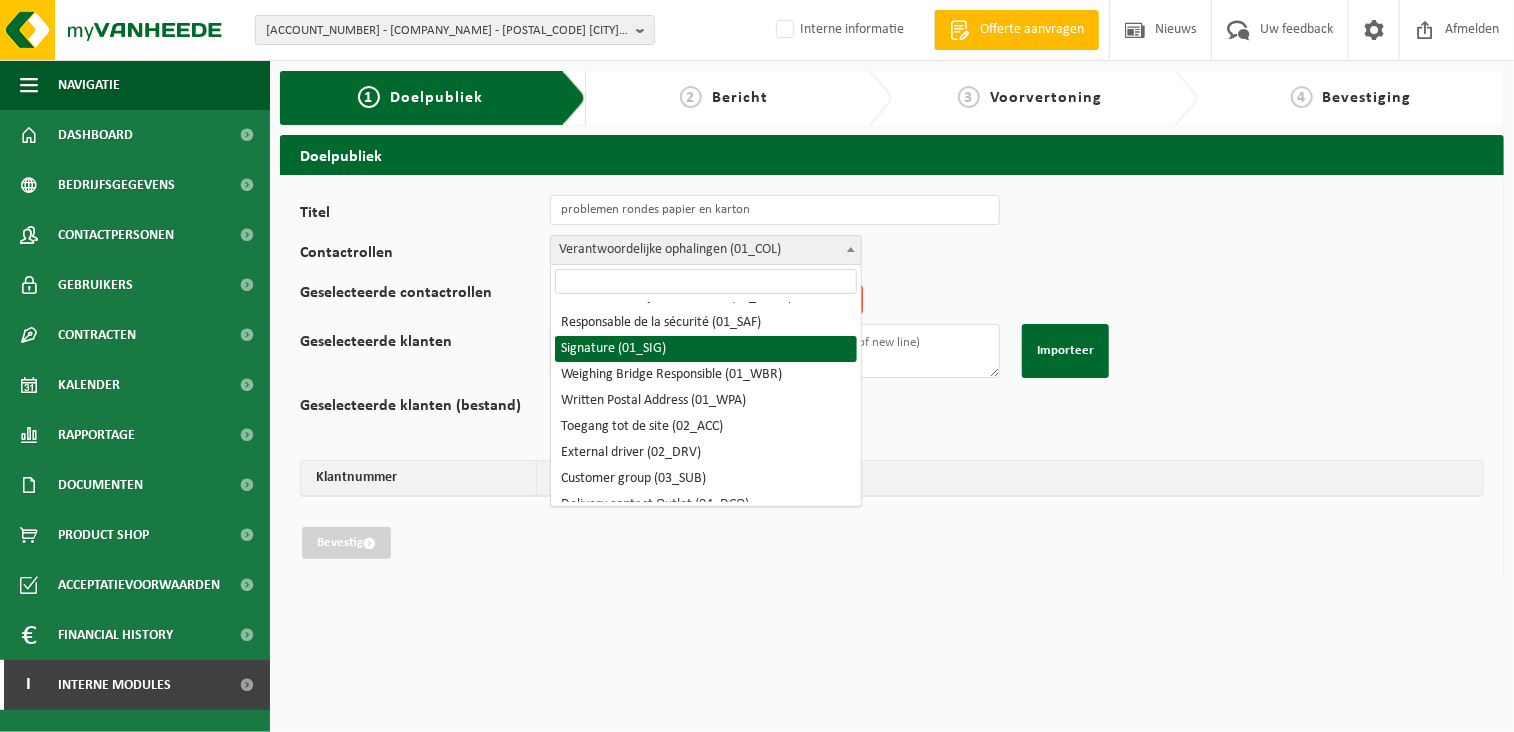 scroll, scrollTop: 100, scrollLeft: 0, axis: vertical 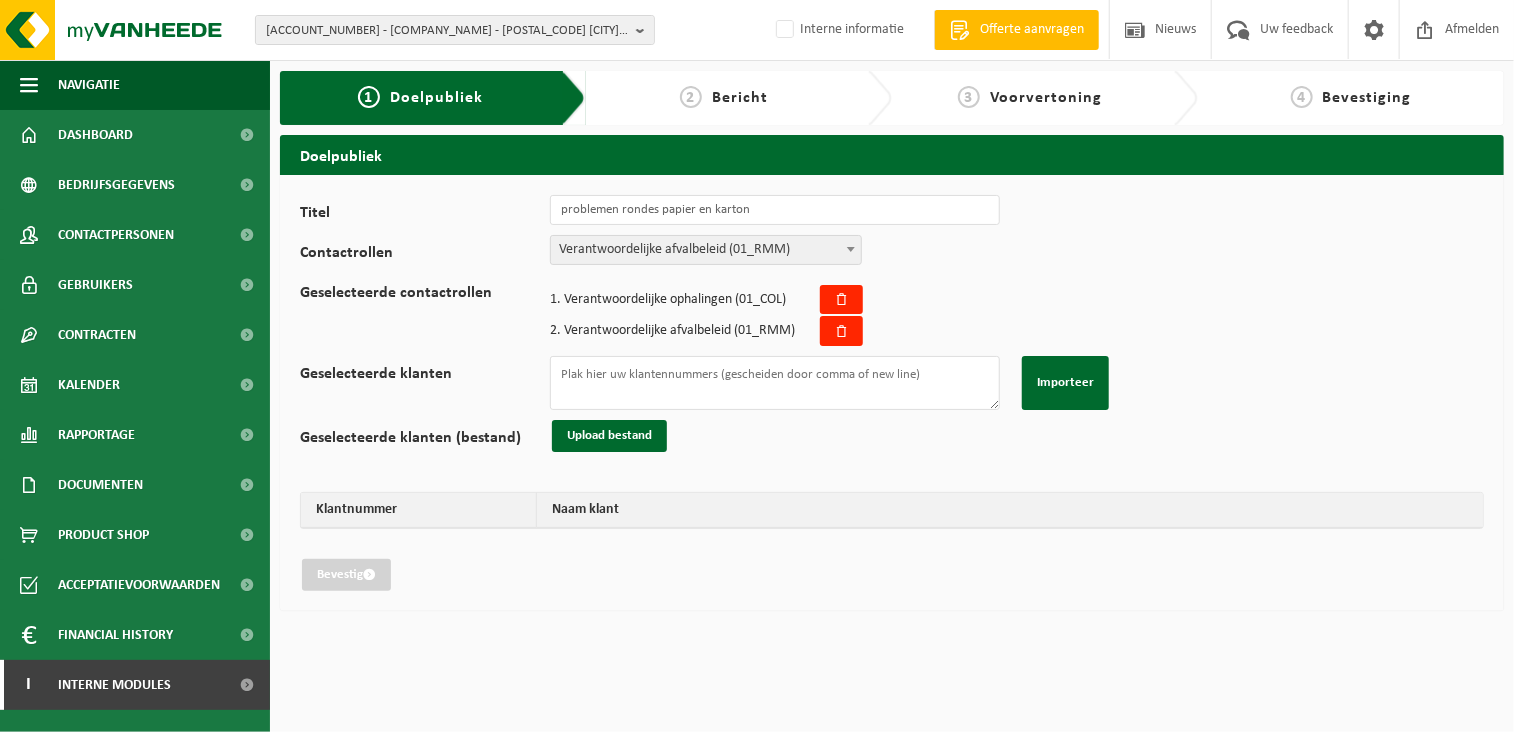 click on "Titel problemen rondes papier en karton Contactrollen Verantwoordelijke ophalingen (01_COL) Zaakvoerder (01_DIR) 01_ENV (01_ENV) Financieel verantwoordelijke (01_FIN) Invoice (01_INV) Aankoper (01_PUR) Contactpersoon offertes (01_QUO) Verantwoordelijke afvalbeleid (01_RMM) Responsable de la sécurité (01_SAF) Signature (01_SIG) Weighing Bridge Responsible (01_WBR) Written Postal Address (01_WPA) Toegang tot de site (02_ACC) External driver (02_DRV) Customer group (03_SUB) Delivery contact Outlet (04_DCO) Key contact Outlet (04_KCO) Supplementary contact Outlet (04_SCO) Vanheede magazine (05_MAG) Vanheede nieuwsbrief (05_NWS) Vanheede duurzaamheidsverslag (05_SRE) Digital Invoice (01_DIG) Pricing (01_PRC) Non-conformity (01_NCO) Digital Transportation Documents Contact (04_DOC) Borderel-Bordereau (01_BOR) Signature for receiver (04_SIG) Ontvanger van rappels (01_RAP) Verantwoordelijke afvalbeleid (01_RMM) 1 2" at bounding box center (892, 393) 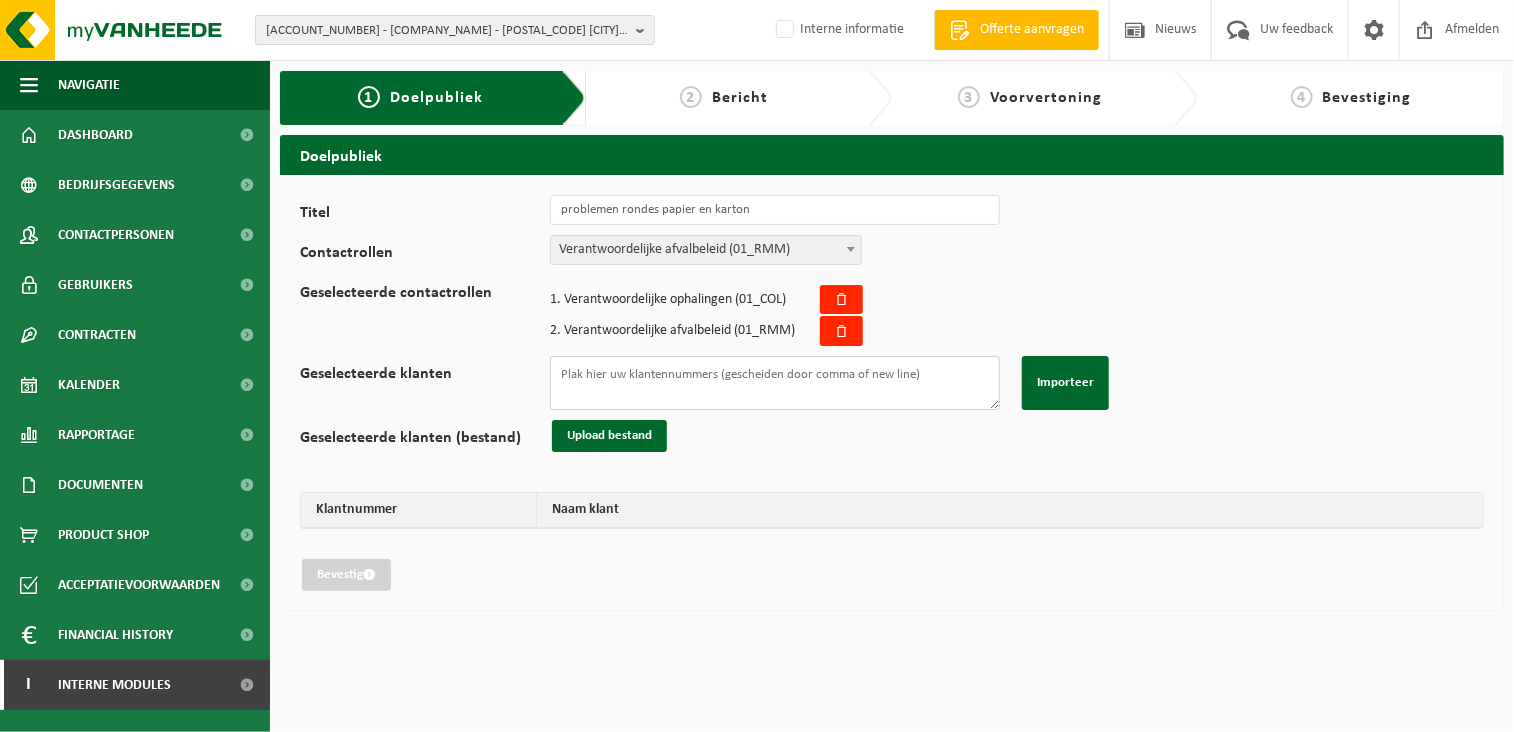 click on "Geselecteerde klanten" at bounding box center (775, 383) 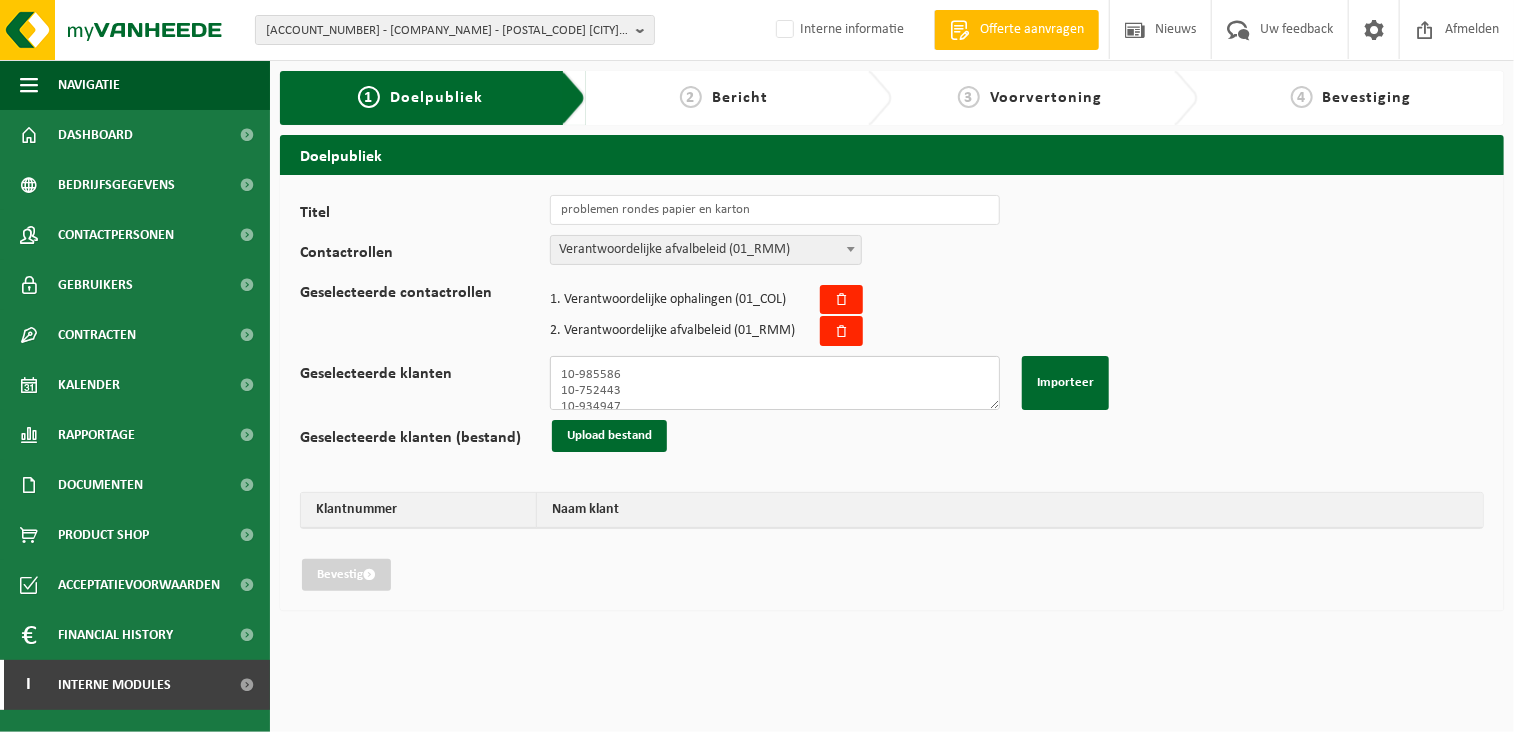 scroll, scrollTop: 811, scrollLeft: 0, axis: vertical 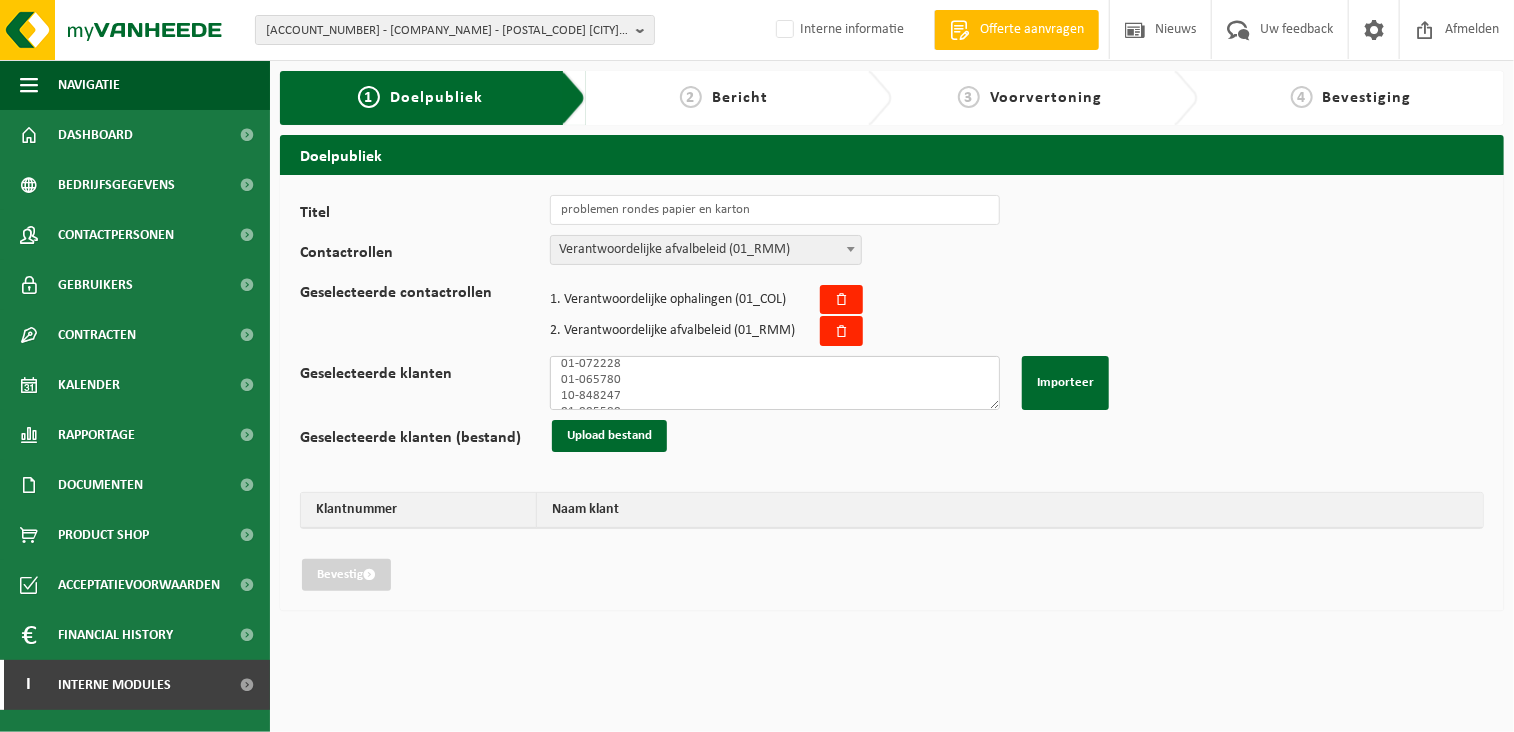 click on "10-985586
10-752443
10-934947
10-979555
10-889320
10-904961
01-073991
10-882393
10-936963
10-984717
02-012066
10-807008
01-052119
10-752633
10-758892
10-789359
10-914389
10-912787
02-008938
10-937226
02-008449
10-844374
10-794294
10-780397
10-865447
10-895559
10-904214
10-987880
02-012483
10-895566
02-011321
10-888938
10-959367
01-065378
10-890040
10-952868
01-082778
10-766909
10-846579
02-009570
10-957401
10-929943
10-987044
10-902120
01-600526
01-066707
01-104034
10-767373
10-733816
10-904838
01-072228
01-065780
10-848247
01-005580
10-916485
02-014774
10-941152
01-076948
10-738494
10-748267
10-802889
10-948552
10-908047
10-887946
10-885484
01-075126
10-887941
10-755858
10-889518
01-071035
10-750317
10-750317
10-781052
10-899561
10-917069
10-745350
10-946360
01-053431
10-943813
02-013185
10-962280
01-902908
10-939001
10-774681
01-003253
10-934951
02-013191
02-013186
01-904135
01-020259
10-902030
10-773089
10-658874
10-898376
10-877340
01-005497
02-011061
10-791348" at bounding box center (775, 383) 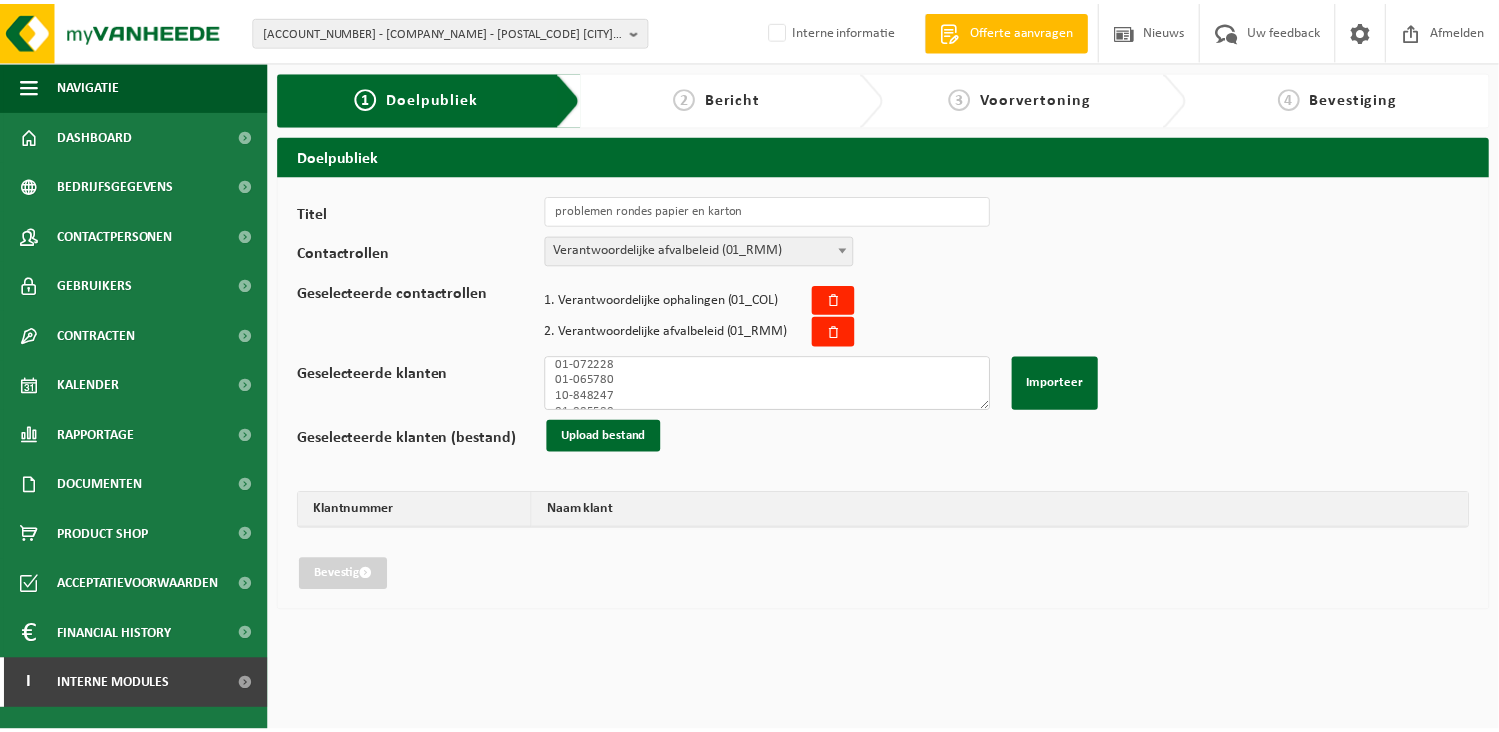 scroll, scrollTop: 1480, scrollLeft: 0, axis: vertical 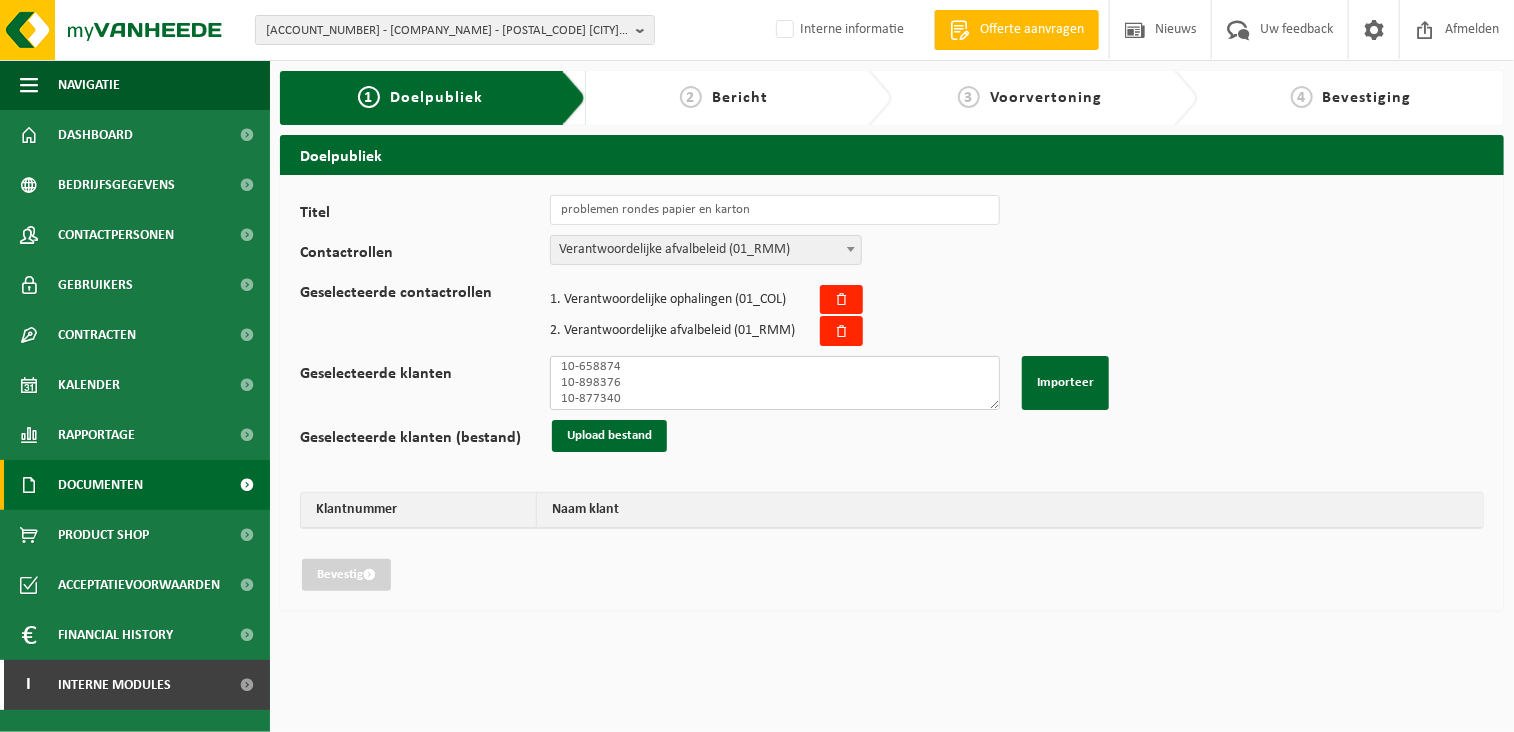 type on "10-985586
10-752443
10-934947
10-979555
10-889320
10-904961
01-073991
10-882393
10-936963
10-984717
02-012066
10-807008
01-052119
10-752633
10-758892
10-789359
10-914389
10-912787
02-008938
10-937226
02-008449
10-844374
10-794294
10-780397
10-865447
10-895559
10-904214
10-987880
02-012483
10-895566
02-011321
10-888938
10-959367
01-065378
10-890040
10-952868
01-082778
10-766909
10-846579
02-009570
10-957401
10-929943
10-987044
10-902120
01-600526
01-066707
01-104034
10-767373
10-733816
10-904838
01-072228
01-065780
10-848247
01-005580
10-916485
02-014774
10-941152
01-076948
10-738494
10-748267
10-802889
10-948552
10-908047
10-887946
10-885484
01-075126
10-887941
10-755858
10-889518
01-071035
10-750317
10-750317
10-781052
10-899561
10-917069
10-745350
10-946360
01-053431
10-943813
02-013185
10-962280
01-902908
10-939001
10-774681
01-003253
10-934951
02-013191
02-013186
01-904135
01-020259
10-902030
10-773089
10-658874
10-898376
10-877340
01-005497
02-011061
10-791348" 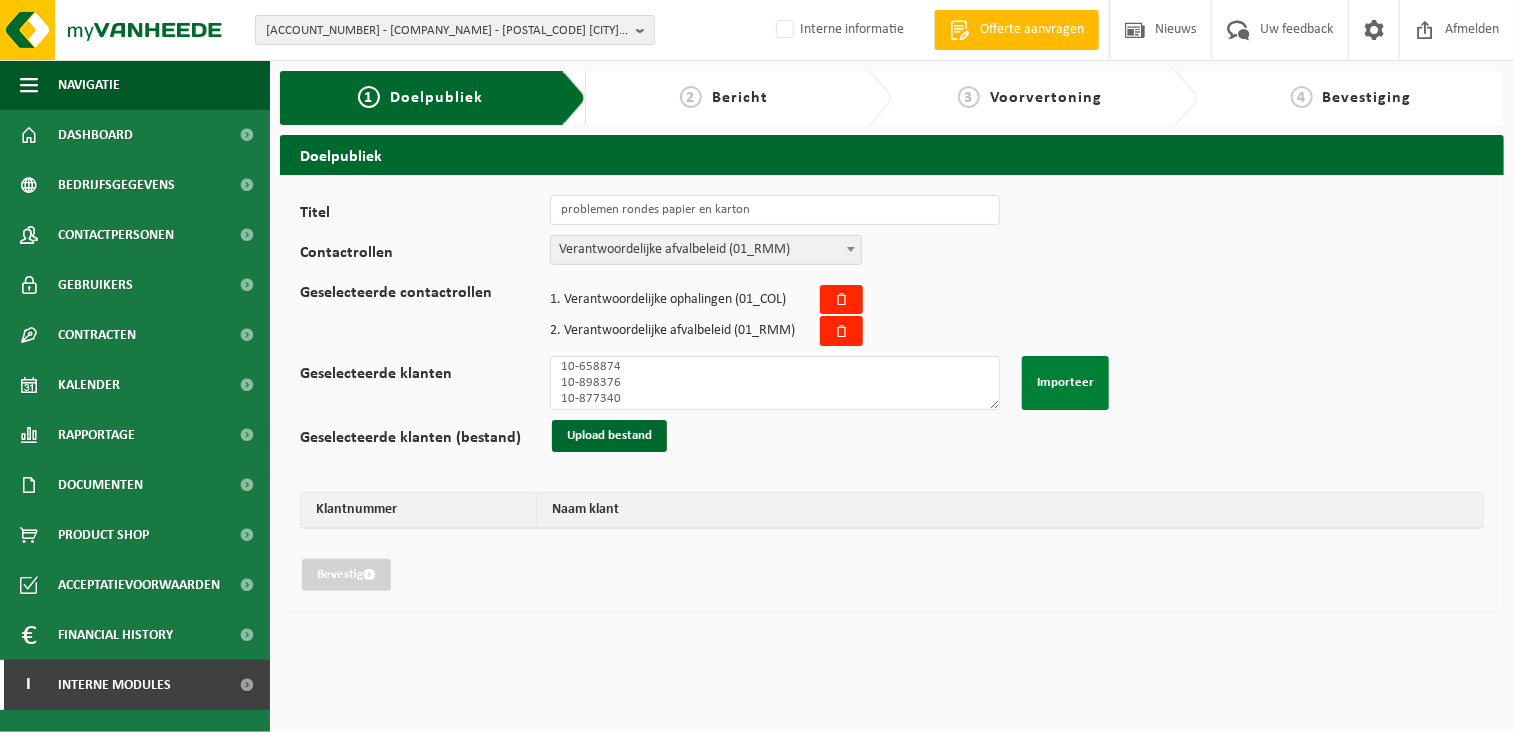 click on "Importeer" at bounding box center [1065, 383] 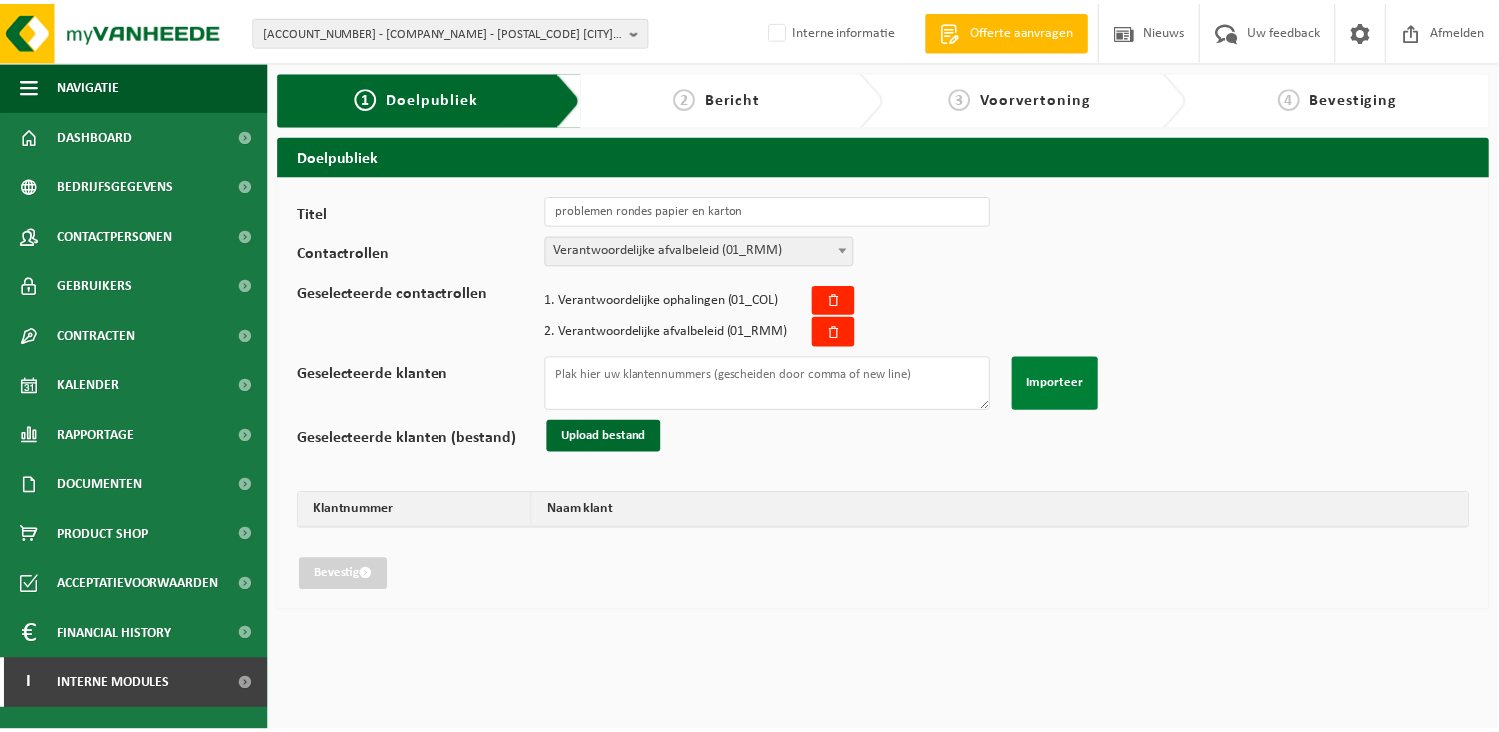 scroll, scrollTop: 0, scrollLeft: 0, axis: both 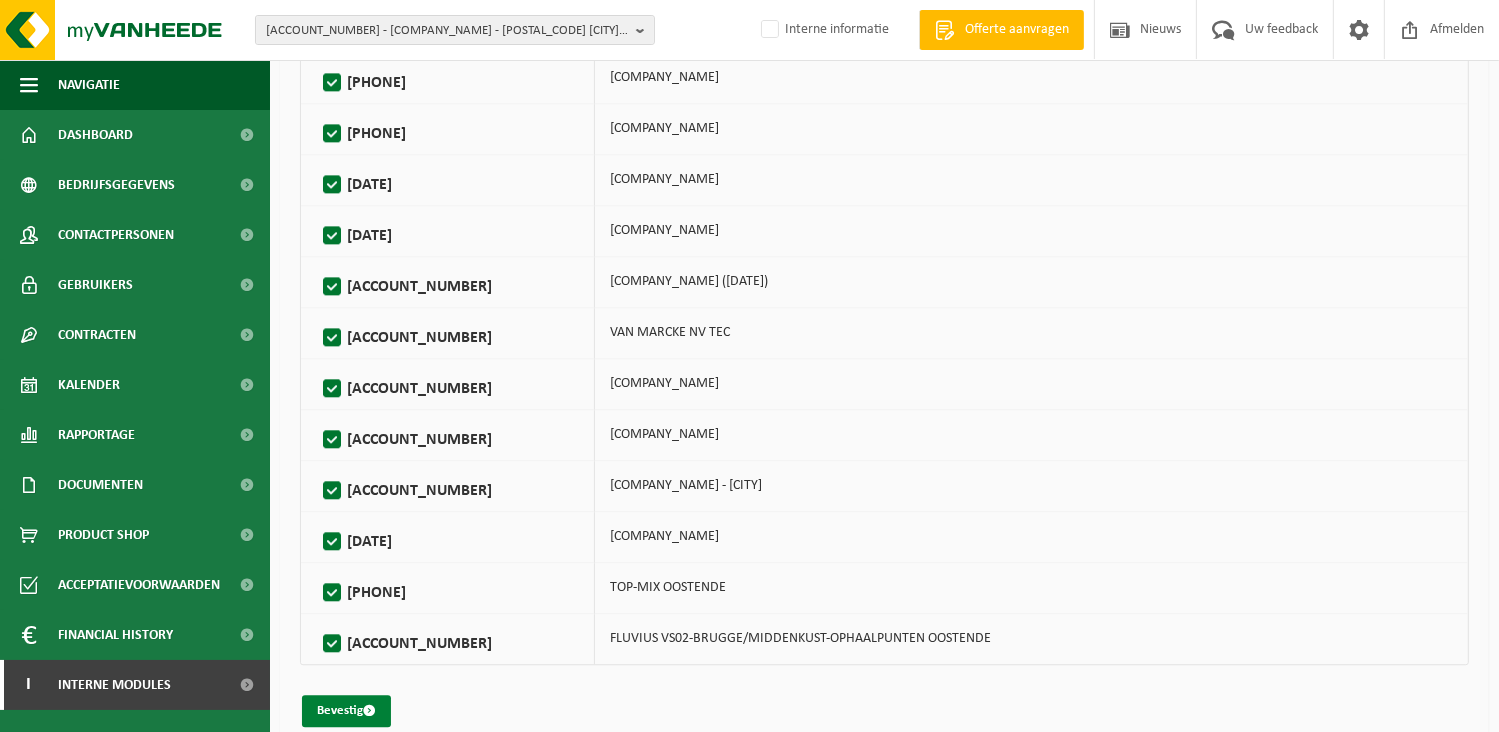 click on "Bevestig" at bounding box center (346, 711) 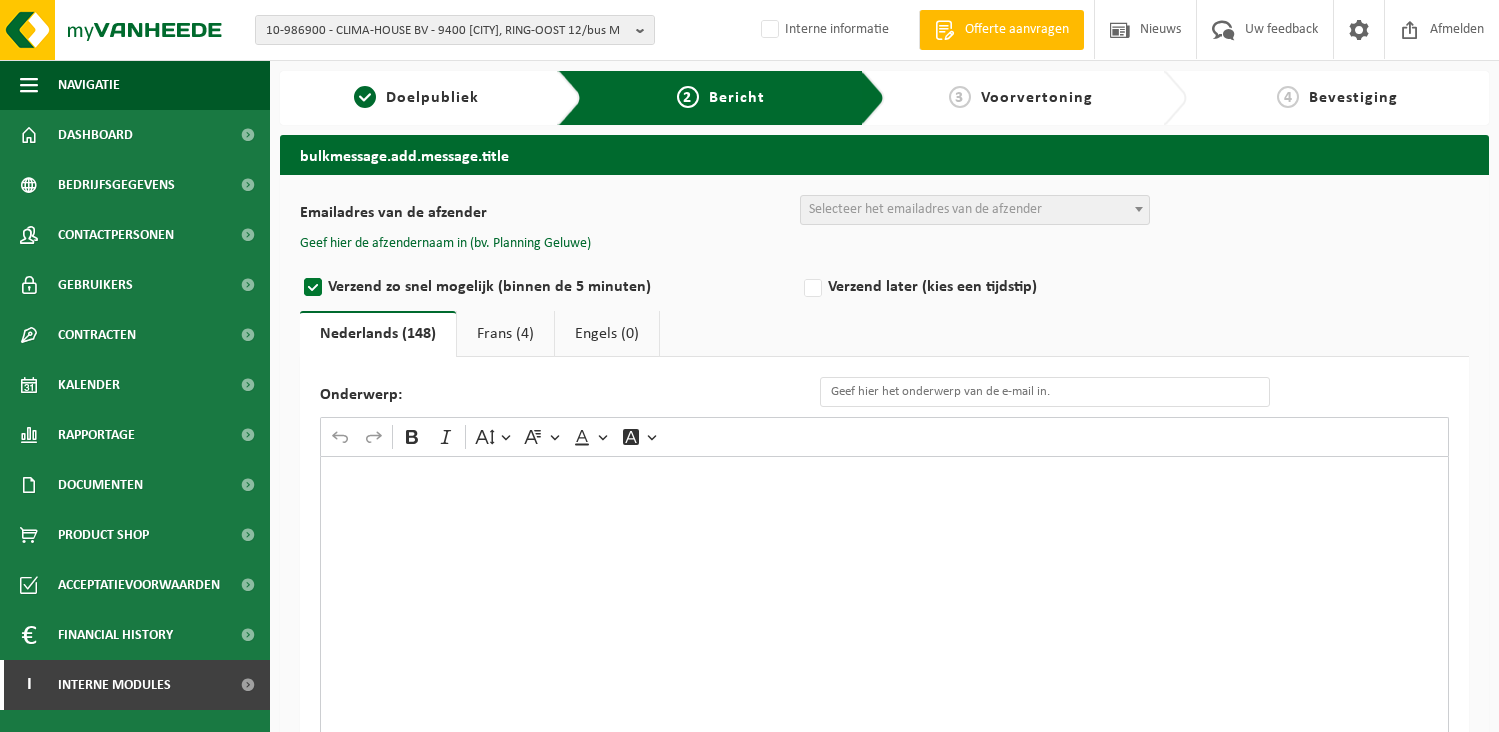 scroll, scrollTop: 0, scrollLeft: 0, axis: both 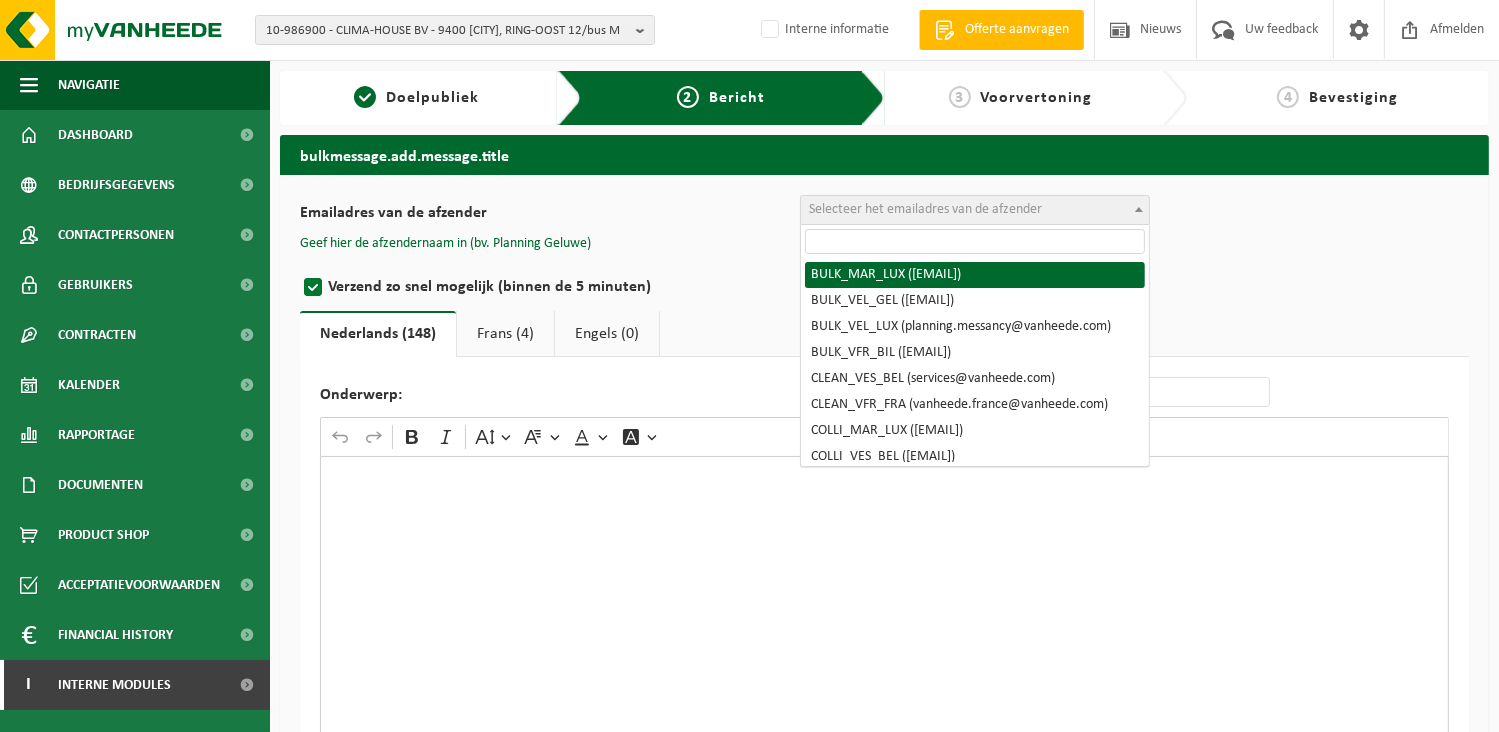 click on "Selecteer het emailadres van de afzender" at bounding box center [925, 209] 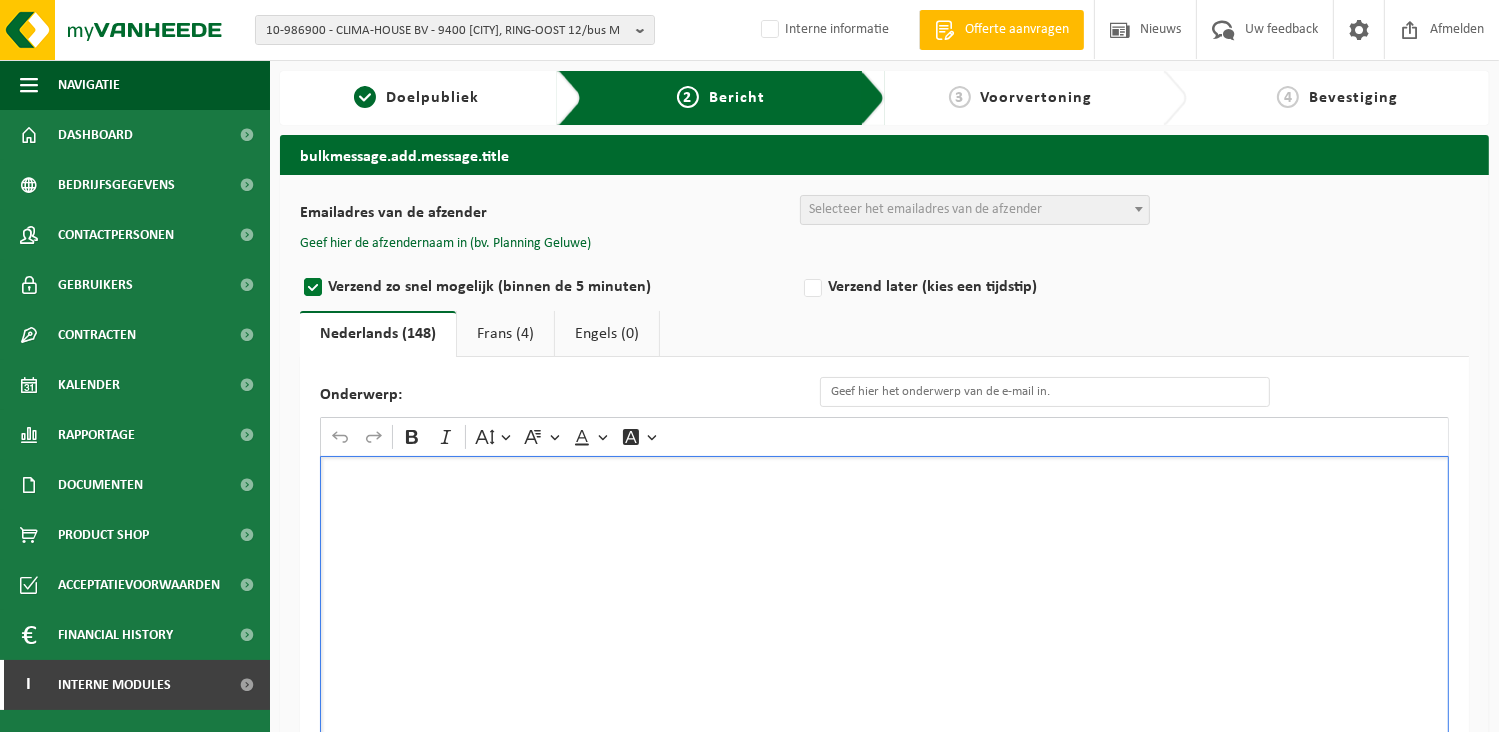 click at bounding box center (884, 656) 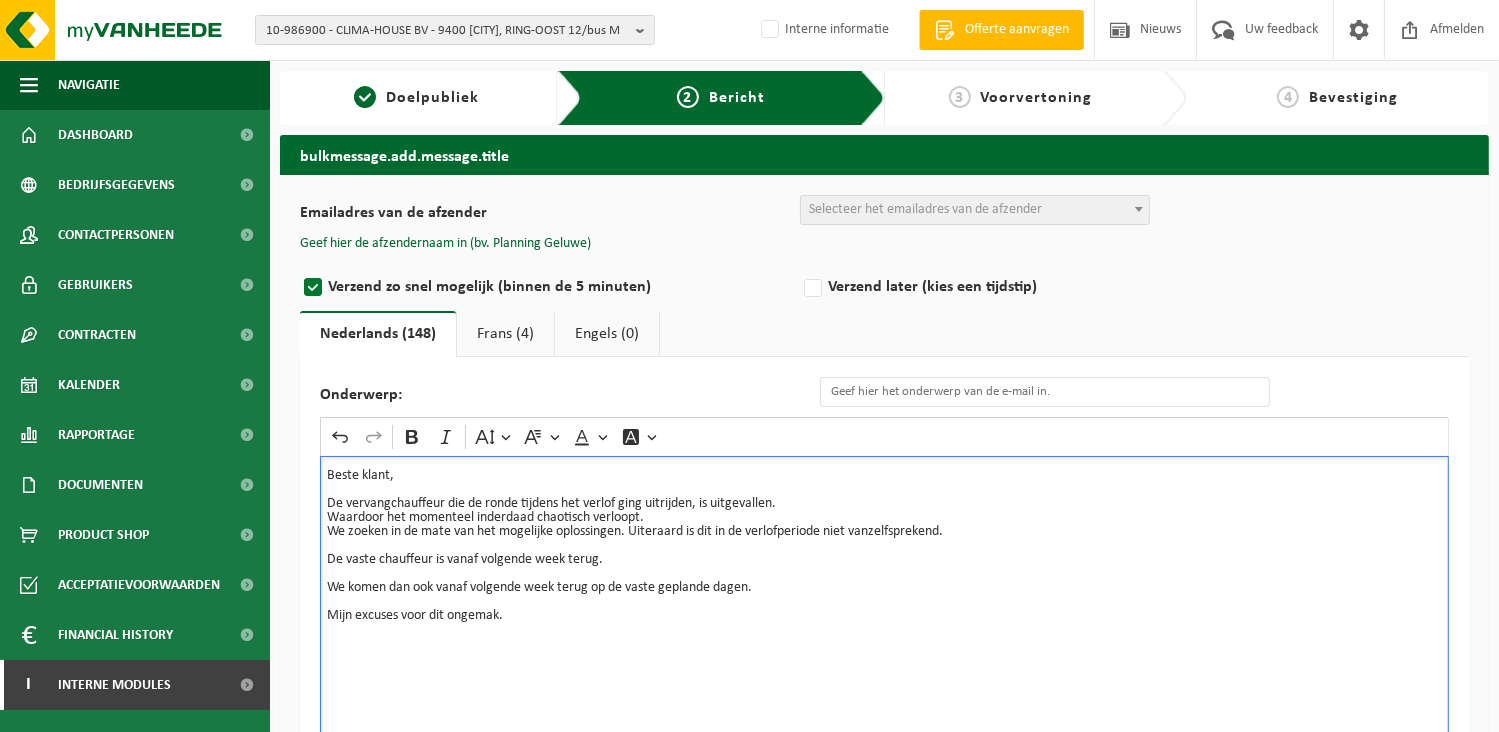 click on "Beste klant," at bounding box center (884, 476) 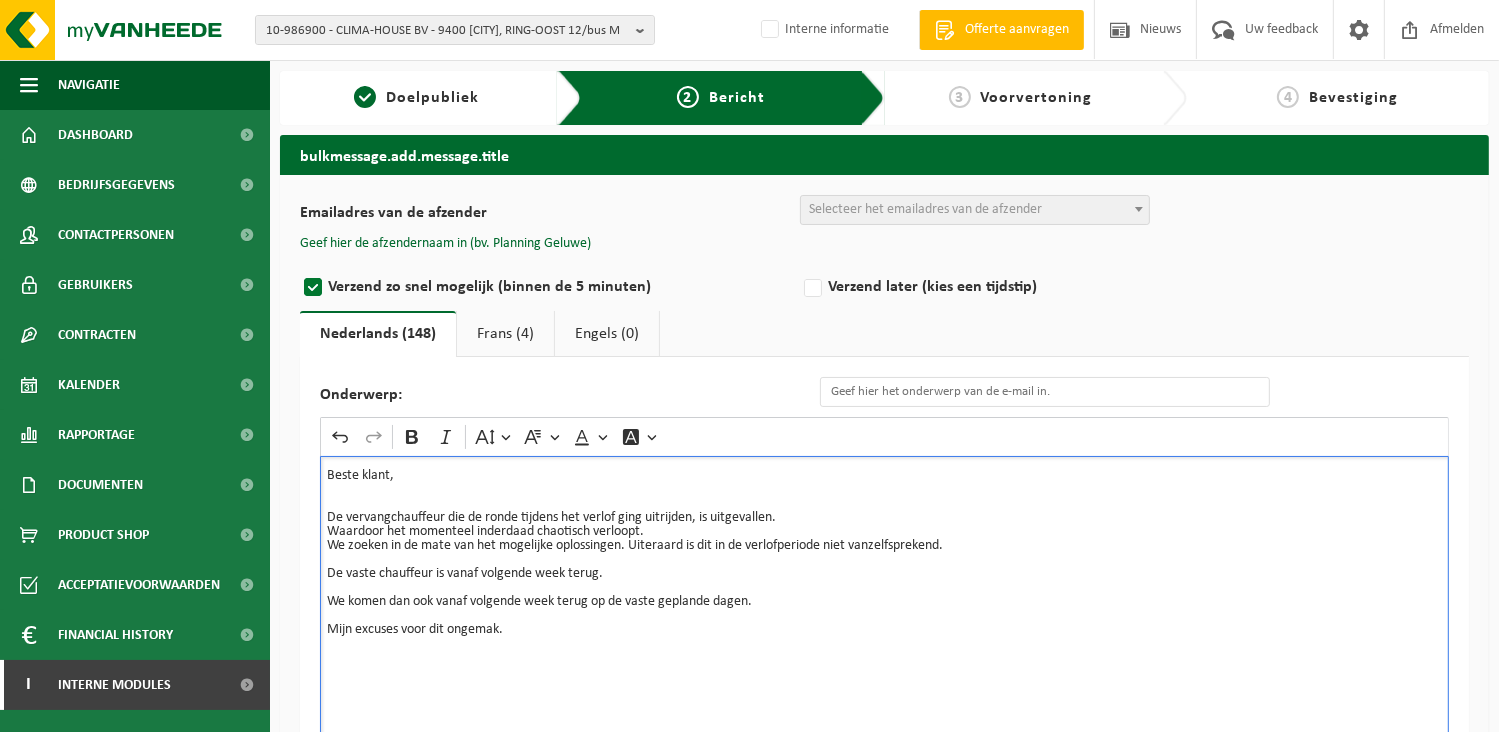 click on "De vervangchauffeur die de ronde tijdens het verlof ging uitrijden, is uitgevallen.  Waardoor het momenteel inderdaad chaotisch verloopt.  We zoeken in de mate van het mogelijke oplossingen. Uiteraard is dit in de verlofperiode niet vanzelfsprekend." at bounding box center (884, 532) 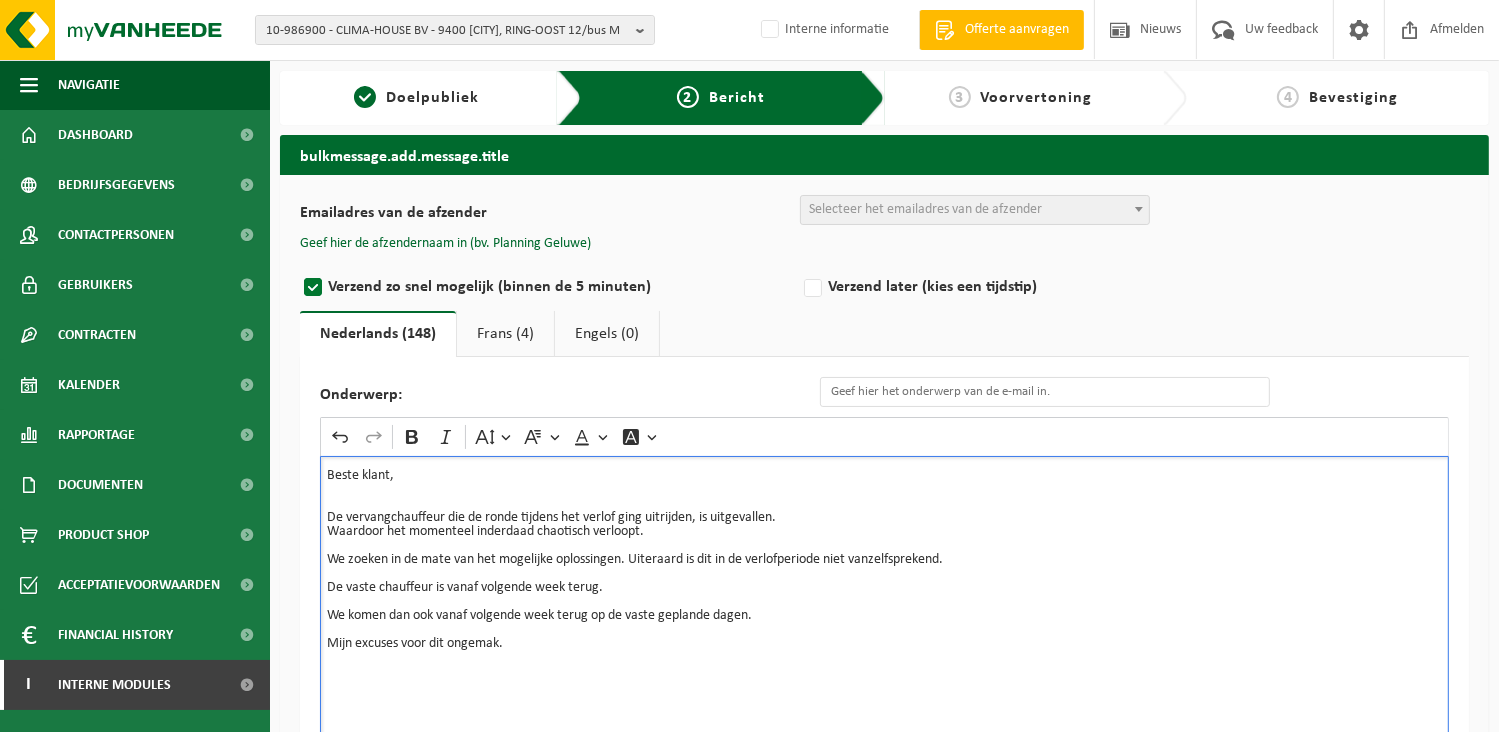 click at bounding box center [884, 574] 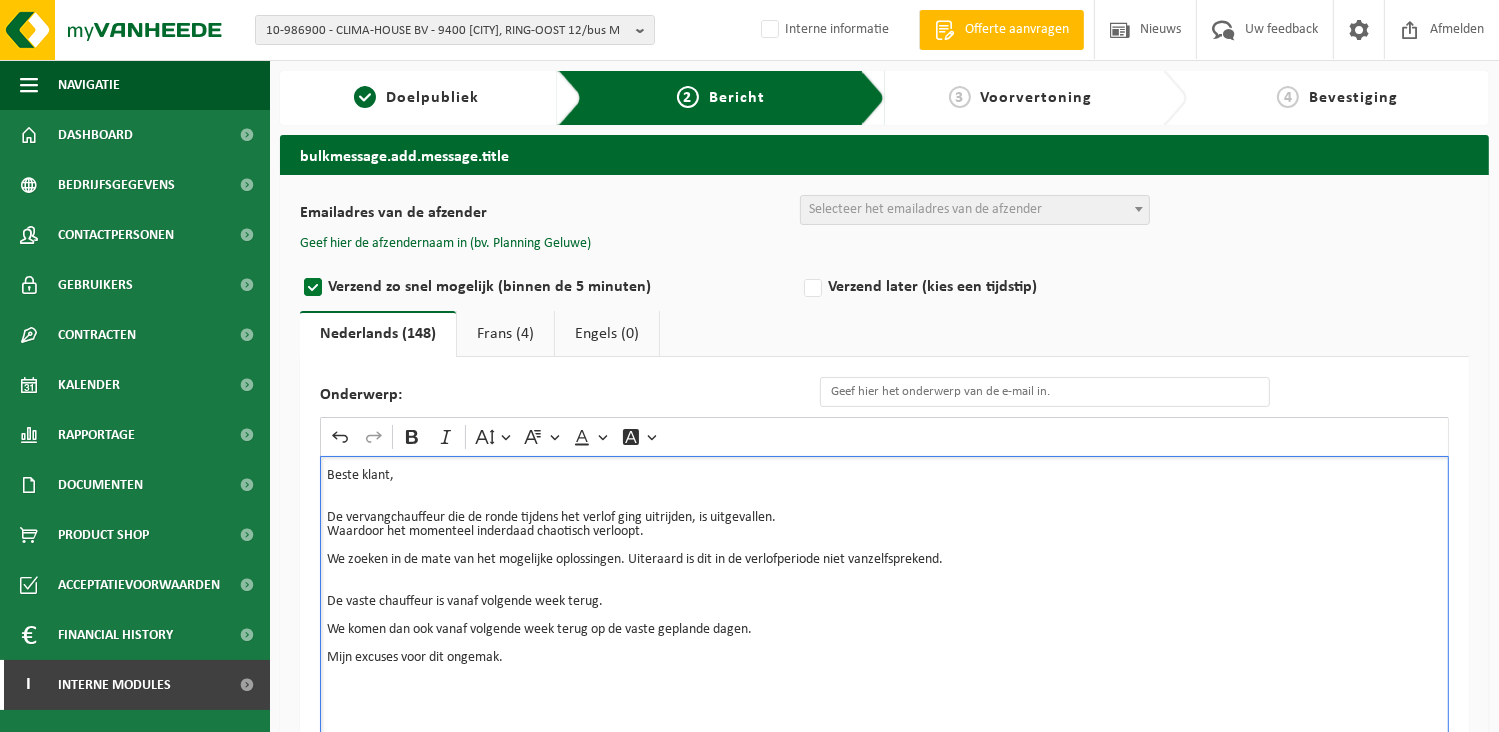 click on "We komen dan ook vanaf volgende week terug op de vaste geplande dagen." at bounding box center (884, 630) 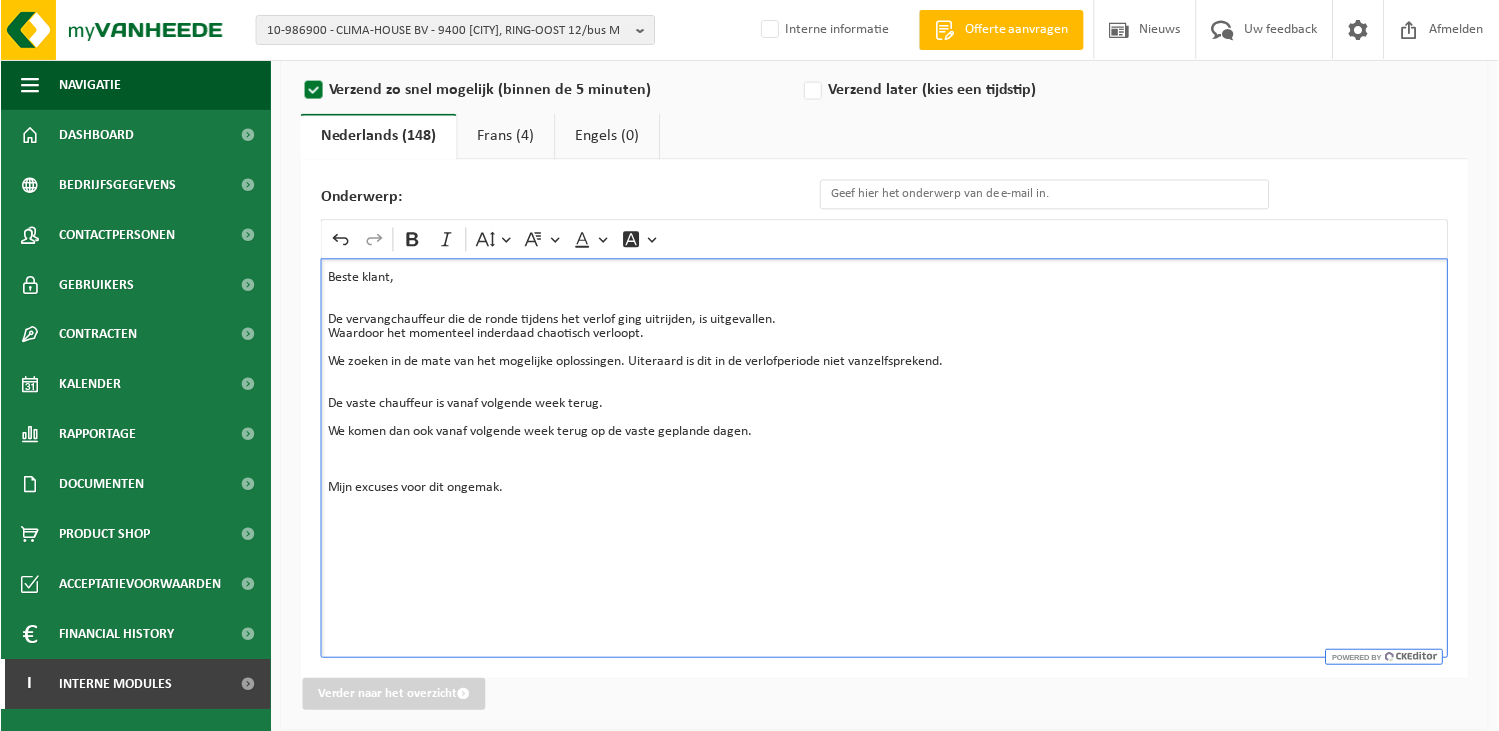 scroll, scrollTop: 200, scrollLeft: 0, axis: vertical 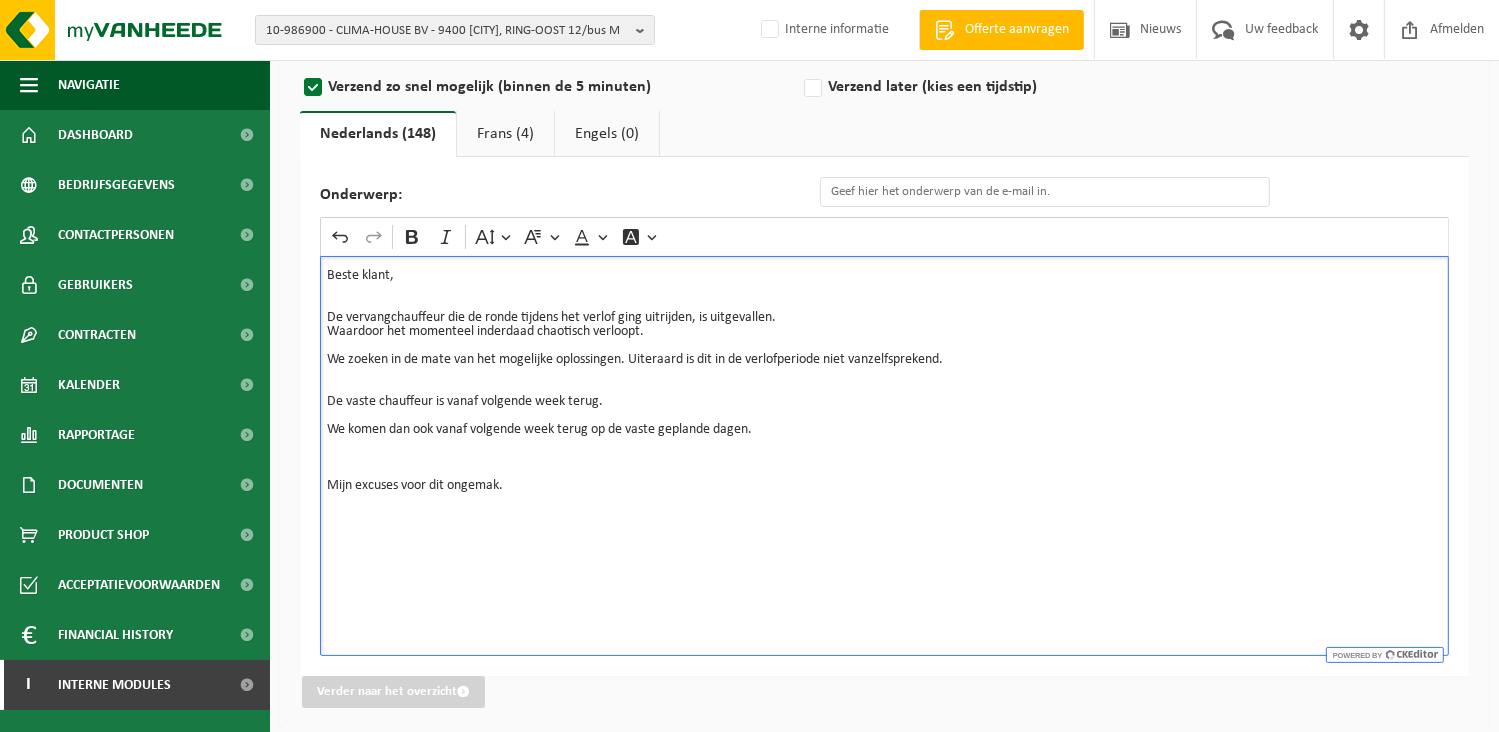 click on "Beste klant, De vervangchauffeur die de ronde tijdens het verlof ging uitrijden, is uitgevallen.  Waardoor het momenteel inderdaad chaotisch verloopt.  We zoeken in de mate van het mogelijke oplossingen. Uiteraard is dit in de verlofperiode niet vanzelfsprekend. De vaste chauffeur is vanaf volgende week terug. We komen dan ook vanaf volgende week terug op de vaste geplande dagen. Mijn excuses voor dit ongemak." at bounding box center [884, 456] 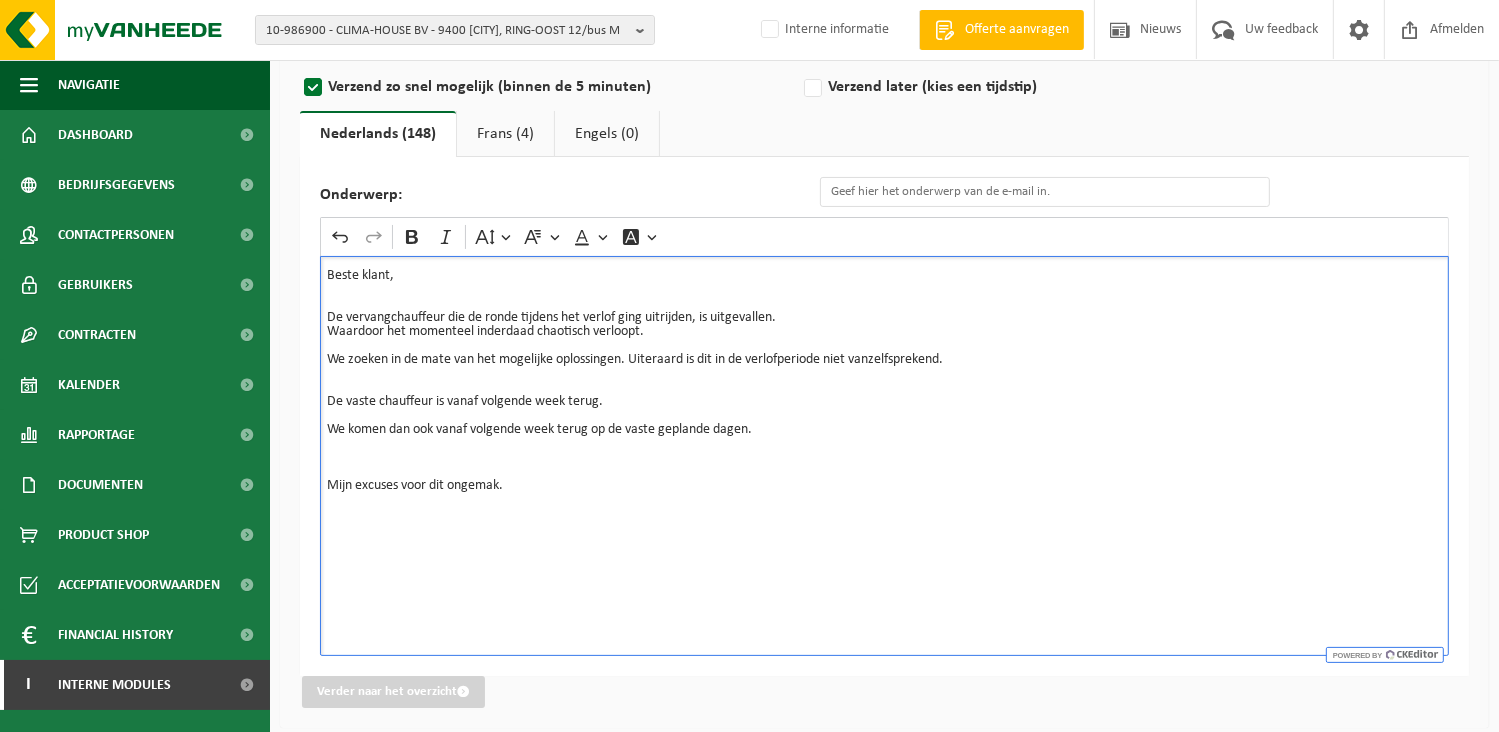 type 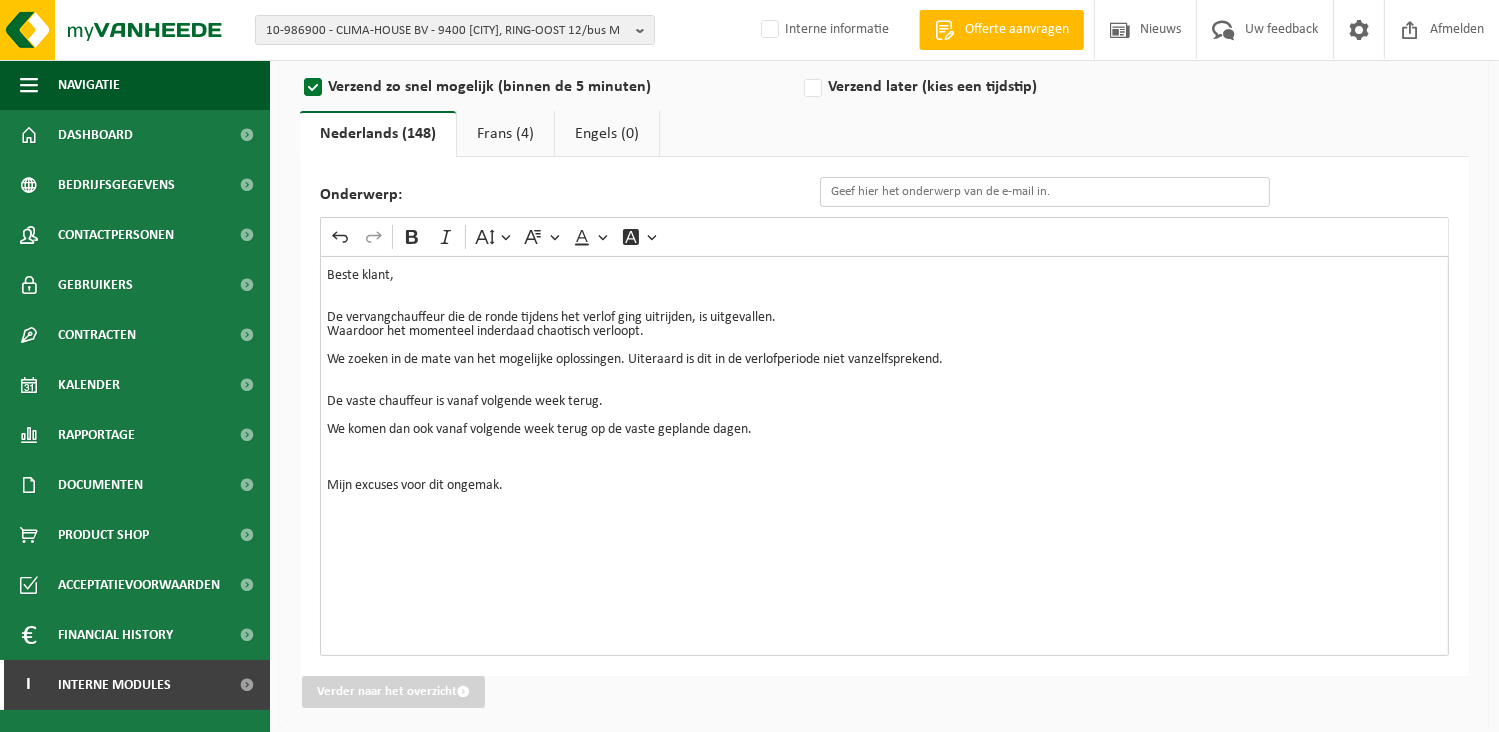 click on "Onderwerp:" at bounding box center [1045, 192] 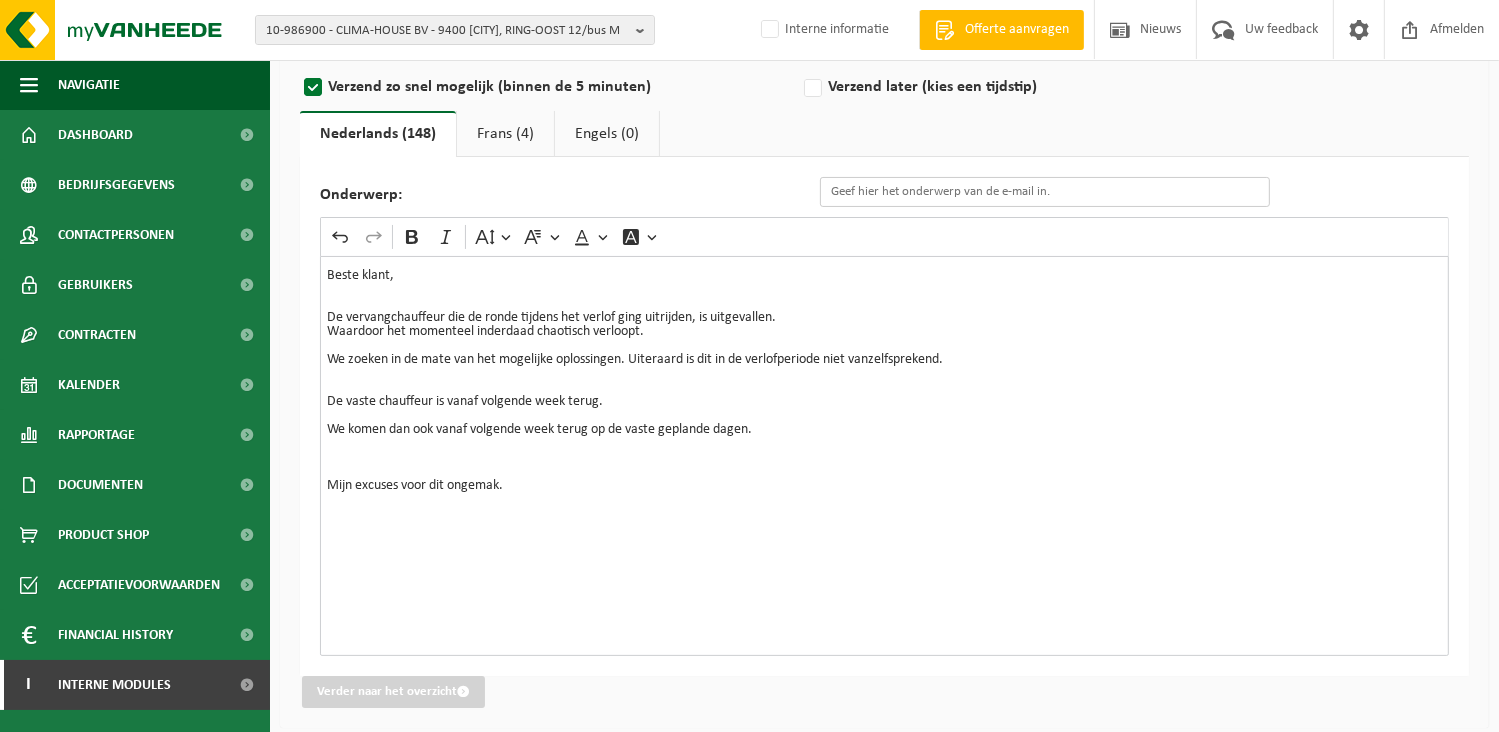 click on "Onderwerp:" at bounding box center (1045, 192) 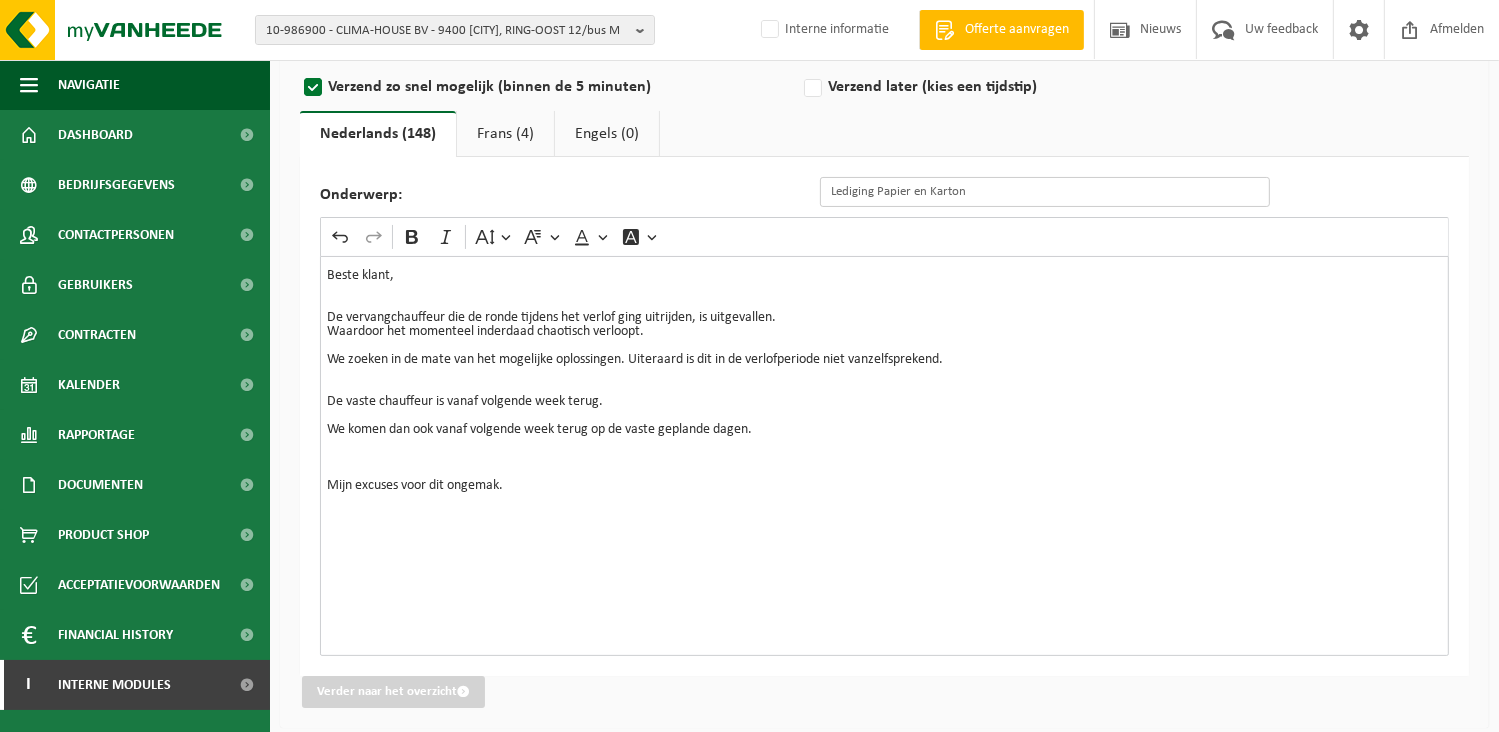 type on "Lediging Papier en Karton" 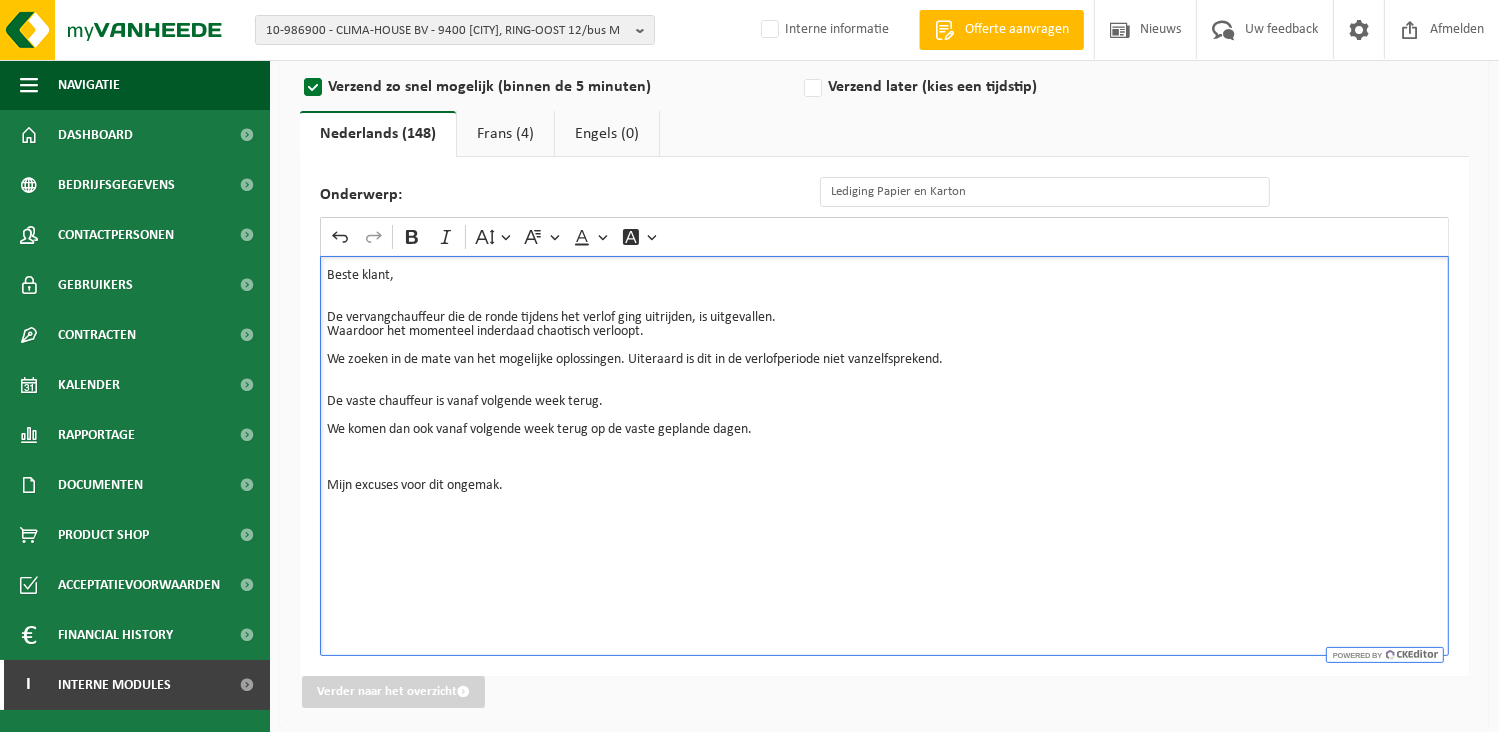 click on "Beste klant, De vervangchauffeur die de ronde tijdens het verlof ging uitrijden, is uitgevallen.  Waardoor het momenteel inderdaad chaotisch verloopt.  We zoeken in de mate van het mogelijke oplossingen. Uiteraard is dit in de verlofperiode niet vanzelfsprekend. De vaste chauffeur is vanaf volgende week terug. We komen dan ook vanaf volgende week terug op de vaste geplande dagen. Mijn excuses voor dit ongemak." at bounding box center (884, 456) 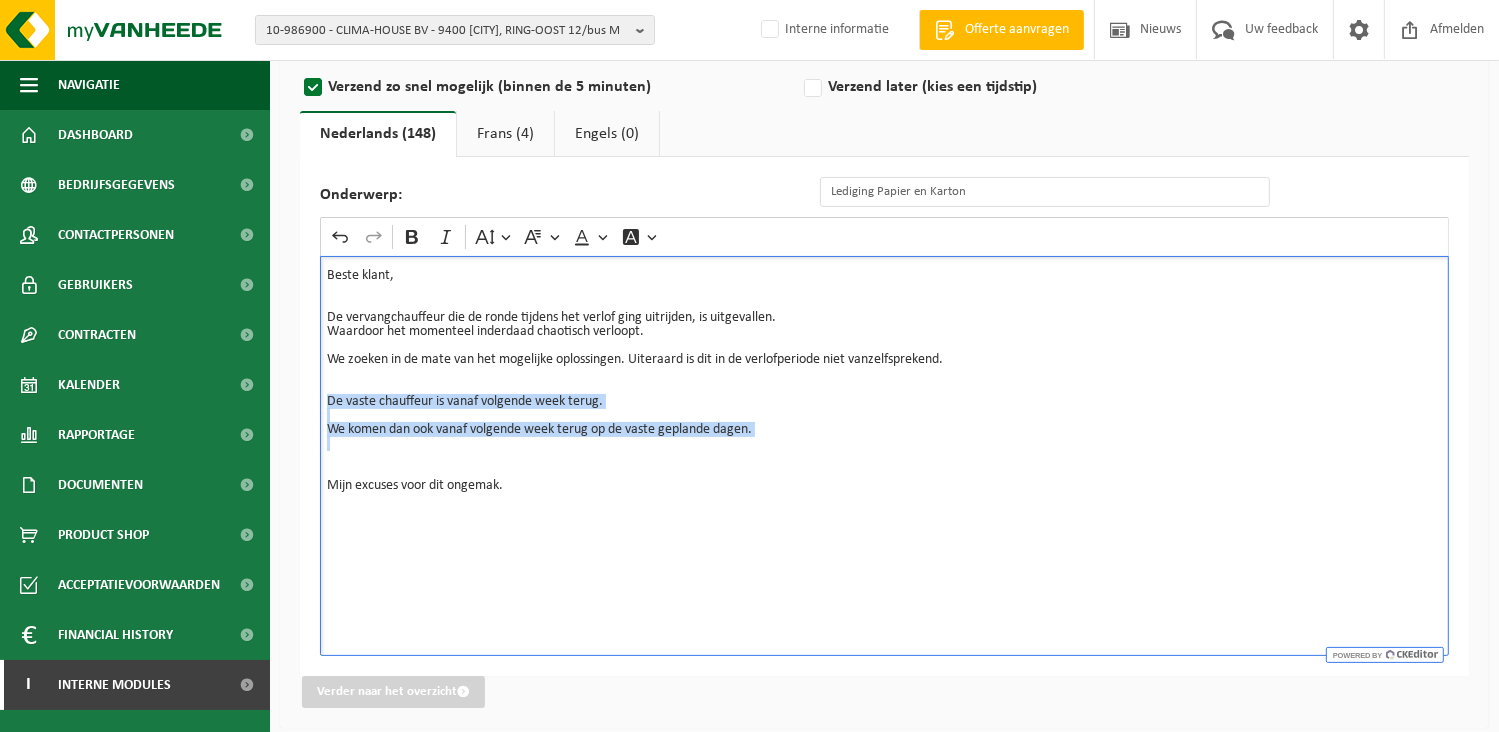 drag, startPoint x: 827, startPoint y: 441, endPoint x: 316, endPoint y: 395, distance: 513.0663 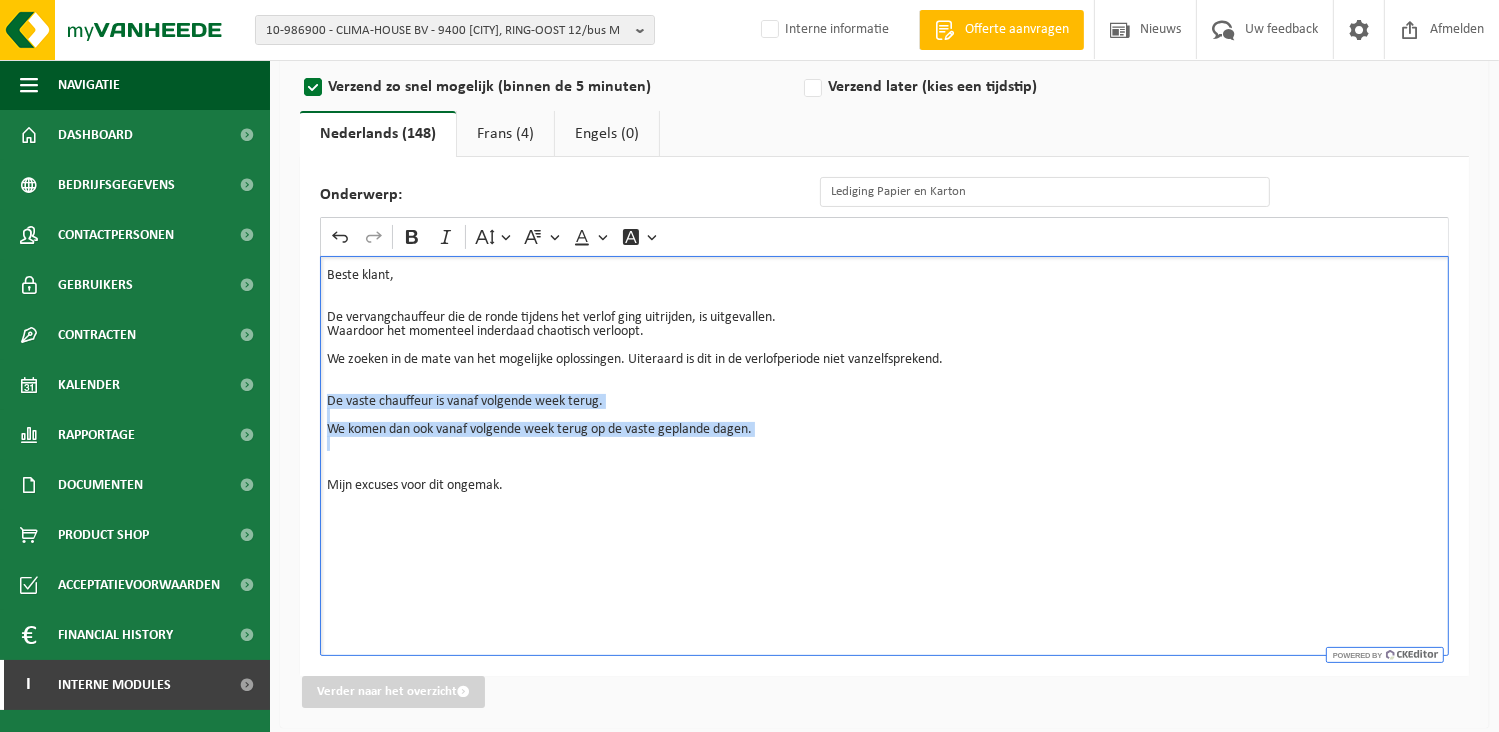 click on "Onderwerp:   Lediging Papier en Karton     Rich Text Editor Undo Redo Bold Italic Font Size Font Family Font Color Font Background Color Beste klant, De vervangchauffeur die de ronde tijdens het verlof ging uitrijden, is uitgevallen.  Waardoor het momenteel inderdaad chaotisch verloopt.  We zoeken in de mate van het mogelijke oplossingen. Uiteraard is dit in de verlofperiode niet vanzelfsprekend. De vaste chauffeur is vanaf volgende week terug. We komen dan ook vanaf volgende week terug op de vaste geplande dagen. Mijn excuses voor dit ongemak." at bounding box center (884, 416) 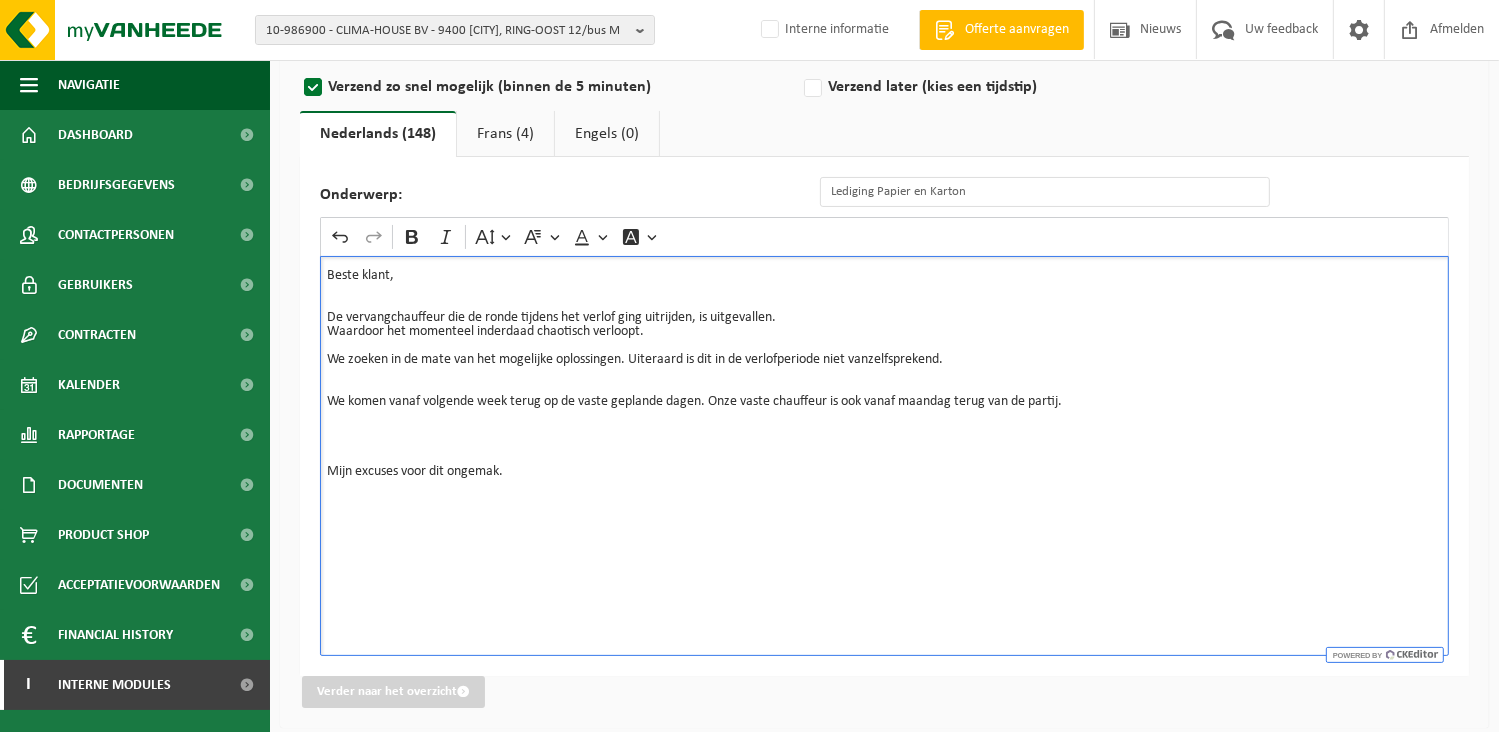 click on "We komen vanaf volgende week terug op de vaste geplande dagen. Onze vaste chauffeur is ook vanaf maandag terug van de partij." at bounding box center (884, 402) 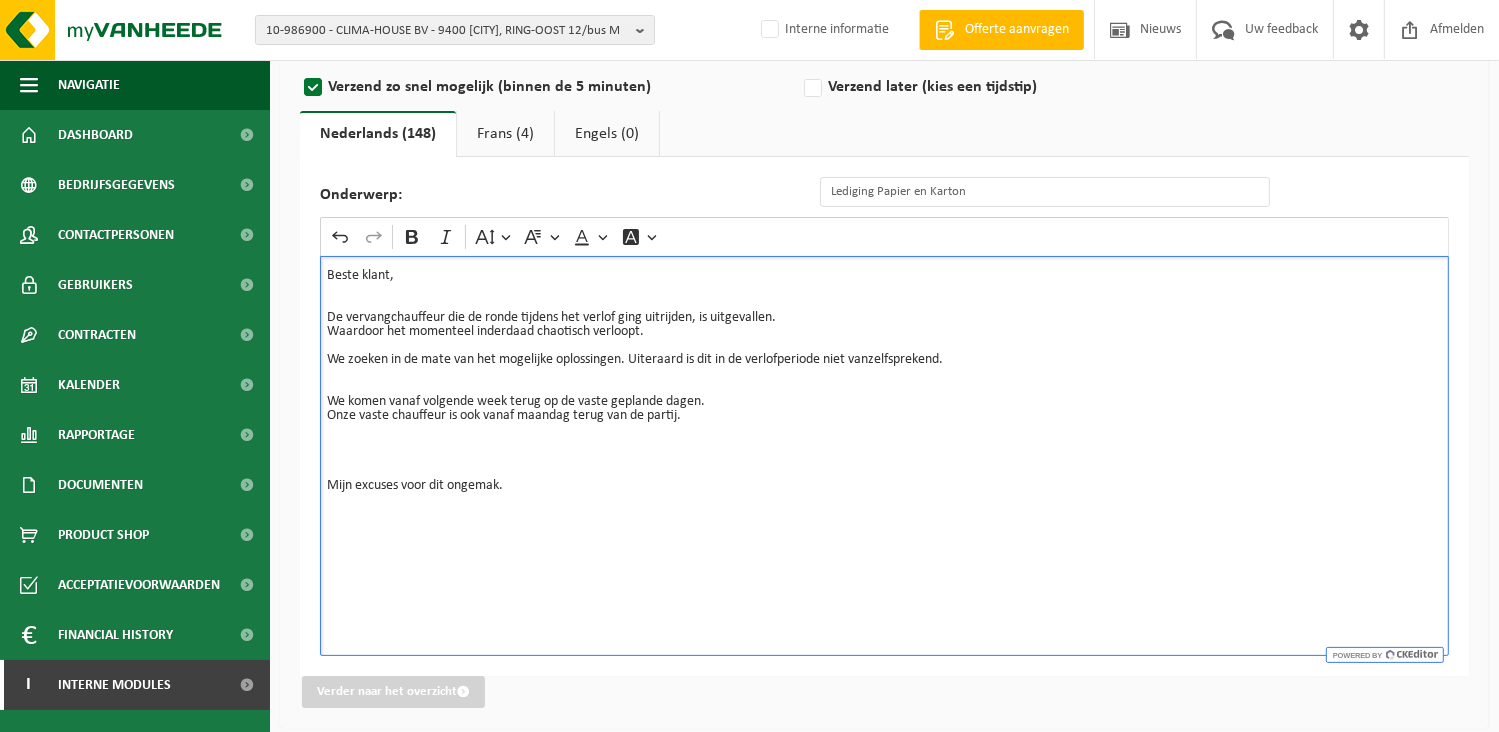 click at bounding box center (884, 444) 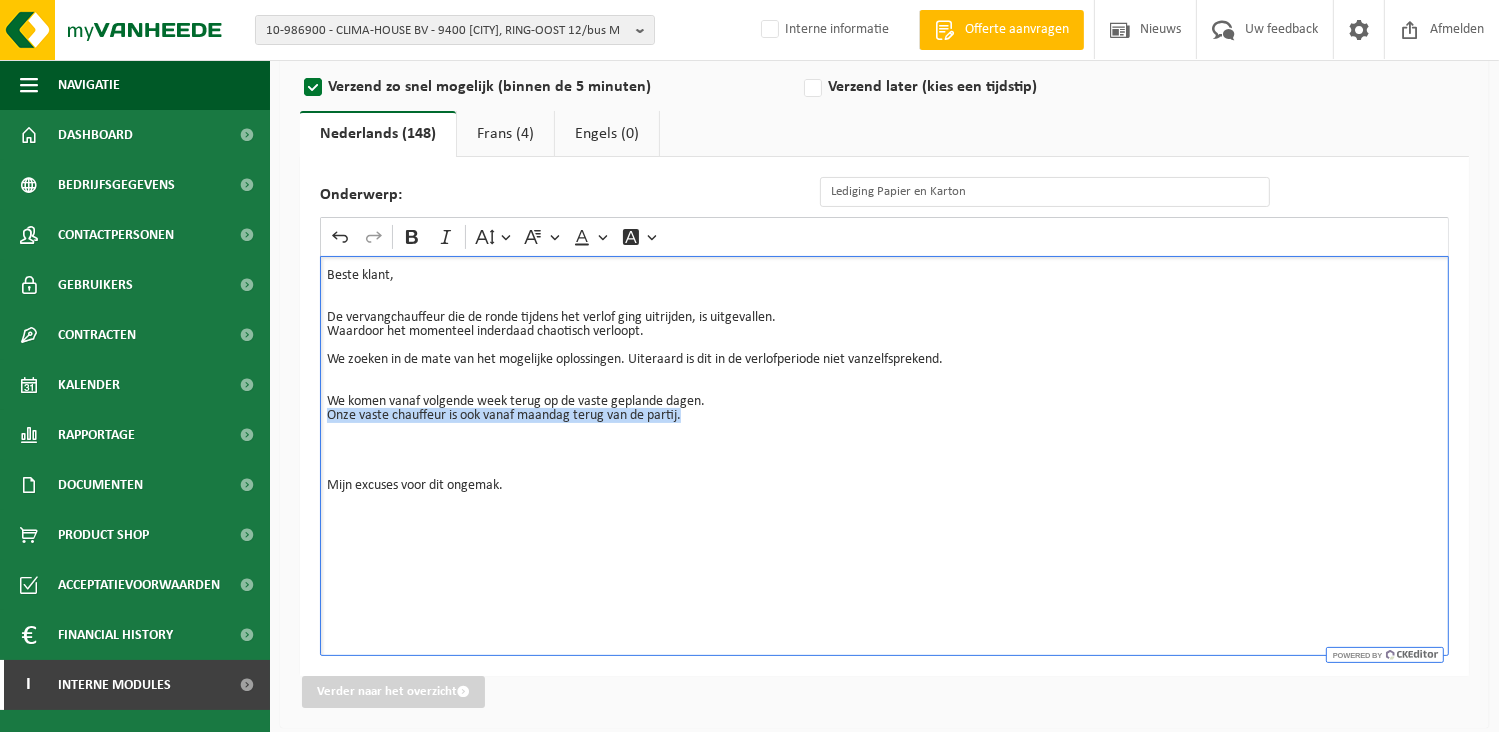 drag, startPoint x: 704, startPoint y: 416, endPoint x: 293, endPoint y: 411, distance: 411.03043 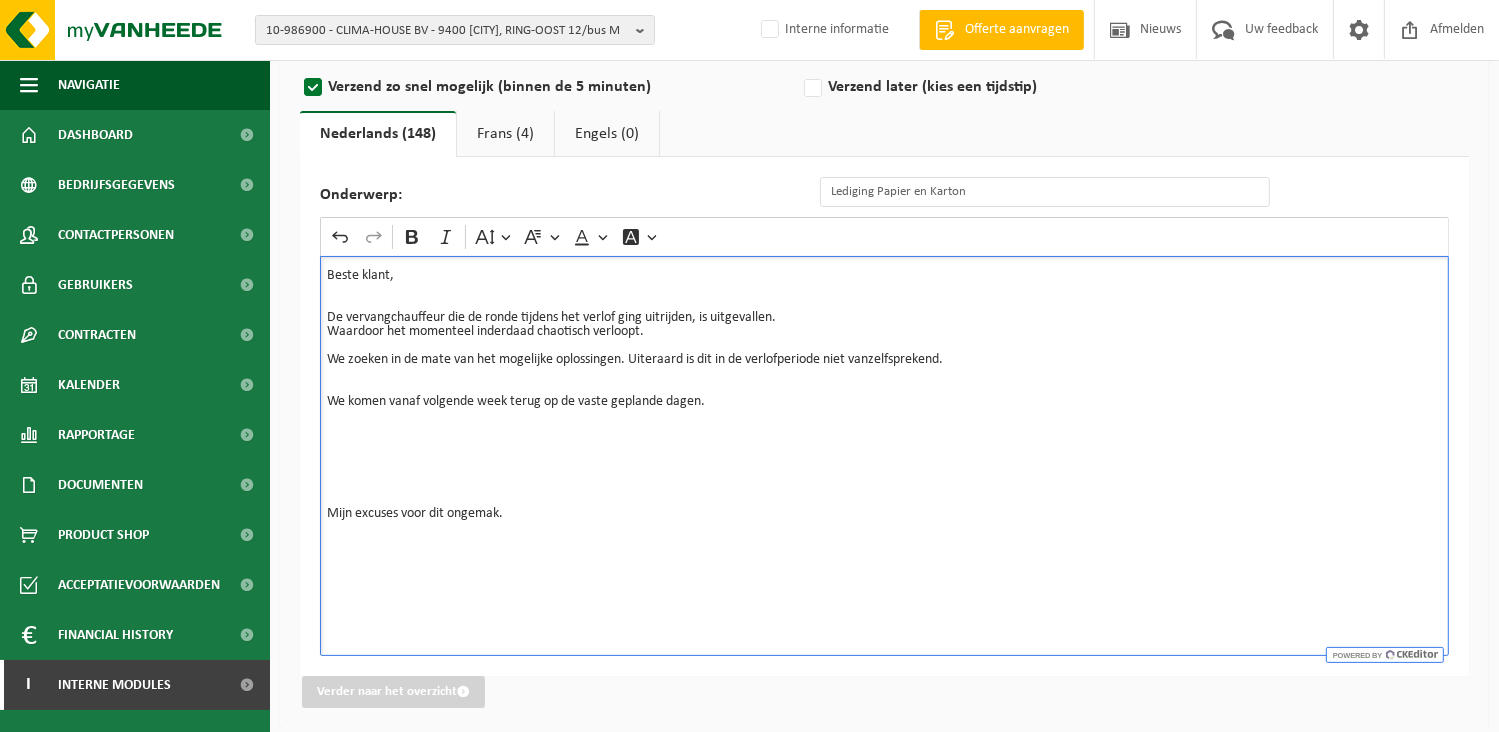 click at bounding box center (884, 444) 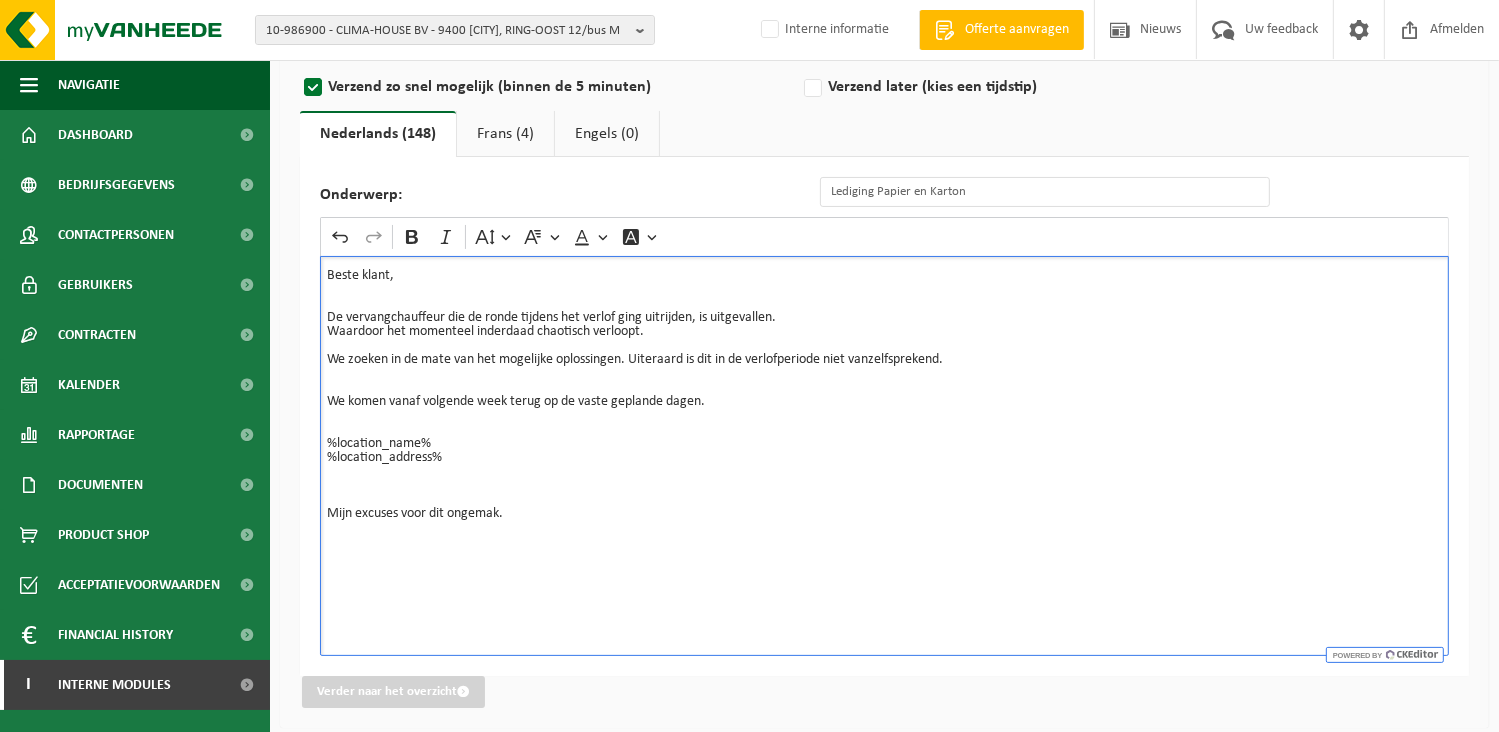 click on "Beste klant, De vervangchauffeur die de ronde tijdens het verlof ging uitrijden, is uitgevallen.  Waardoor het momenteel inderdaad chaotisch verloopt.  We zoeken in de mate van het mogelijke oplossingen. Uiteraard is dit in de verlofperiode niet vanzelfsprekend. We komen vanaf volgende week terug op de vaste geplande dagen.  %location_name% %location_address% ⁠⁠⁠⁠⁠⁠⁠ Mijn excuses voor dit ongemak." at bounding box center (884, 456) 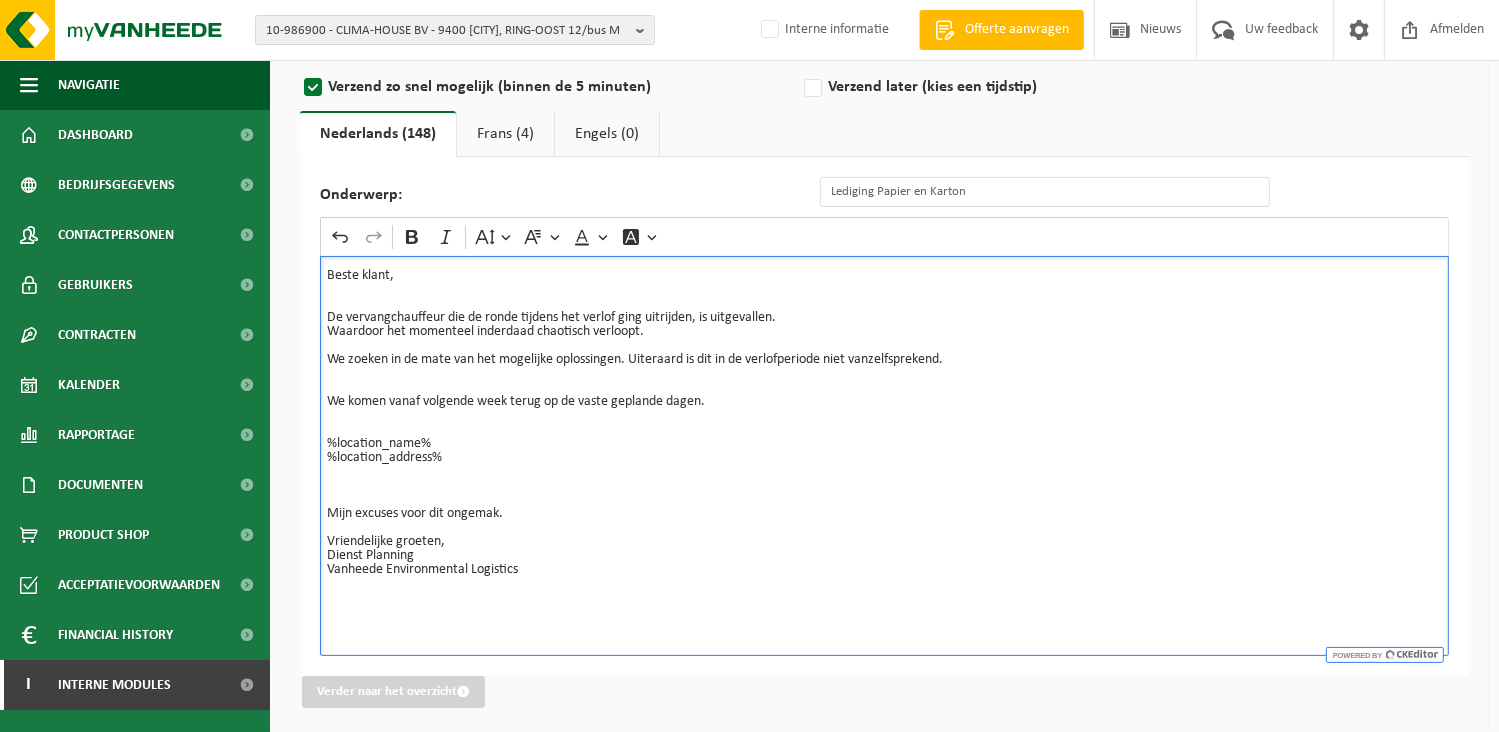 click on "Mijn excuses voor dit ongemak." at bounding box center [884, 514] 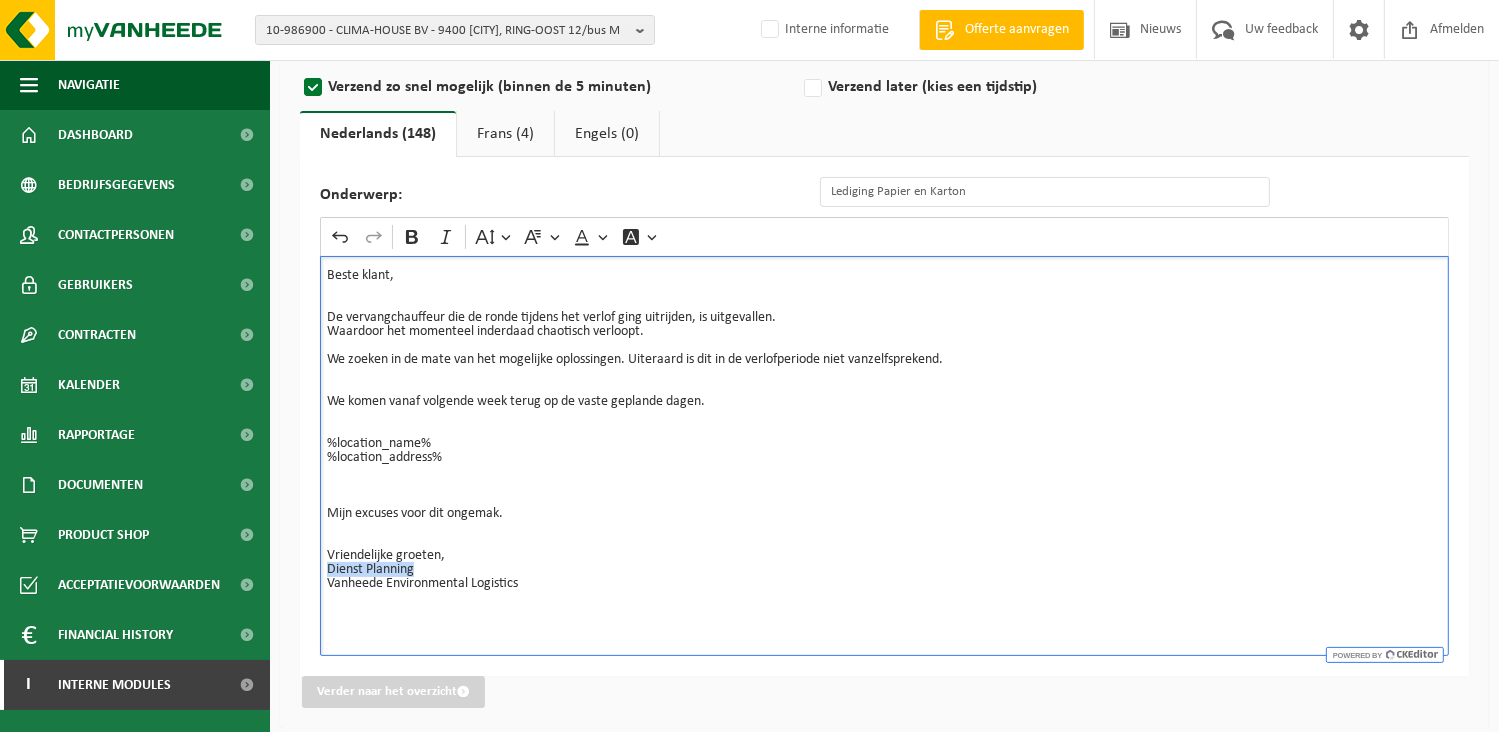 drag, startPoint x: 426, startPoint y: 571, endPoint x: 316, endPoint y: 571, distance: 110 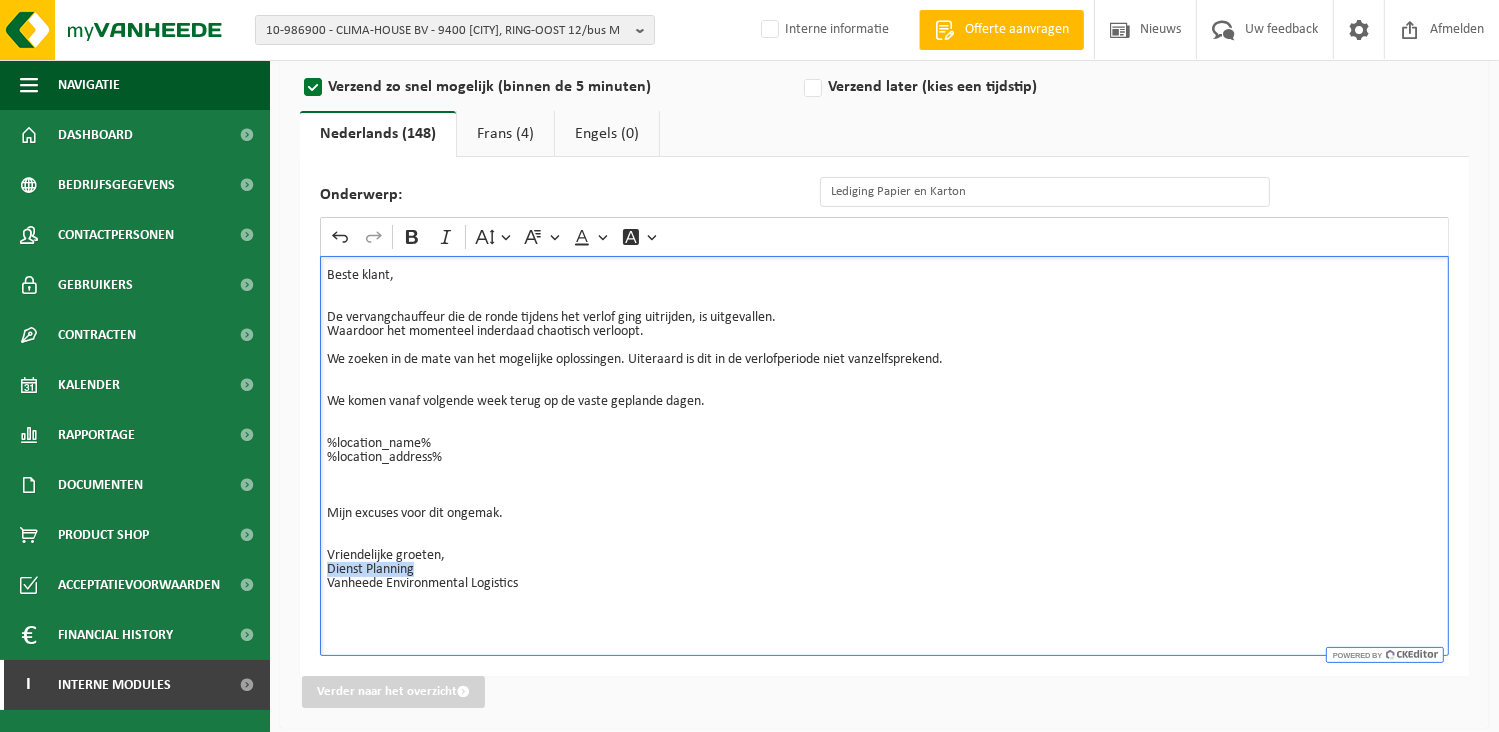 click on "Onderwerp:   Lediging Papier en Karton     Rich Text Editor Undo Redo Bold Italic Font Size Font Family Font Color Font Background Color Beste klant, De vervangchauffeur die de ronde tijdens het verlof ging uitrijden, is uitgevallen.  Waardoor het momenteel inderdaad chaotisch verloopt.  We zoeken in de mate van het mogelijke oplossingen. Uiteraard is dit in de verlofperiode niet vanzelfsprekend. We komen vanaf volgende week terug op de vaste geplande dagen.  %location_name% %location_address% Mijn excuses voor dit ongemak.  Vriendelijke groeten, Dienst Planning Vanheede Environmental Logistics" at bounding box center (884, 416) 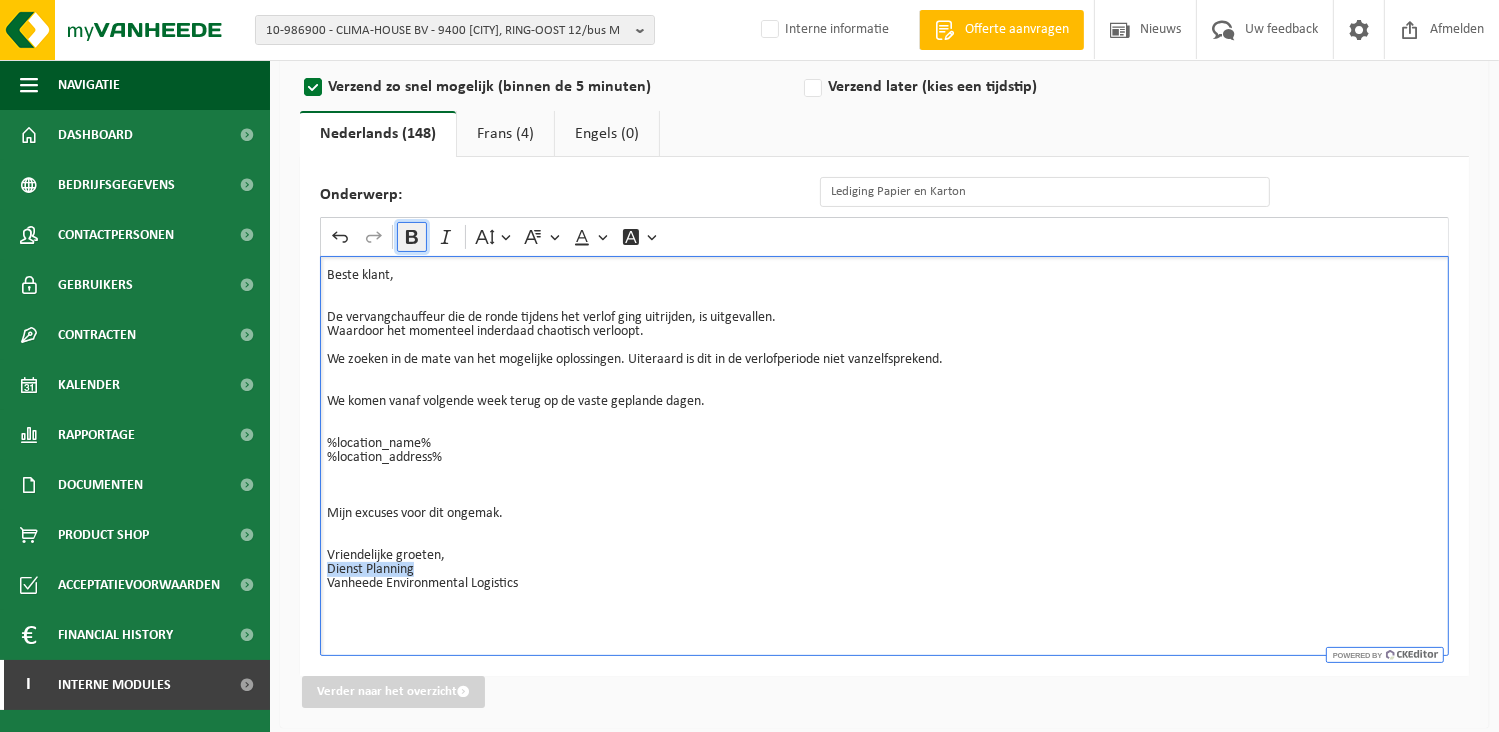 click on "Bold" at bounding box center [412, 237] 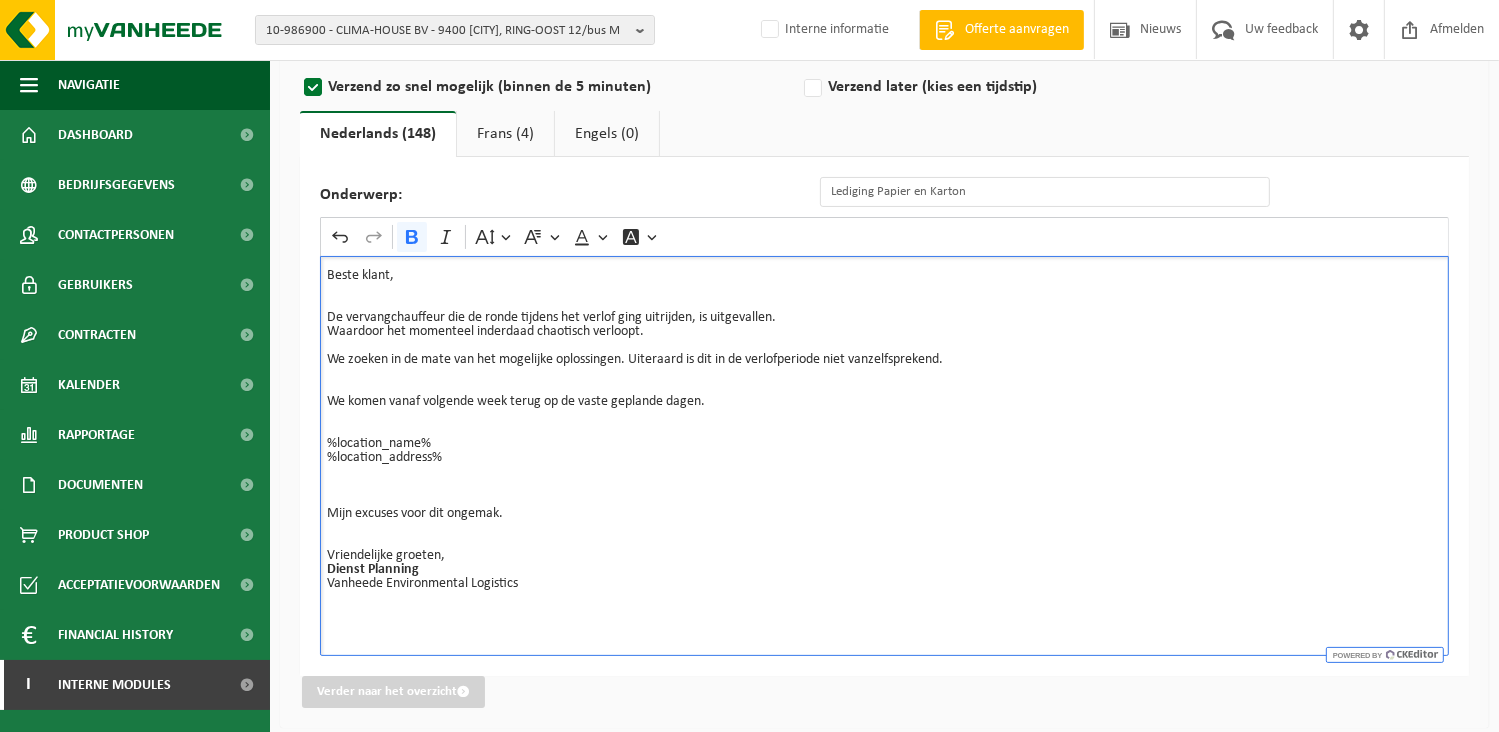 click at bounding box center [884, 528] 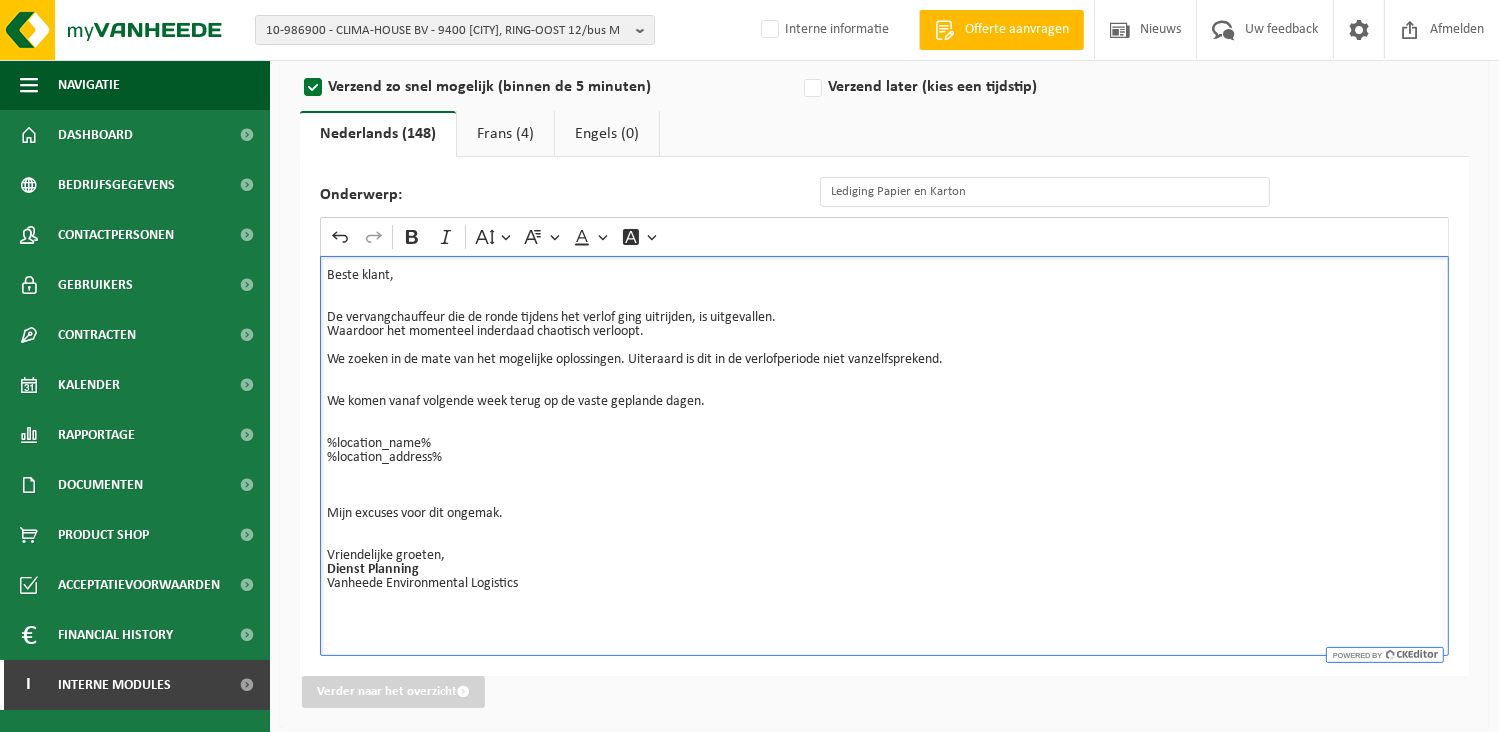 click at bounding box center (884, 500) 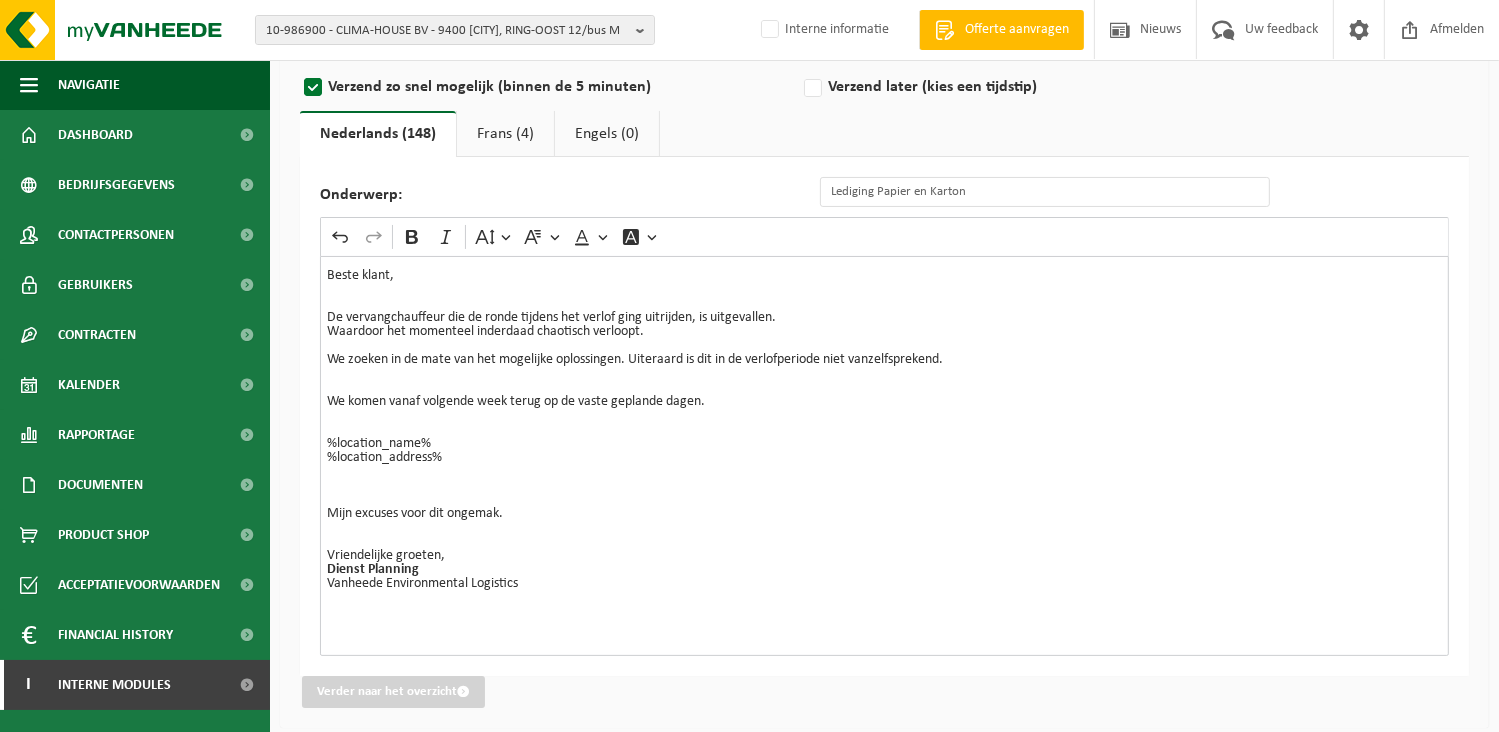click on "Frans (4)" at bounding box center (505, 134) 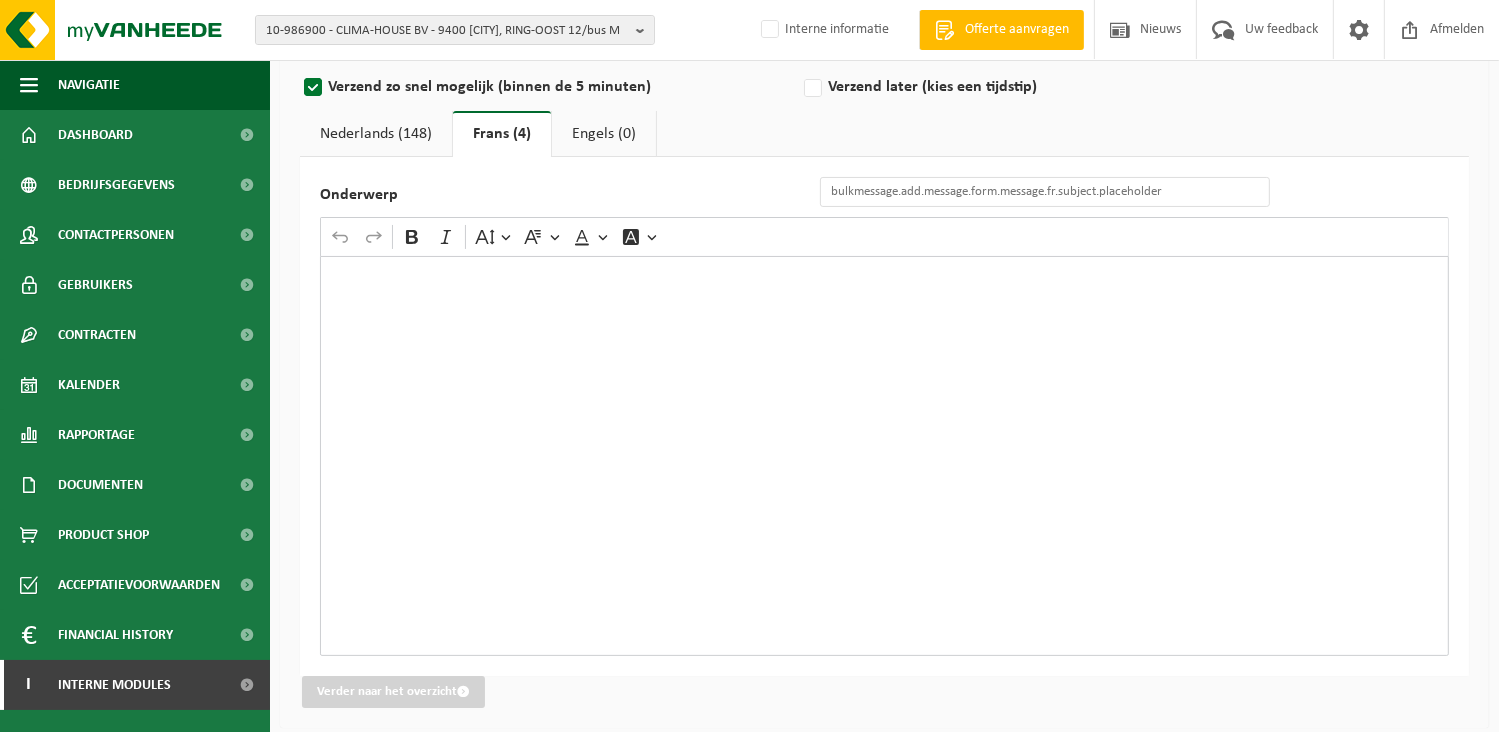 click on "Nederlands (148)" at bounding box center (376, 134) 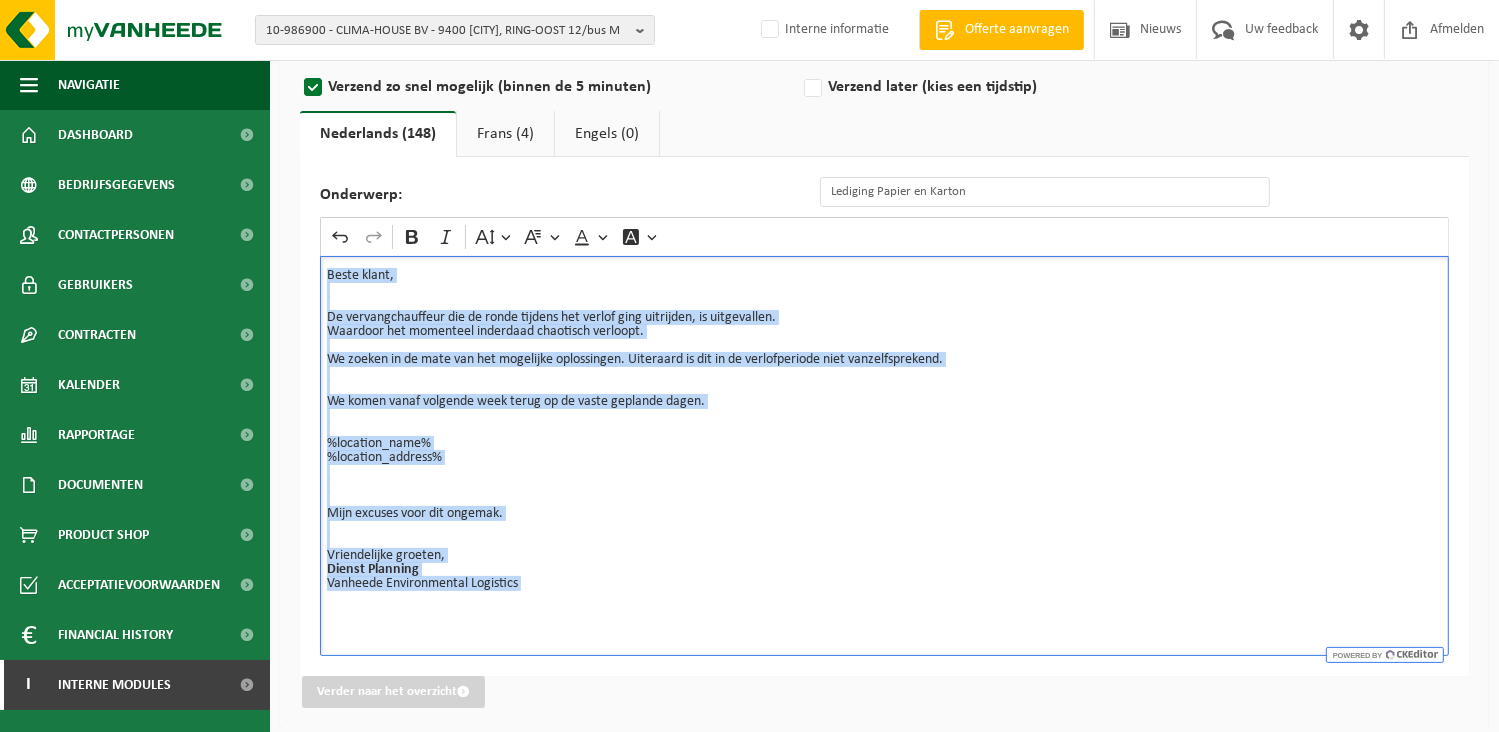 drag, startPoint x: 541, startPoint y: 597, endPoint x: 322, endPoint y: 275, distance: 389.41623 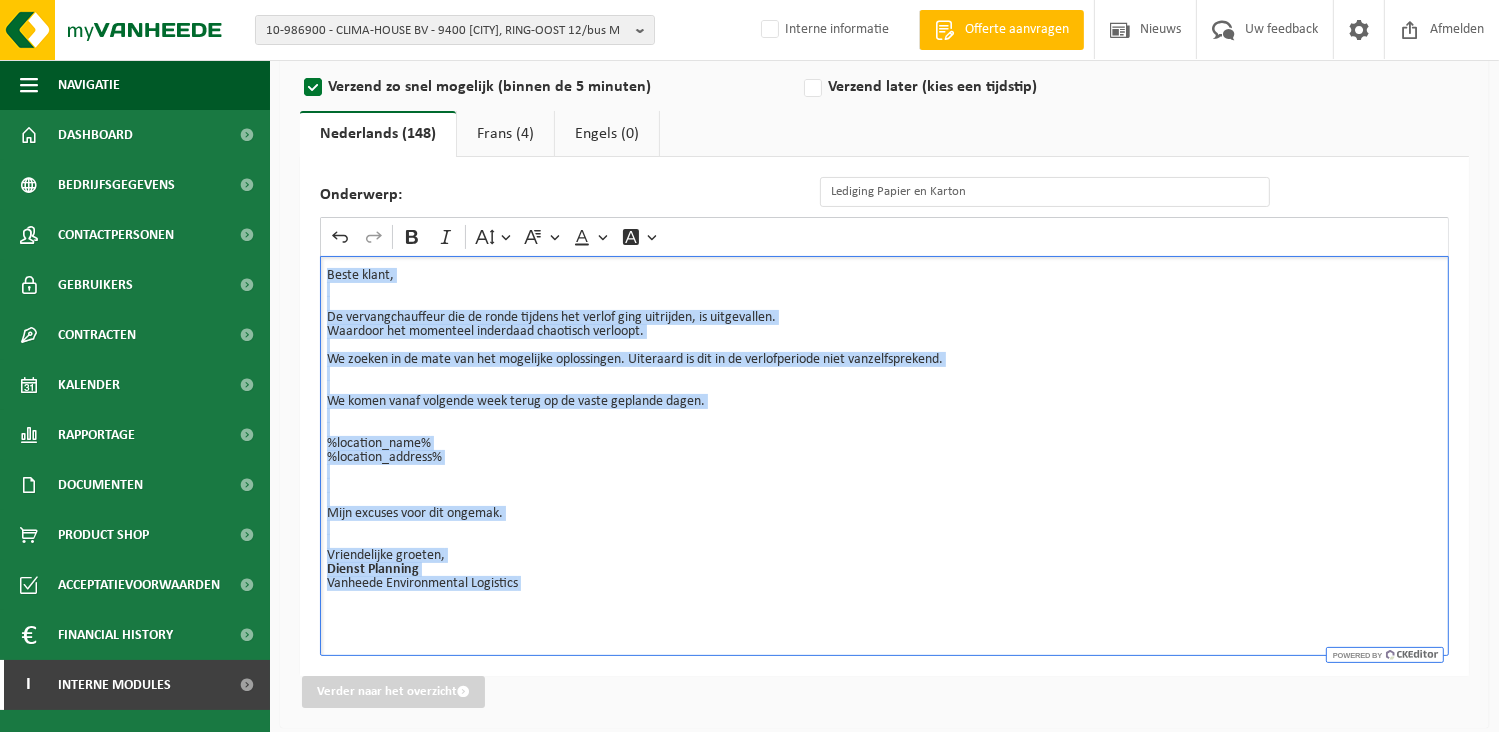 click on "Beste klant, De vervangchauffeur die de ronde tijdens het verlof ging uitrijden, is uitgevallen.  Waardoor het momenteel inderdaad chaotisch verloopt.  We zoeken in de mate van het mogelijke oplossingen. Uiteraard is dit in de verlofperiode niet vanzelfsprekend. We komen vanaf volgende week terug op de vaste geplande dagen.  %location_name% %location_address% Mijn excuses voor dit ongemak.  Vriendelijke groeten, Dienst Planning Vanheede Environmental Logistics" at bounding box center [884, 456] 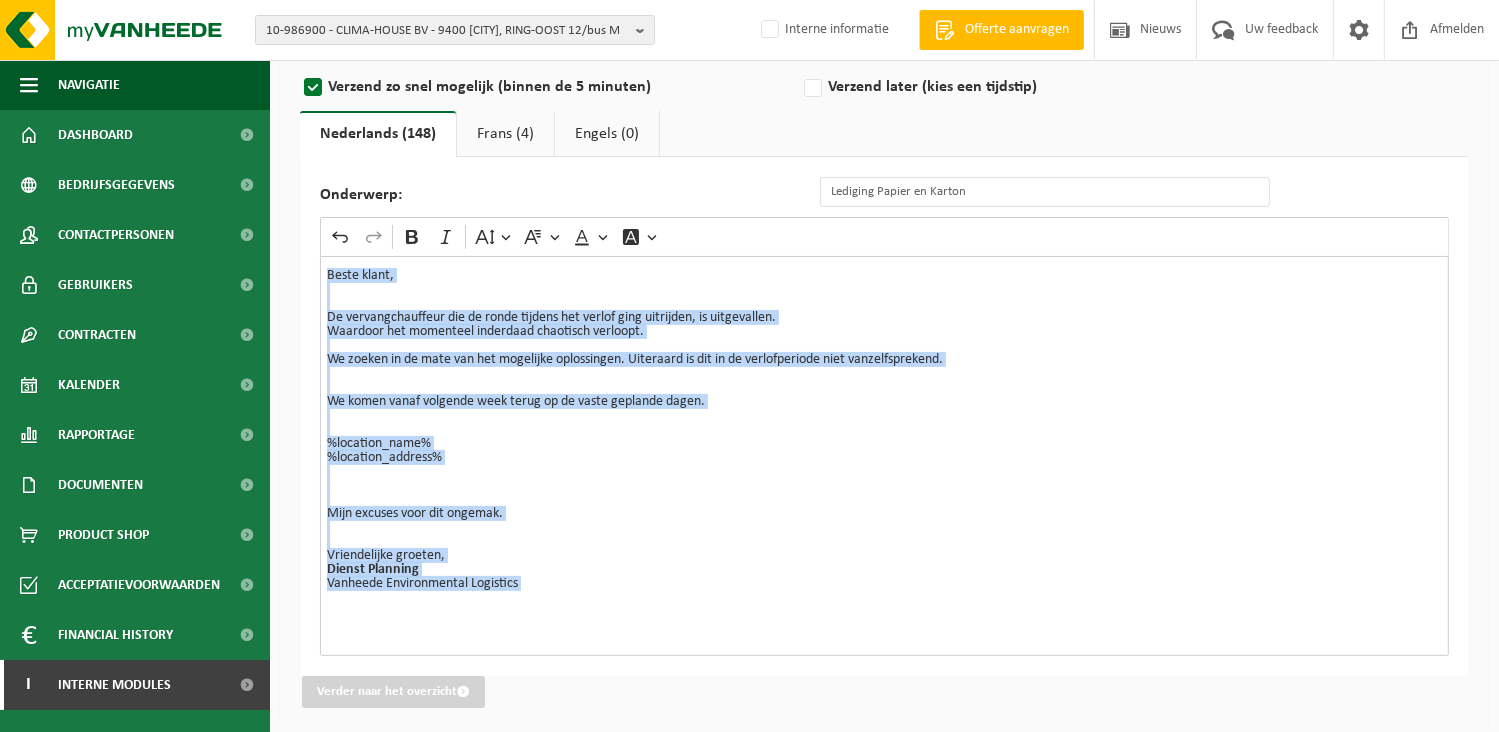 drag, startPoint x: 502, startPoint y: 130, endPoint x: 484, endPoint y: 198, distance: 70.34202 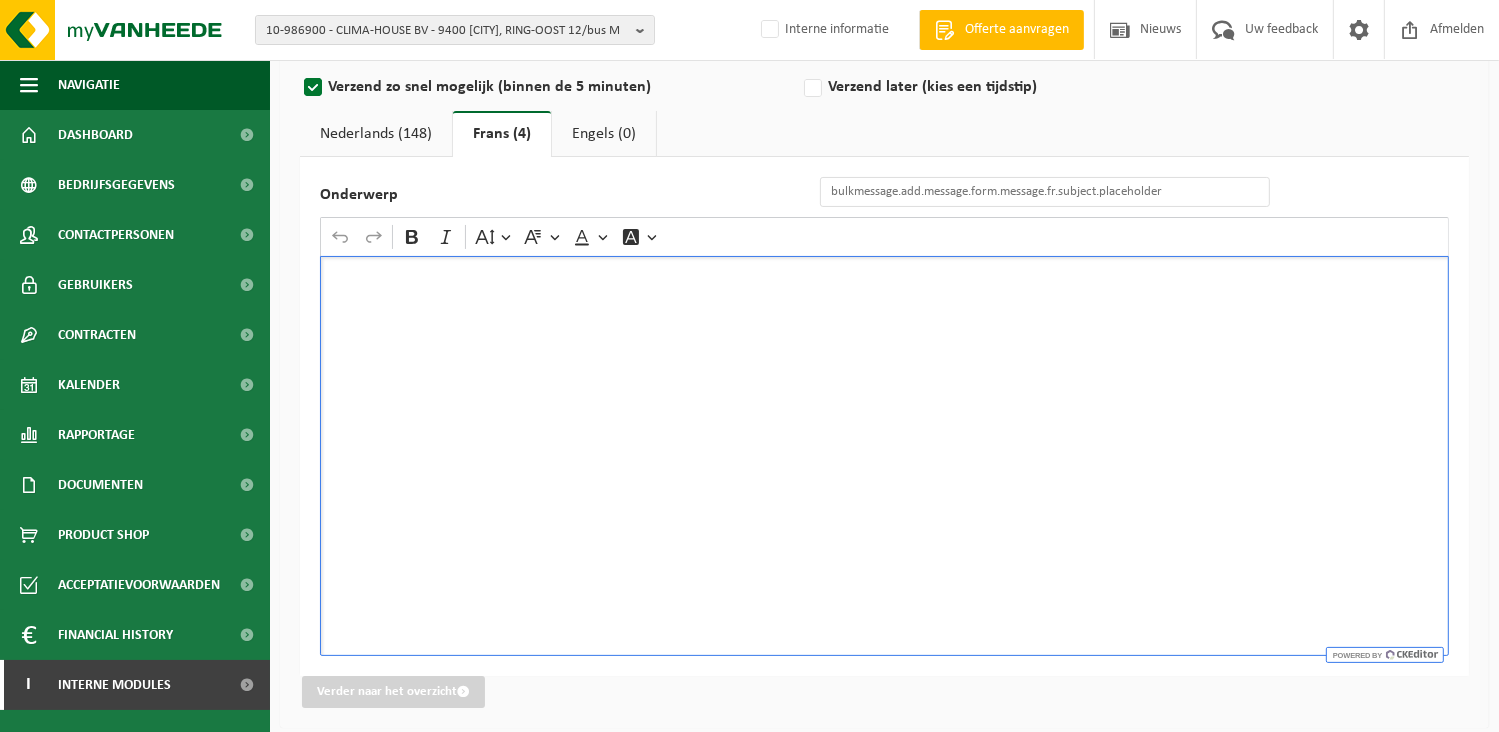 click at bounding box center (884, 456) 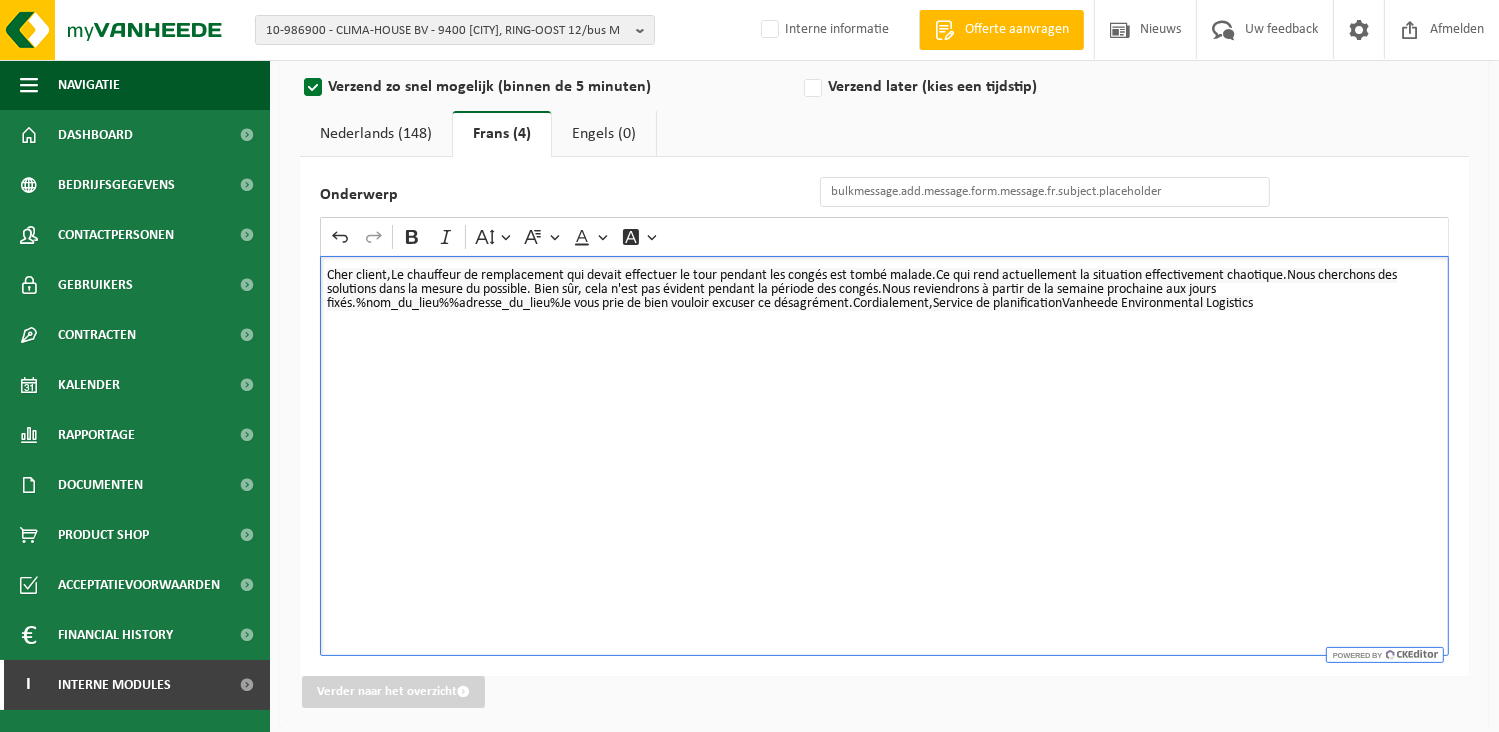 drag, startPoint x: 388, startPoint y: 267, endPoint x: 427, endPoint y: 276, distance: 40.024994 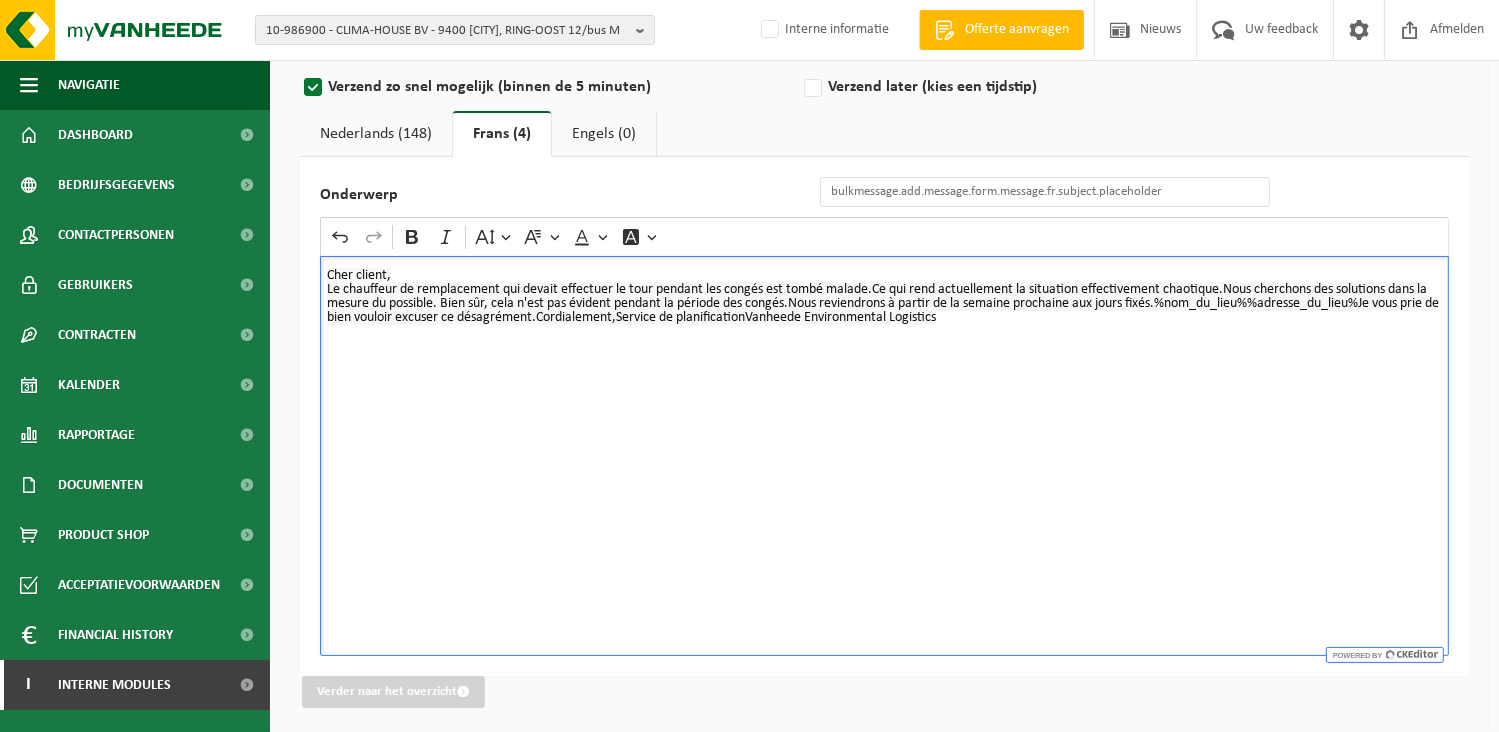 click on "Le chauffeur de remplacement qui devait effectuer le tour pendant les congés est tombé malade.Ce qui rend actuellement la situation effectivement chaotique.Nous cherchons des solutions dans la mesure du possible. Bien sûr, cela n'est pas évident pendant la période des congés.Nous reviendrons à partir de la semaine prochaine aux jours fixés.%nom_du_lieu%%adresse_du_lieu%Je vous prie de bien vouloir excuser ce désagrément.Cordialement,Service de planificationVanheede Environmental Logistics" at bounding box center (883, 303) 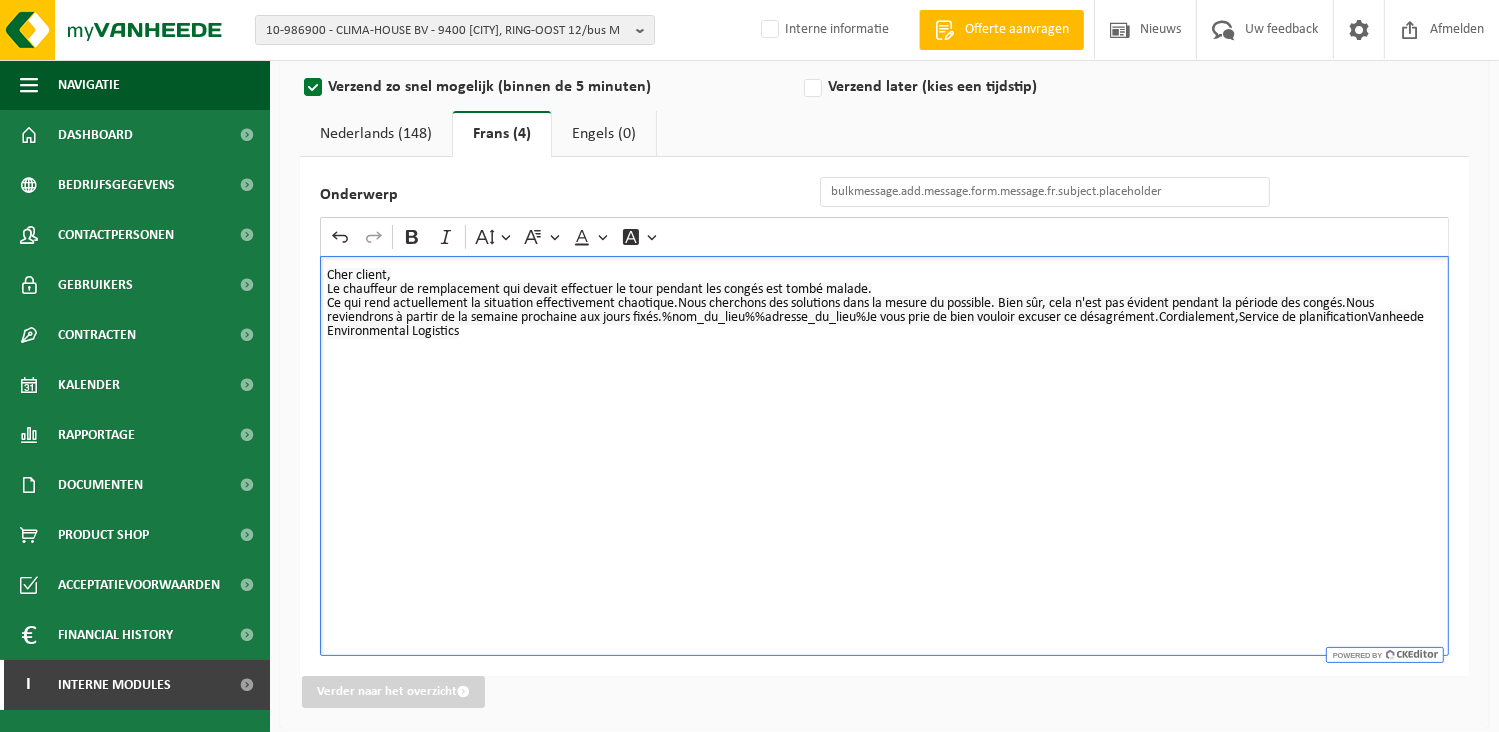 click on "Ce qui rend actuellement la situation effectivement chaotique.Nous cherchons des solutions dans la mesure du possible. Bien sûr, cela n'est pas évident pendant la période des congés.Nous reviendrons à partir de la semaine prochaine aux jours fixés.%nom_du_lieu%%adresse_du_lieu%Je vous prie de bien vouloir excuser ce désagrément.Cordialement,Service de planificationVanheede Environmental Logistics" at bounding box center [875, 317] 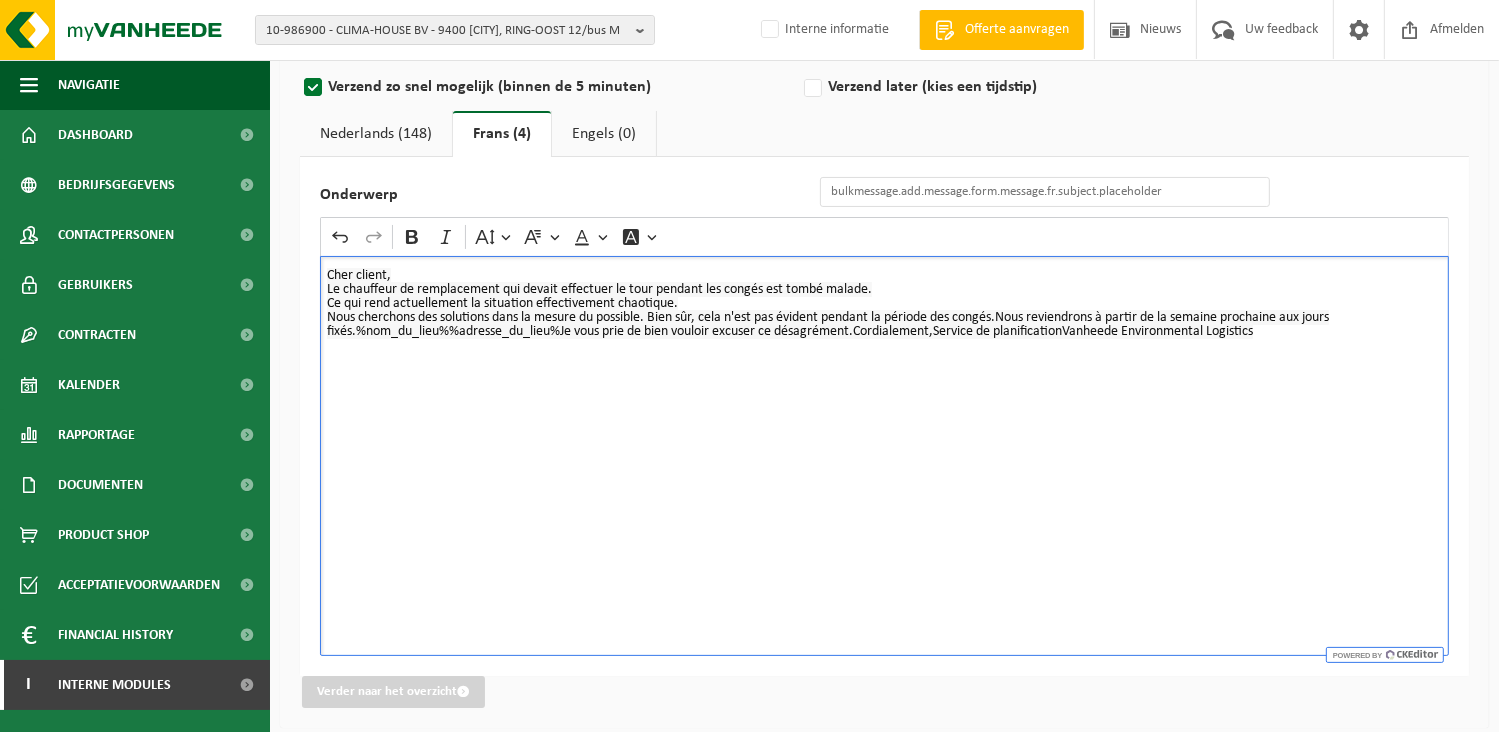 click on "Nous cherchons des solutions dans la mesure du possible. Bien sûr, cela n'est pas évident pendant la période des congés.Nous reviendrons à partir de la semaine prochaine aux jours fixés.%nom_du_lieu%%adresse_du_lieu%Je vous prie de bien vouloir excuser ce désagrément.Cordialement,Service de planificationVanheede Environmental Logistics" at bounding box center (828, 324) 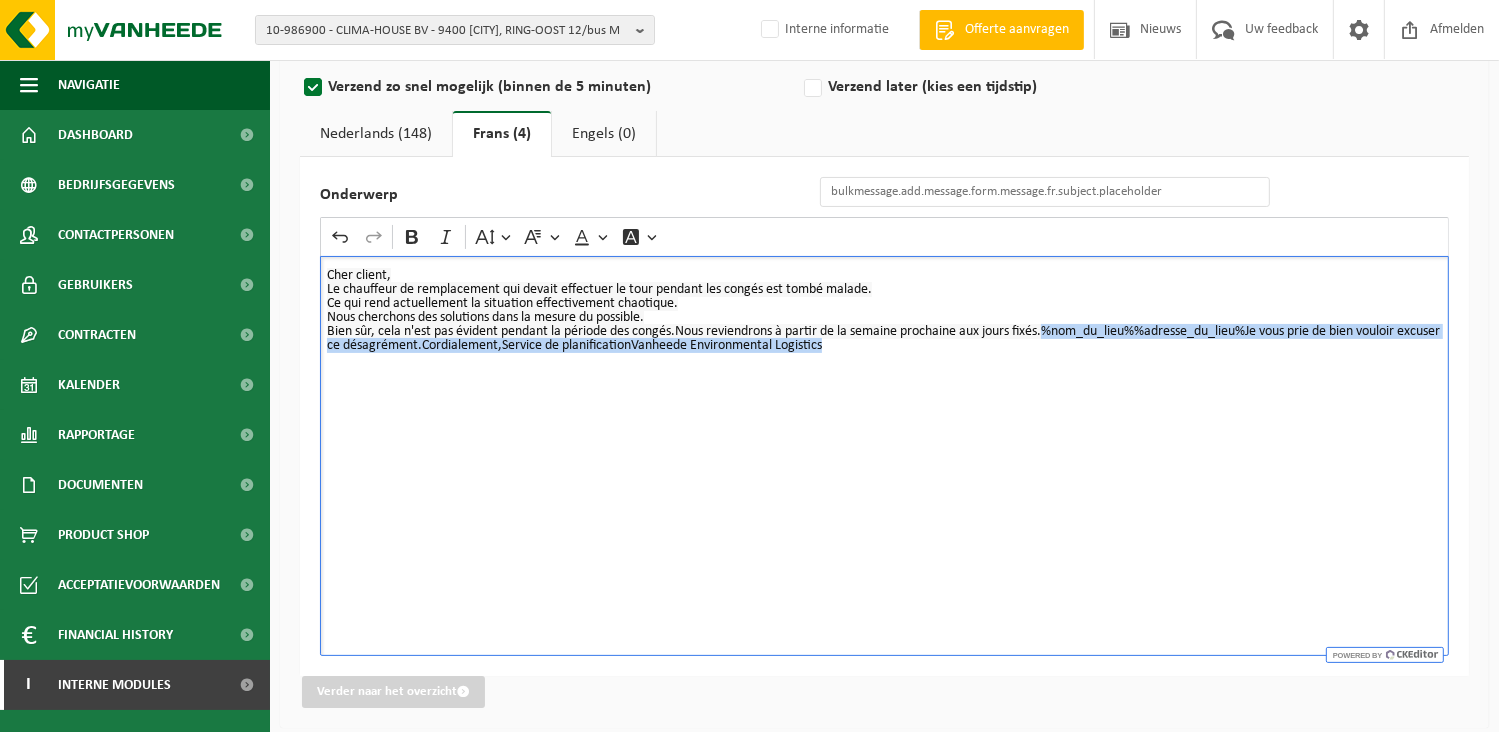 drag, startPoint x: 1054, startPoint y: 333, endPoint x: 1406, endPoint y: 372, distance: 354.15393 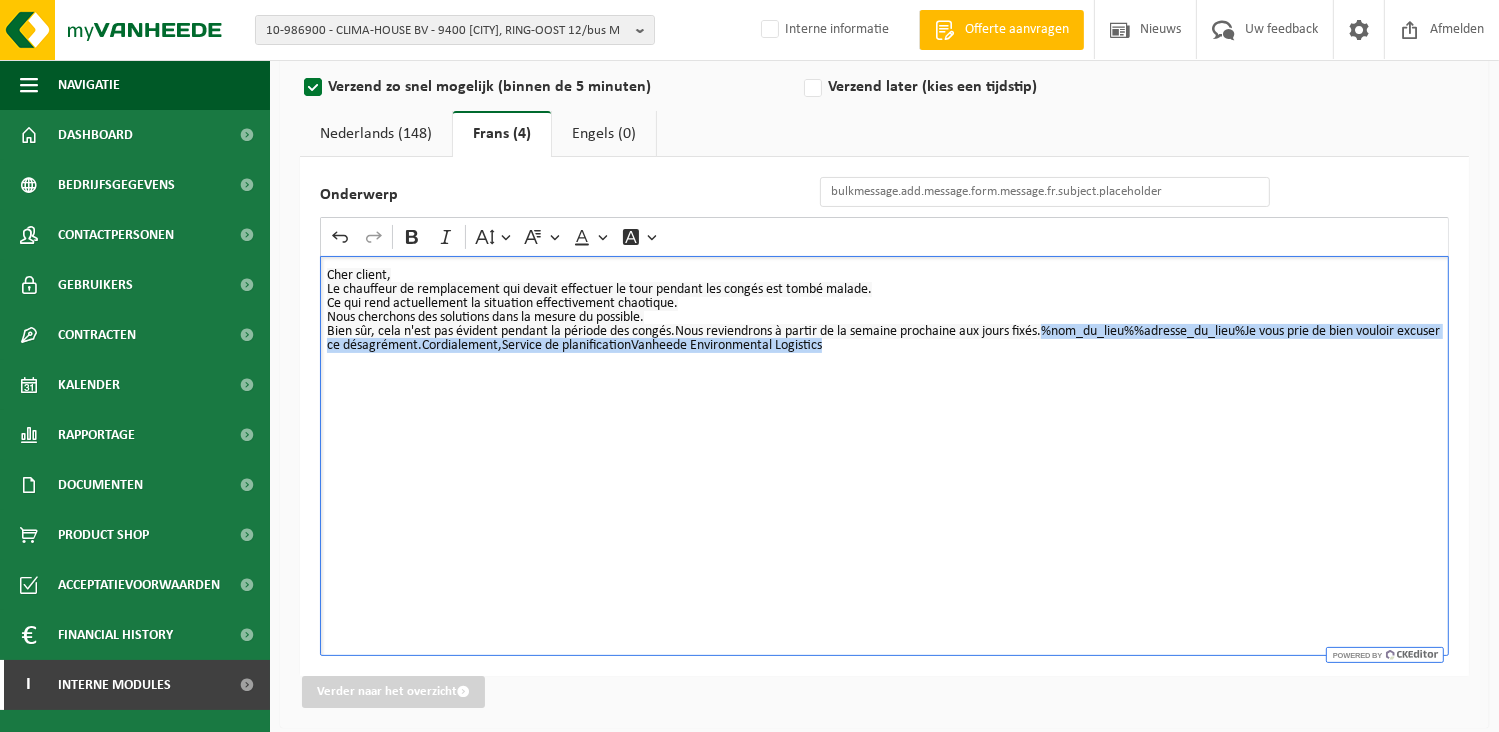 click on "Cher client, Le chauffeur de remplacement qui devait effectuer le tour pendant les congés est tombé malade. Ce qui rend actuellement la situation effectivement chaotique. Nous cherchons des solutions dans la mesure du possible.  Bien sûr, cela n'est pas évident pendant la période des congés.Nous reviendrons à partir de la semaine prochaine aux jours fixés.%nom_du_lieu%%adresse_du_lieu%Je vous prie de bien vouloir excuser ce désagrément.Cordialement,Service de planificationVanheede Environmental Logistics" at bounding box center (884, 456) 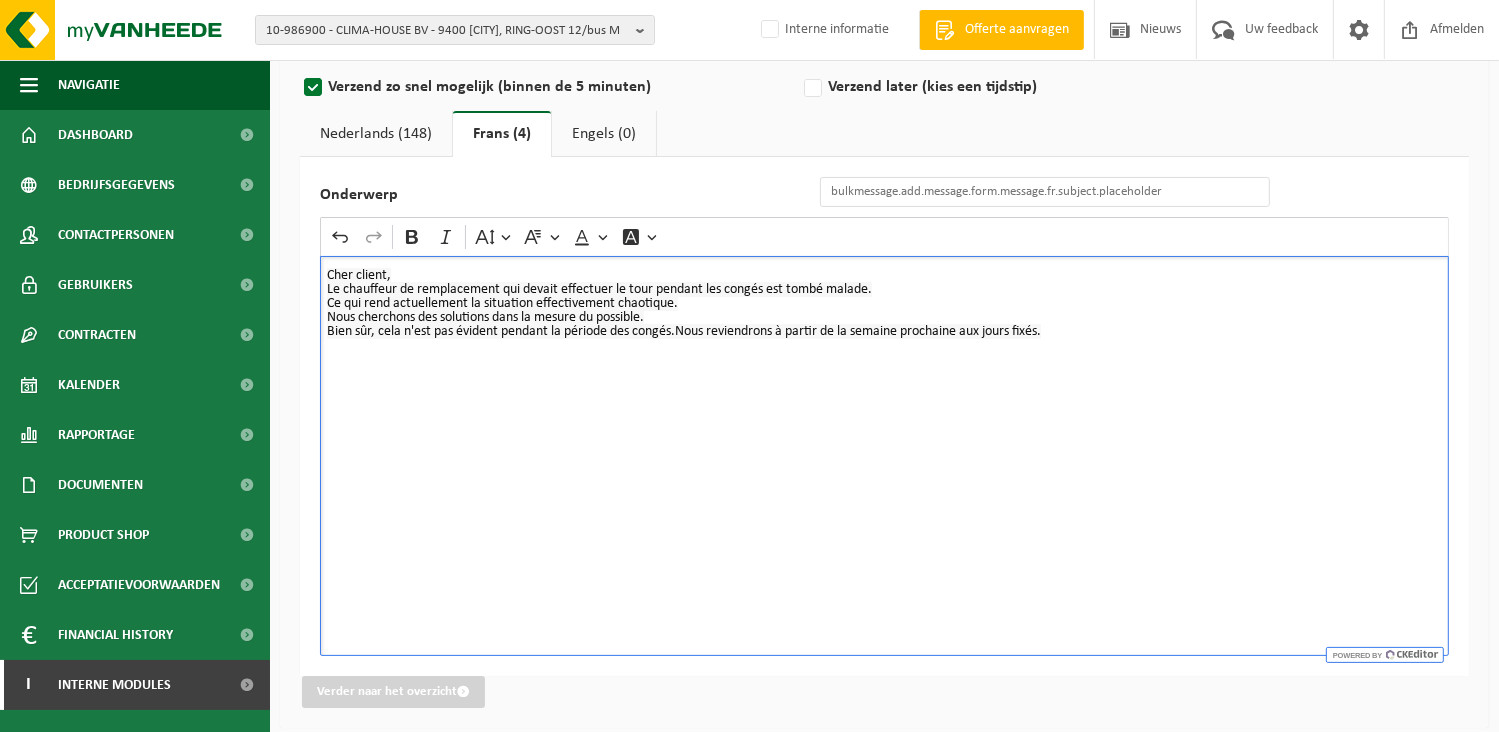 click on "Le chauffeur de remplacement qui devait effectuer le tour pendant les congés est tombé malade." at bounding box center [884, 290] 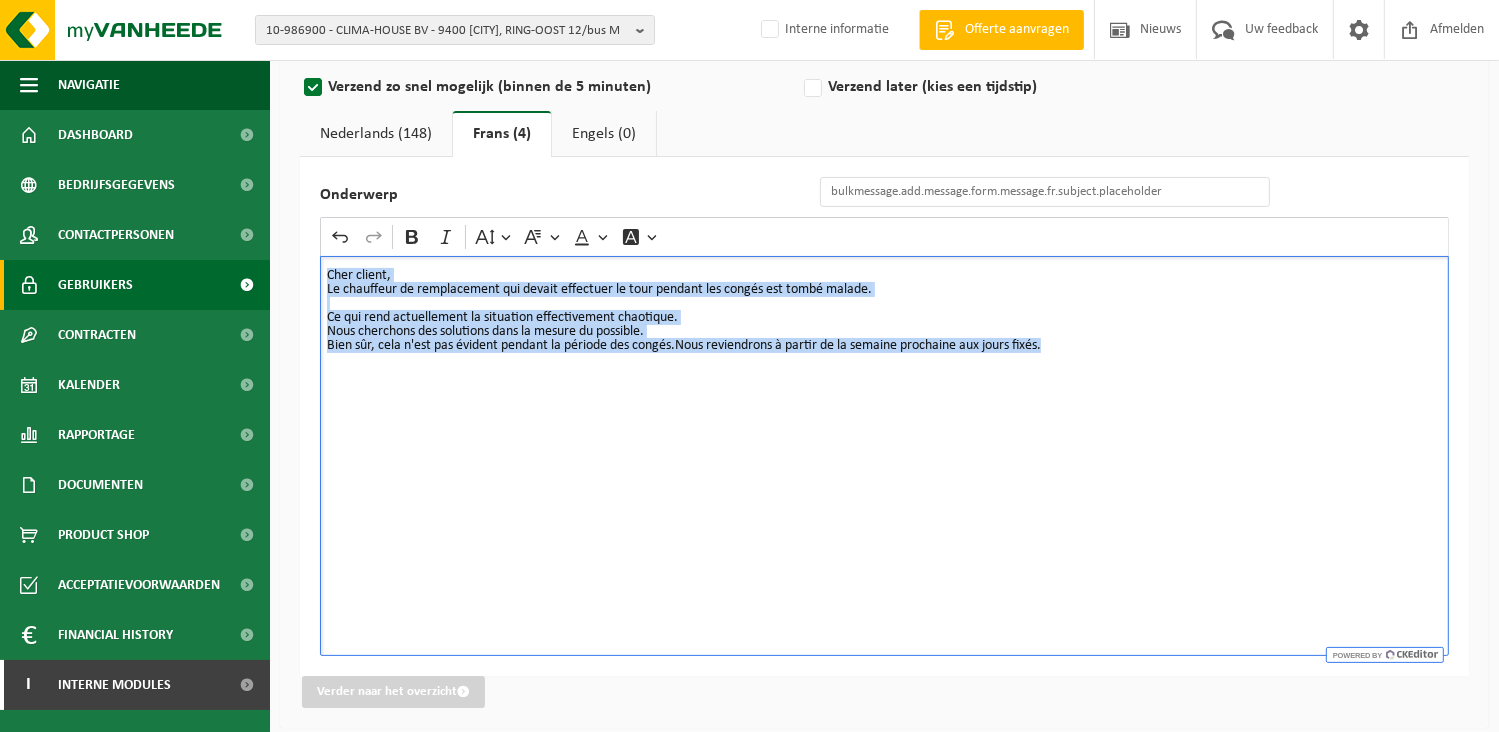 drag, startPoint x: 1125, startPoint y: 350, endPoint x: 245, endPoint y: 265, distance: 884.0956 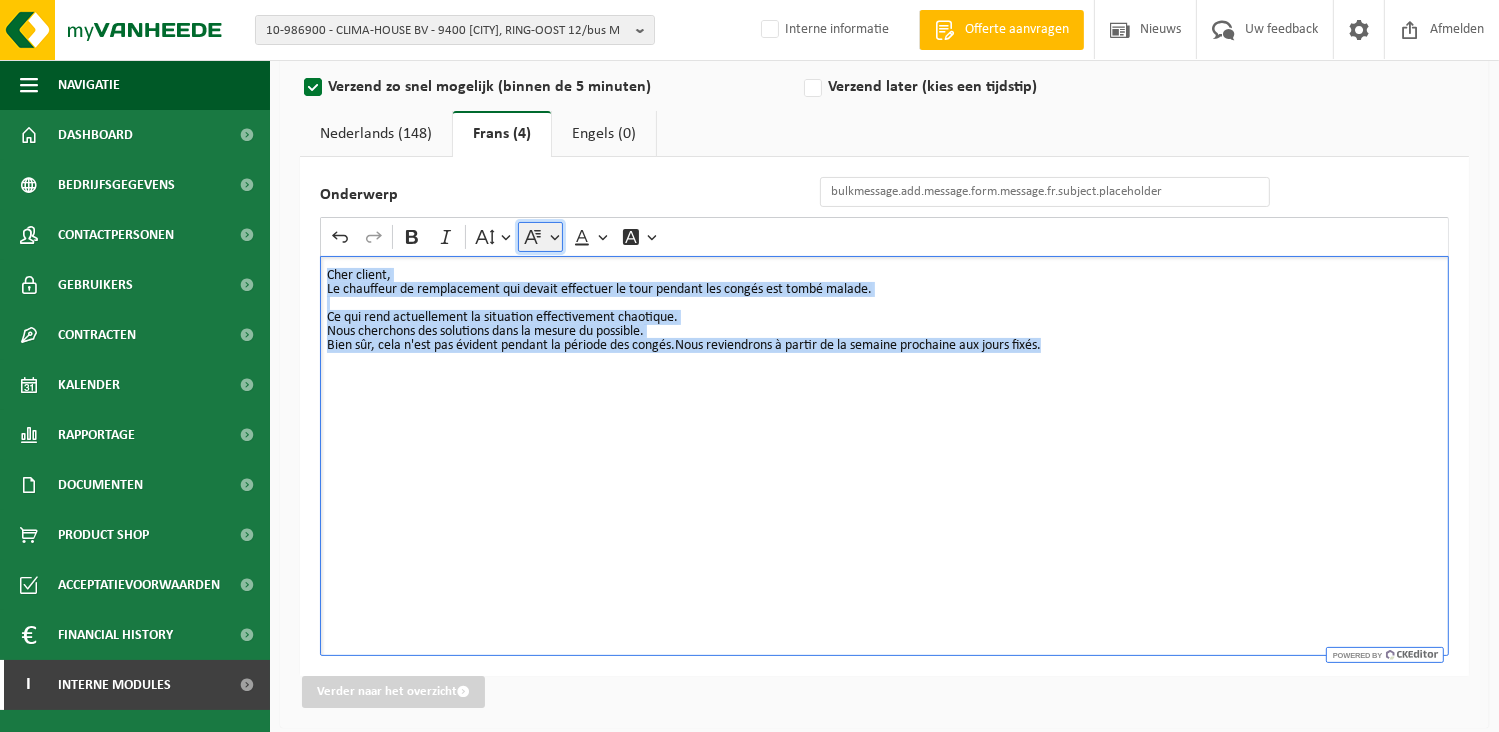 click 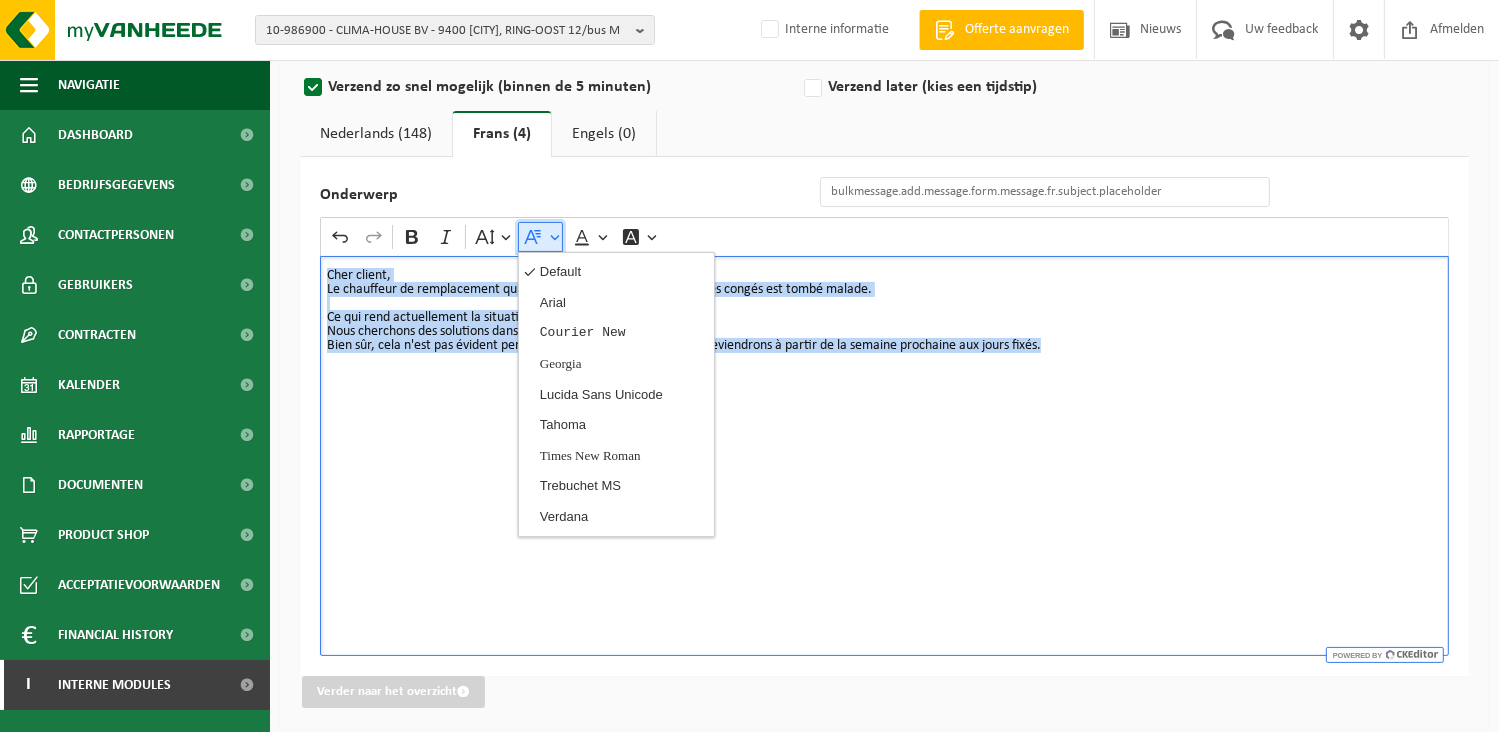 click 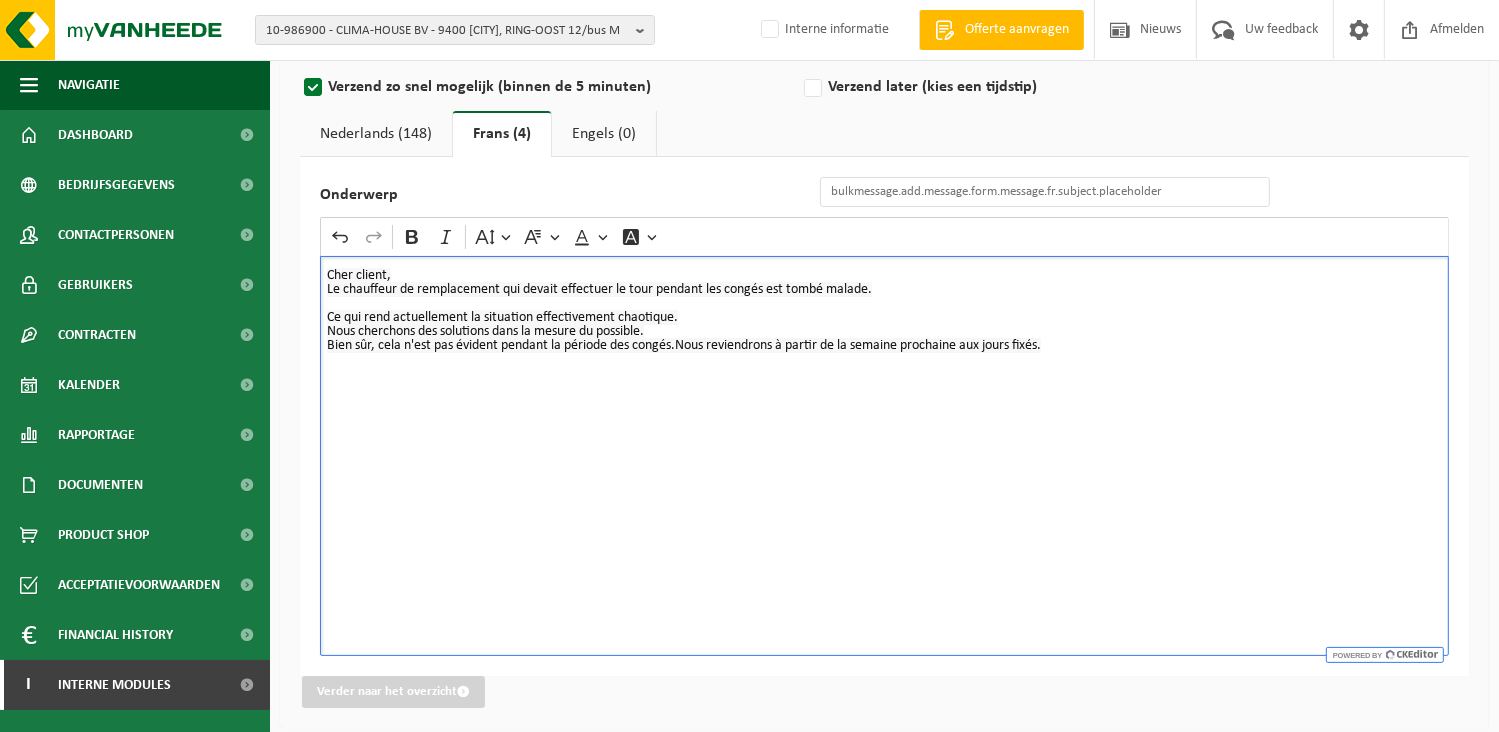 click on "Cher client, Le chauffeur de remplacement qui devait effectuer le tour pendant les congés est tombé malade. Ce qui rend actuellement la situation effectivement chaotique. Nous cherchons des solutions dans la mesure du possible.  Bien sûr, cela n'est pas évident pendant la période des congés.Nous reviendrons à partir de la semaine prochaine aux jours fixés." at bounding box center [884, 456] 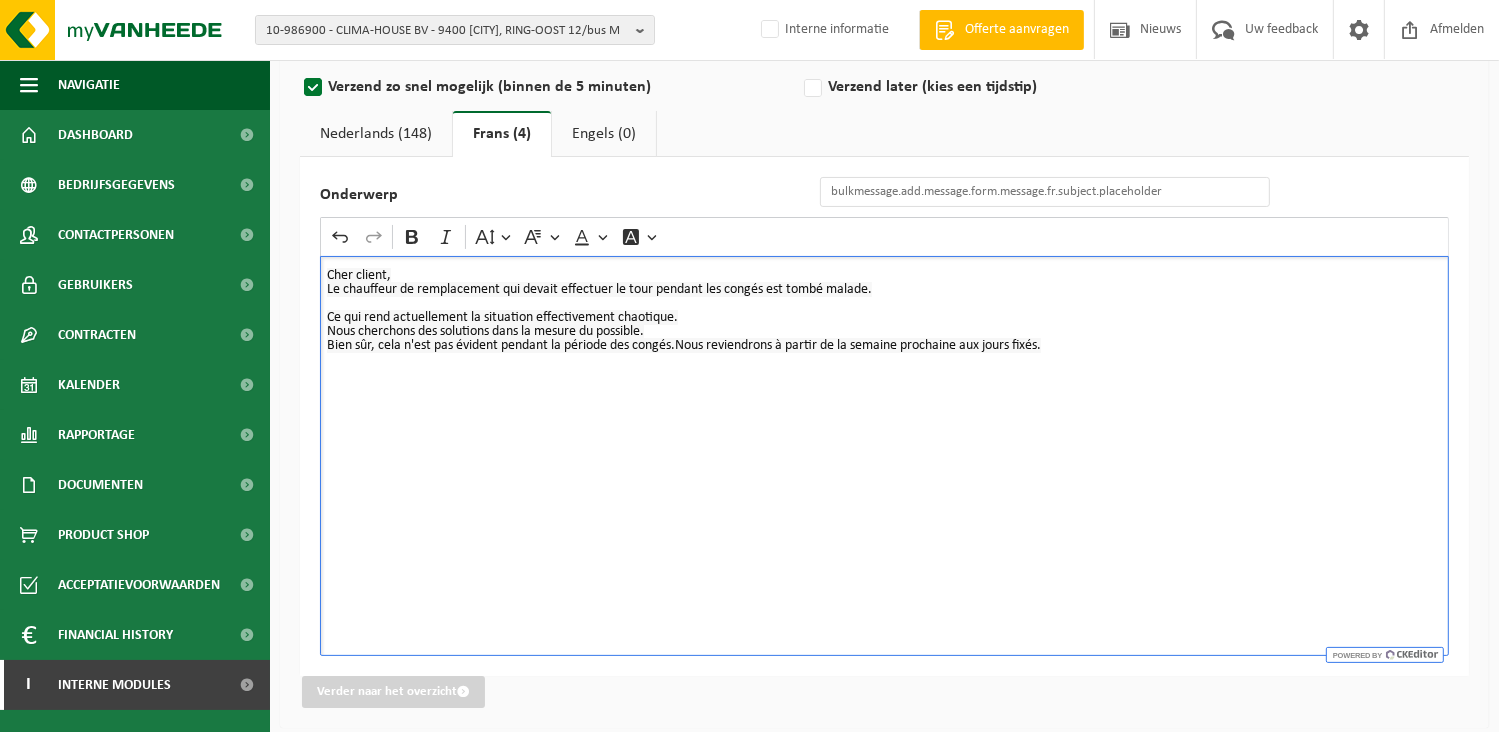 click on "Cher client," at bounding box center (884, 276) 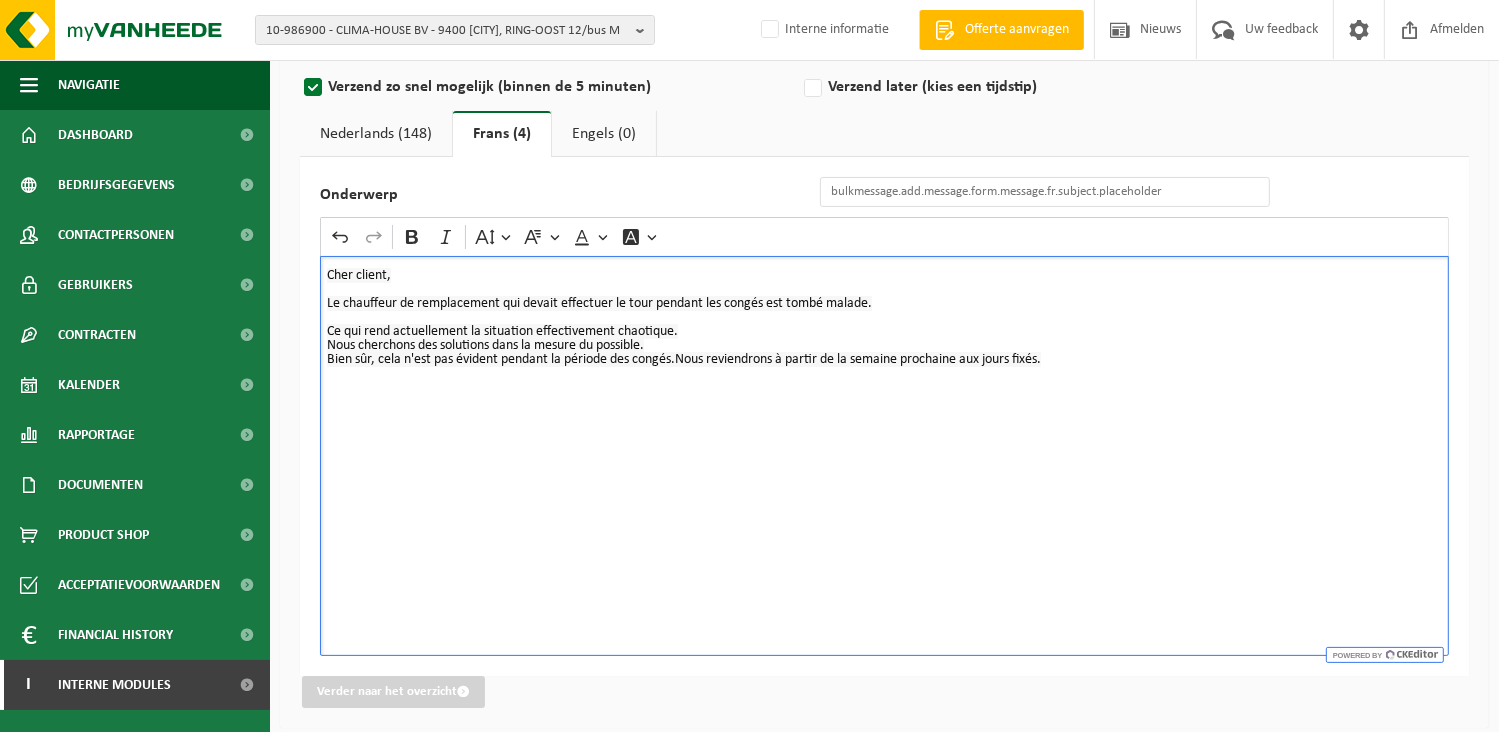 click on "Cher client, Le chauffeur de remplacement qui devait effectuer le tour pendant les congés est tombé malade. Ce qui rend actuellement la situation effectivement chaotique. Nous cherchons des solutions dans la mesure du possible.  Bien sûr, cela n'est pas évident pendant la période des congés.Nous reviendrons à partir de la semaine prochaine aux jours fixés." at bounding box center (884, 456) 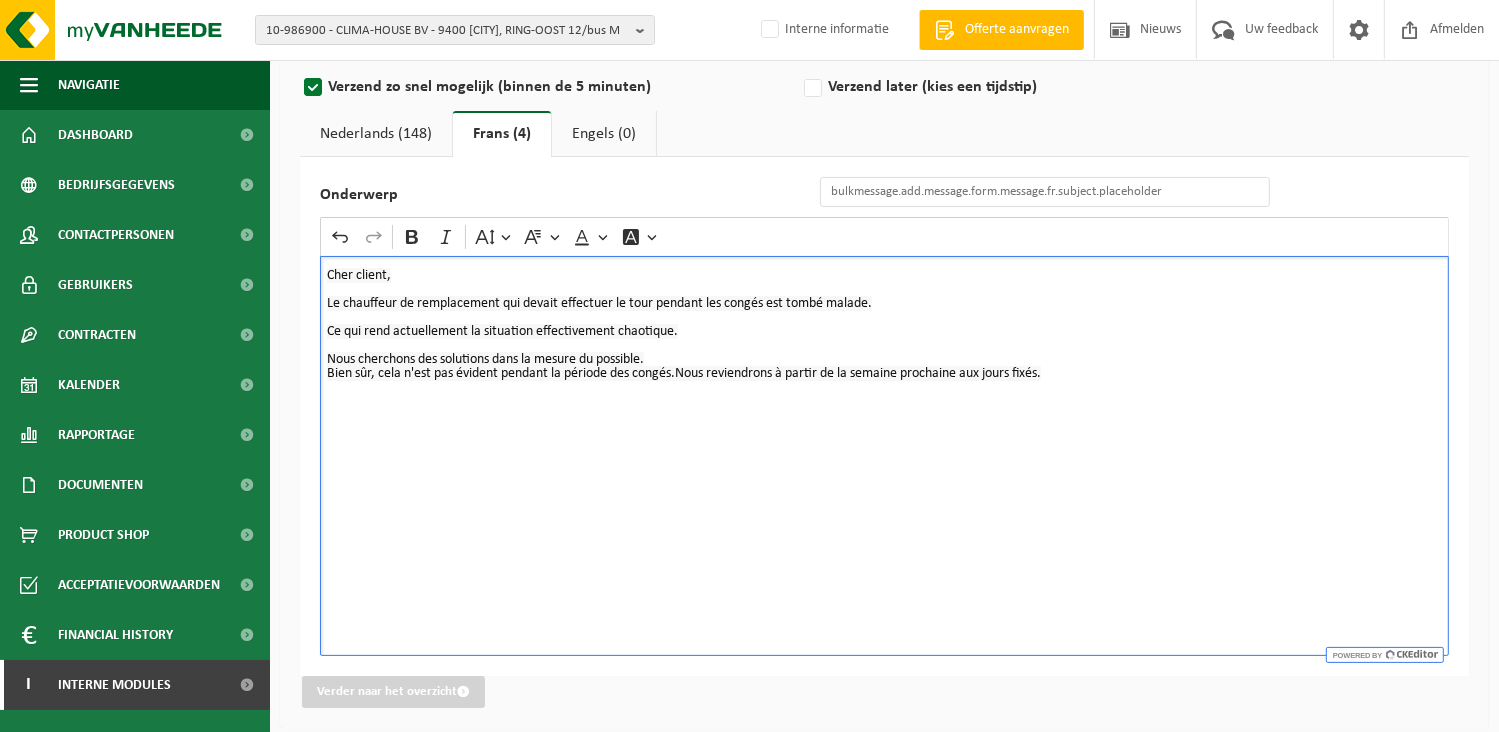 click on "Cher client, Le chauffeur de remplacement qui devait effectuer le tour pendant les congés est tombé malade. Ce qui rend actuellement la situation effectivement chaotique. Nous cherchons des solutions dans la mesure du possible.  Bien sûr, cela n'est pas évident pendant la période des congés.Nous reviendrons à partir de la semaine prochaine aux jours fixés." at bounding box center [884, 456] 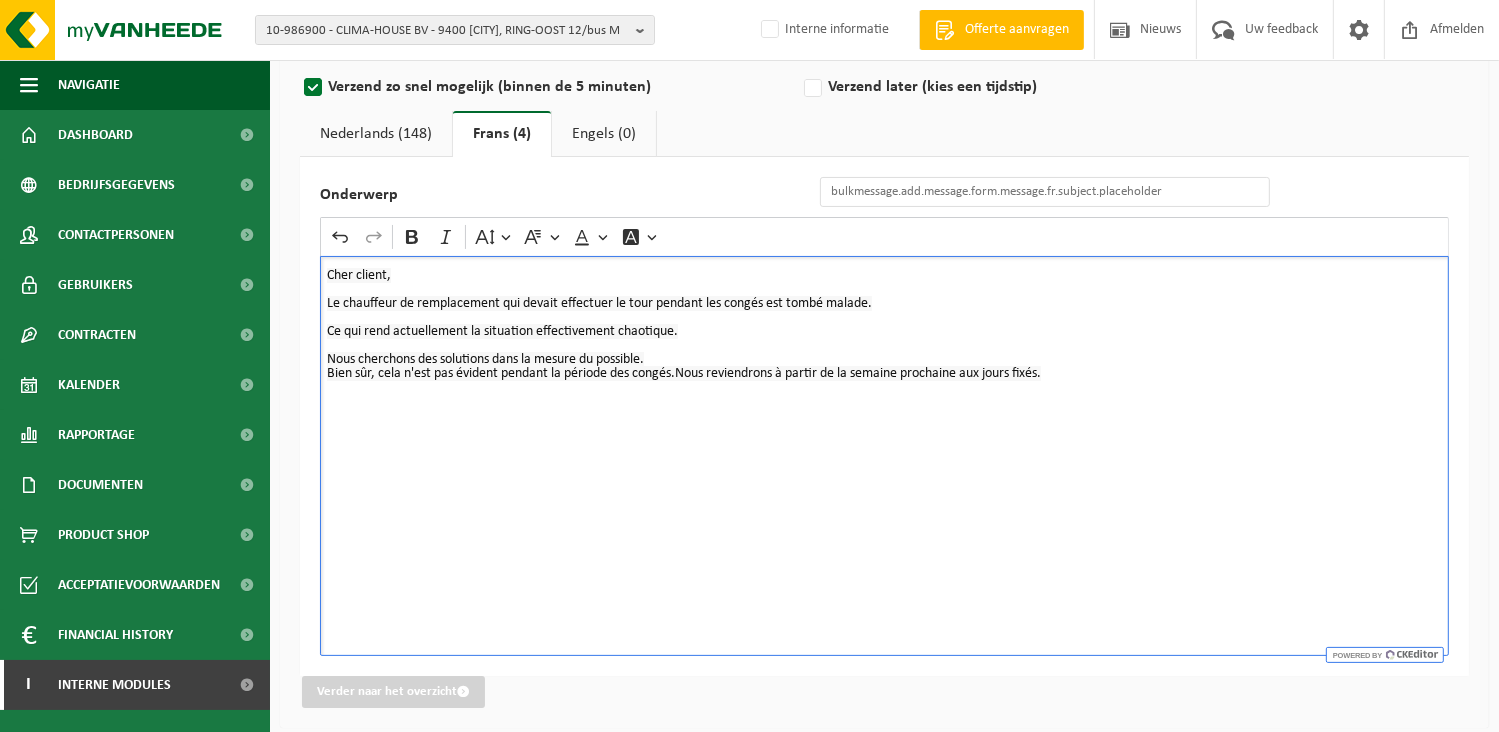 click on "Cher client, Le chauffeur de remplacement qui devait effectuer le tour pendant les congés est tombé malade. Ce qui rend actuellement la situation effectivement chaotique. Nous cherchons des solutions dans la mesure du possible.  Bien sûr, cela n'est pas évident pendant la période des congés.Nous reviendrons à partir de la semaine prochaine aux jours fixés." at bounding box center (884, 456) 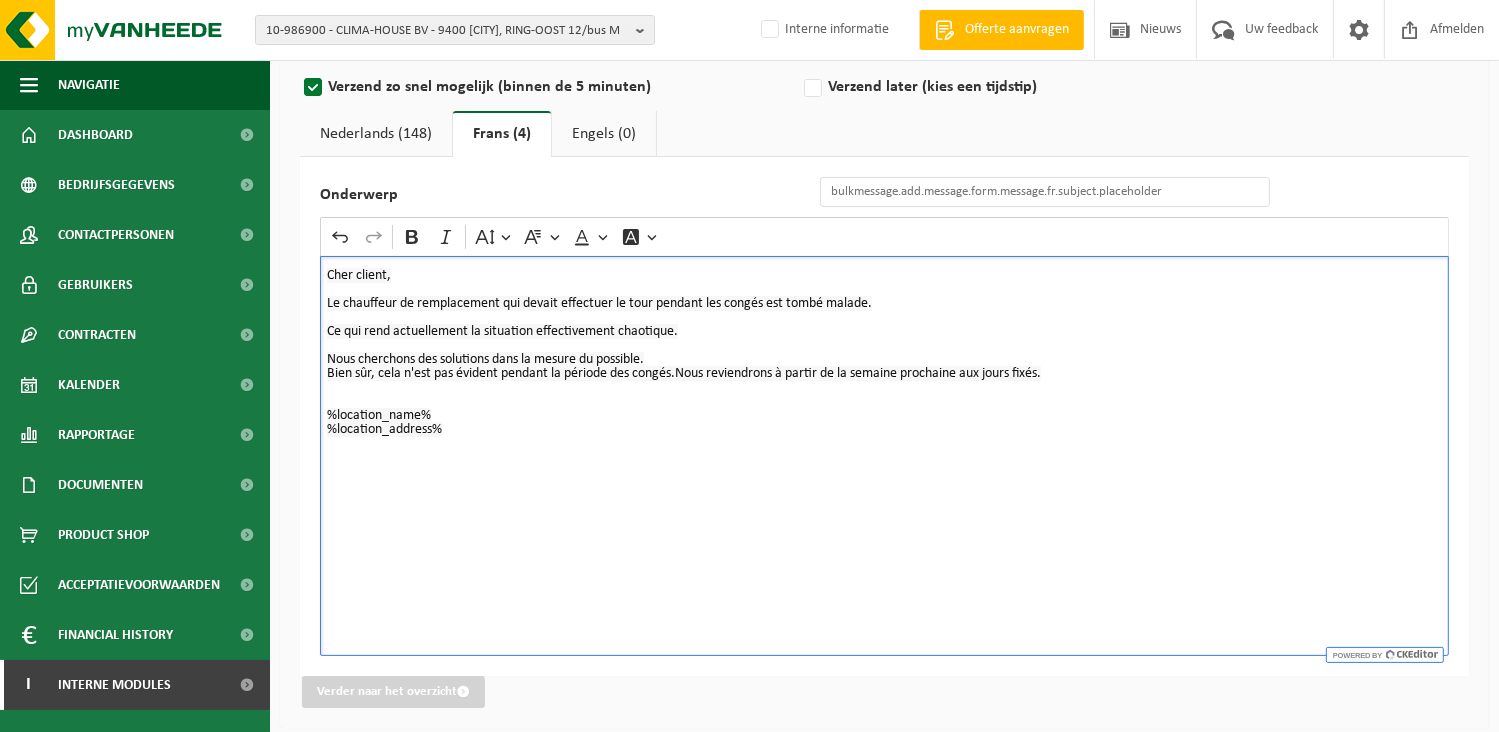 drag, startPoint x: 330, startPoint y: 523, endPoint x: 341, endPoint y: 520, distance: 11.401754 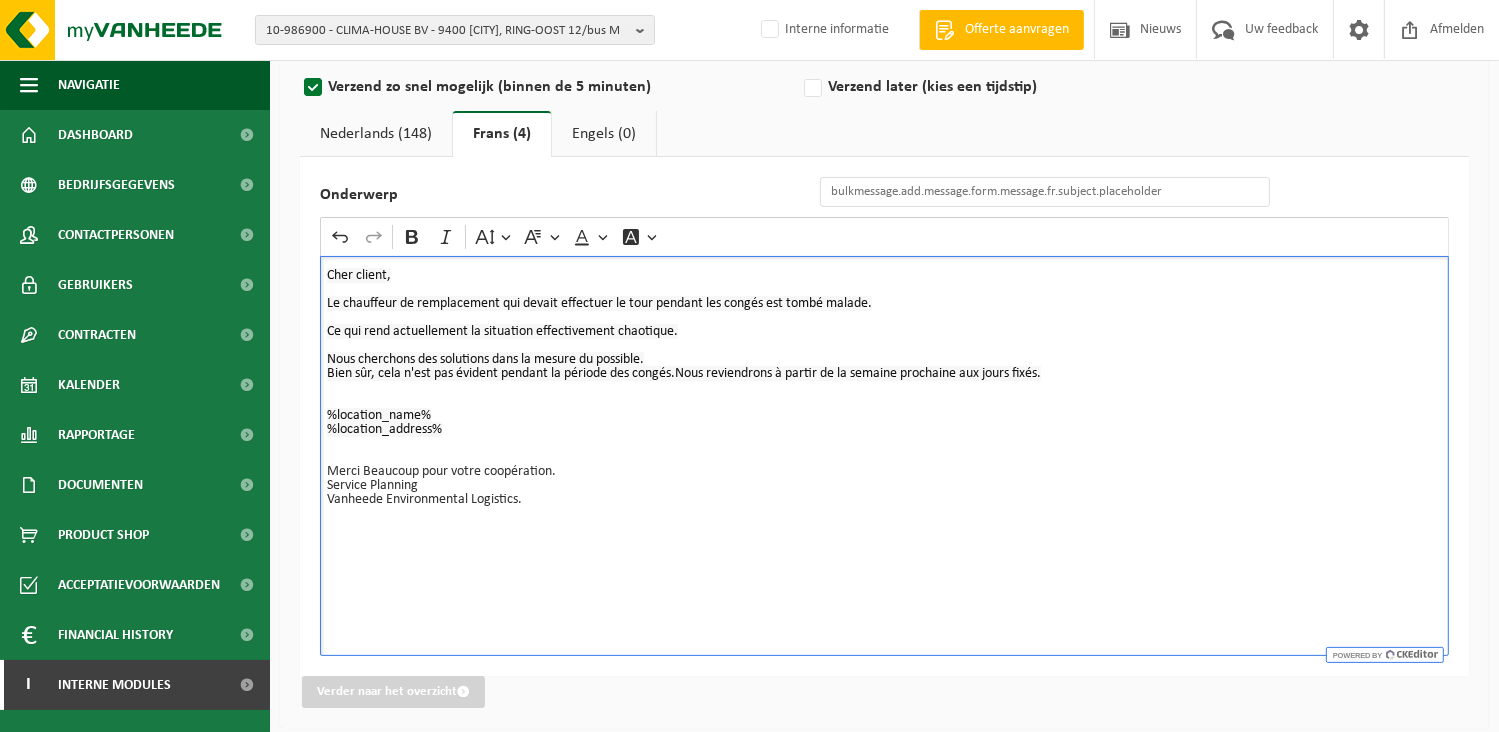 drag, startPoint x: 439, startPoint y: 487, endPoint x: 281, endPoint y: 487, distance: 158 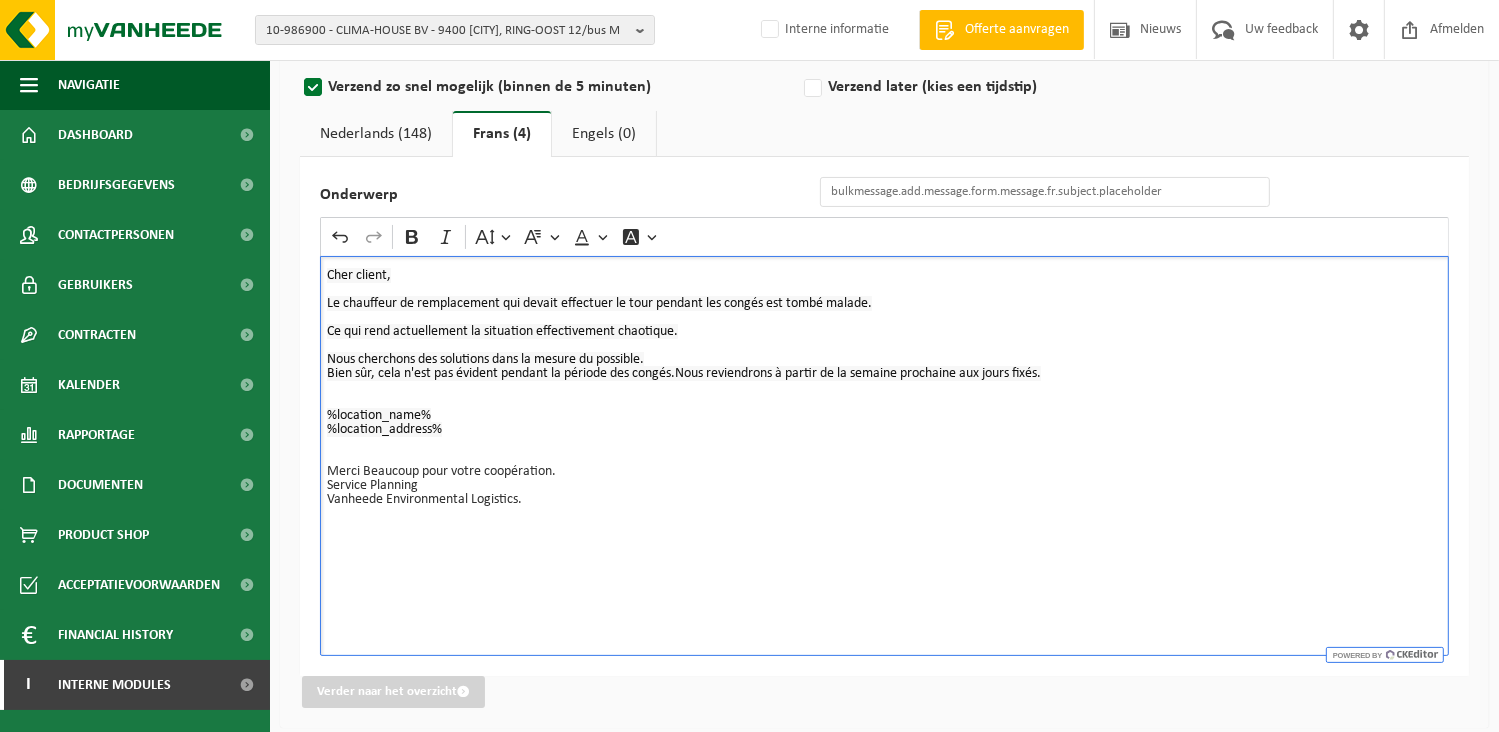 click on "Emailadres van de afzender       BULK_MAR_LUX (planning.messancy@vanheede.com)   BULK_VEL_GEL (planning.dottignies@vanheede.com)   BULK_VEL_LUX (planning.messancy@vanheede.com)   BULK_VFR_BIL (vanheede.france@vanheede.com)   CLEAN_VES_BEL (services@vanheede.com)   CLEAN_VFR_FRA (vanheede.france@vanheede.com)   COLLI_MAR_LUX (planning.messancy@vanheede.com)   COLLI_VES_BEL (services@vanheede.com)   COLLI_VFR_FRA (swvev@vanheede.com)   COMP_MAR_LUX (planning.messancy@vanheede.com)   COMP_VEL_FLANDERS (planning.geluwe@vanheede.com)   COMP_VEL_WALLONIE (planning.quevy@vanheede.com)   COMP_VFR_FNORTH (vanheede.france@vanheede.com)   CRANE_MAR_LUX (planning.messancy@vanheede.com)   CRANE_VEL_BCENEAST (planning.antwerpen@vanheede.com)   CRANE_VEL_BCOAST (planning.oostkamp@vanheede.com)   CRANE_VEL_BSOUTH (planning.quevy@vanheede.com)   CRANE_VEL_BWEST (planning.geluwe@vanheede.com)   CRANE_VEL_LUX (planning.messancy@vanheede.com)   CRANE_VFR_FNORTH (vanheede.france@vanheede.com)" at bounding box center (884, 351) 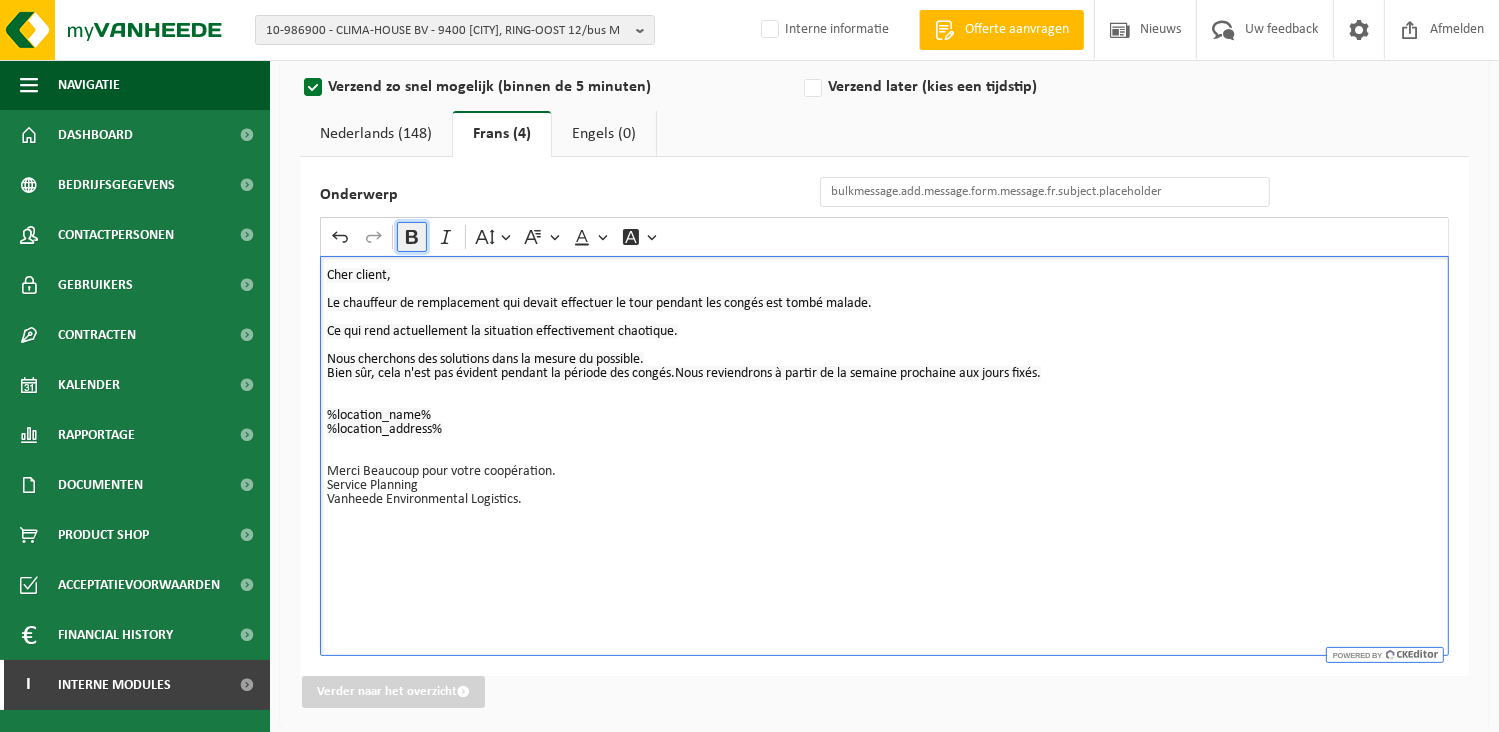 click 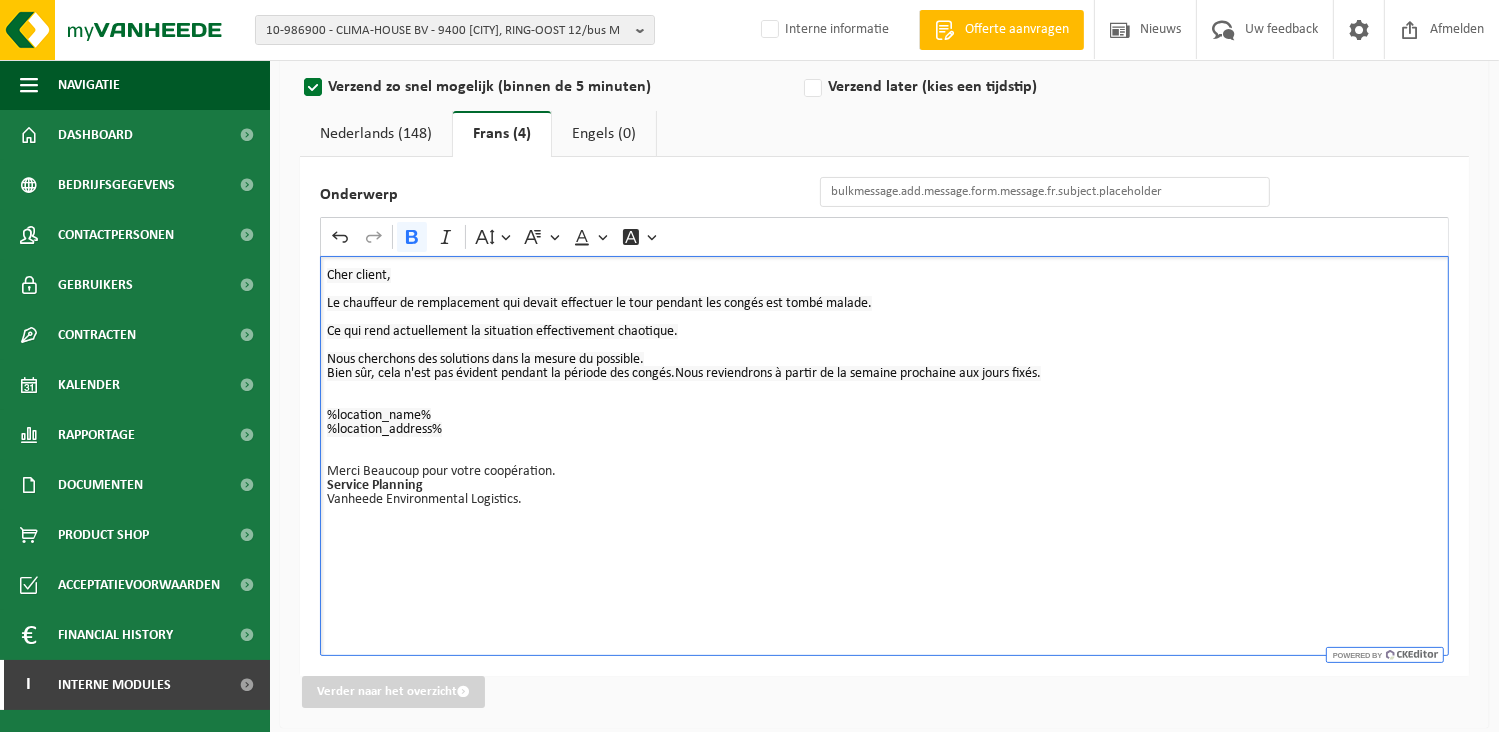 click on "Cher client, Le chauffeur de remplacement qui devait effectuer le tour pendant les congés est tombé malade. Ce qui rend actuellement la situation effectivement chaotique. Nous cherchons des solutions dans la mesure du possible.  Bien sûr, cela n'est pas évident pendant la période des congés.Nous reviendrons à partir de la semaine prochaine aux jours fixés. %location_name% %location_address% Merci Beaucoup pour votre coopération.  Service Planning  Vanheede Environmental Logistics." at bounding box center (884, 456) 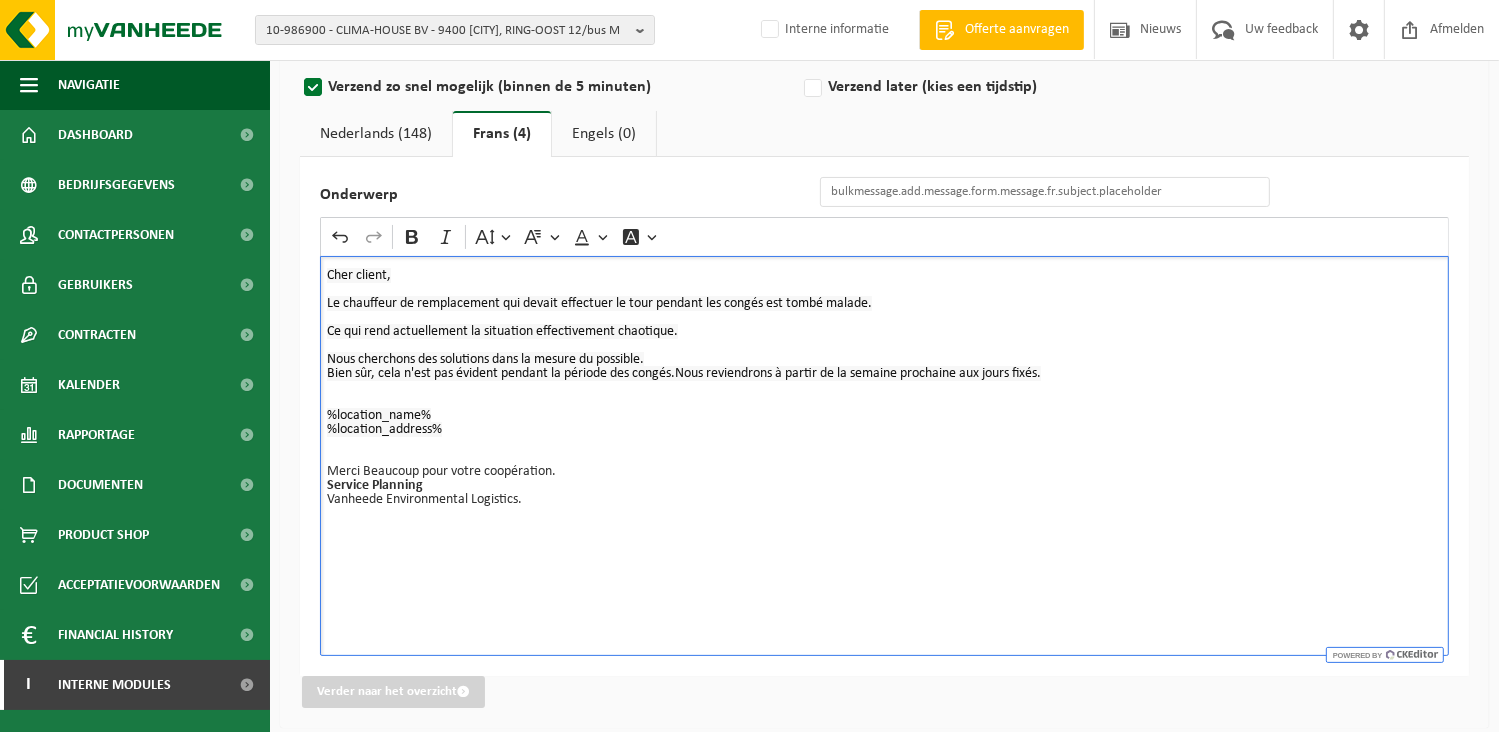 click on "Nederlands (148)" at bounding box center [376, 134] 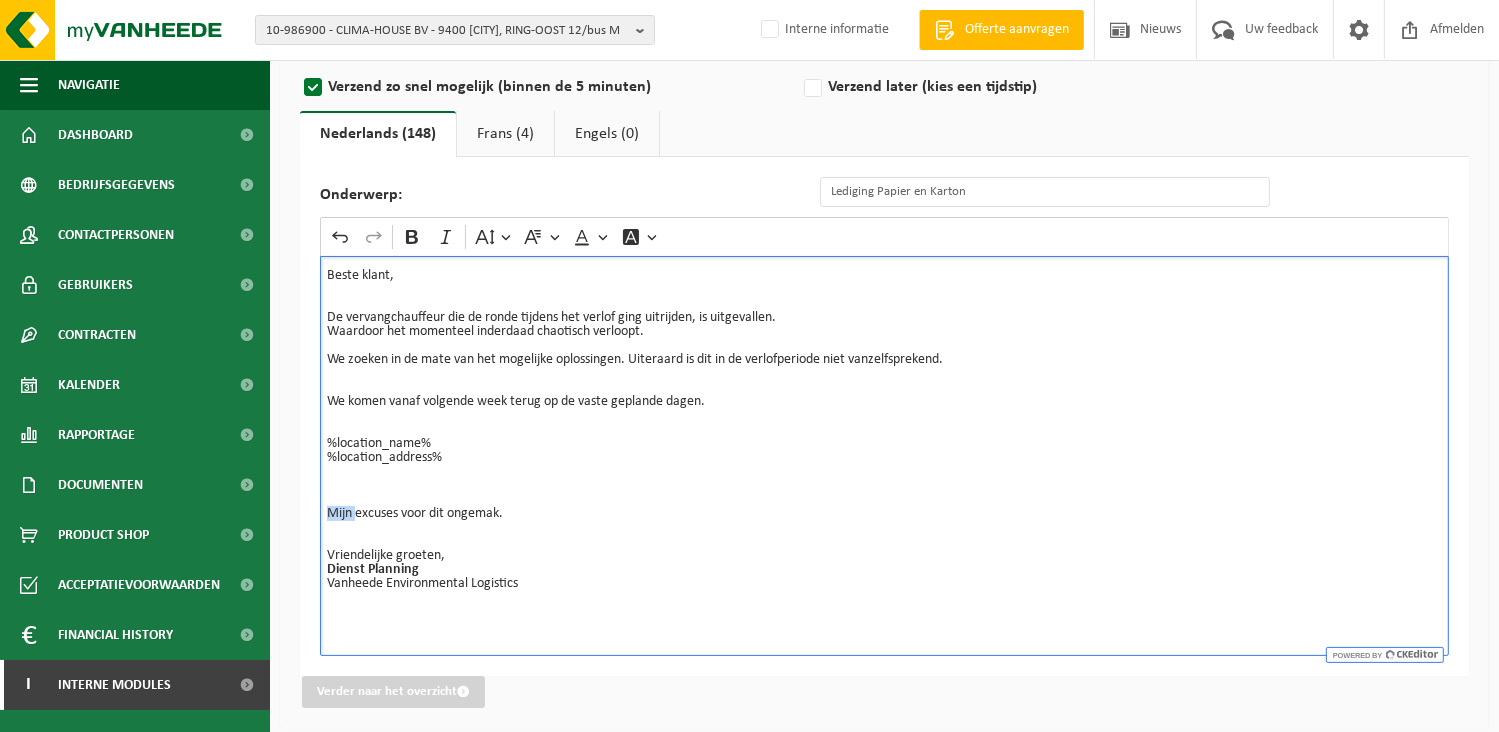 drag, startPoint x: 355, startPoint y: 511, endPoint x: 287, endPoint y: 511, distance: 68 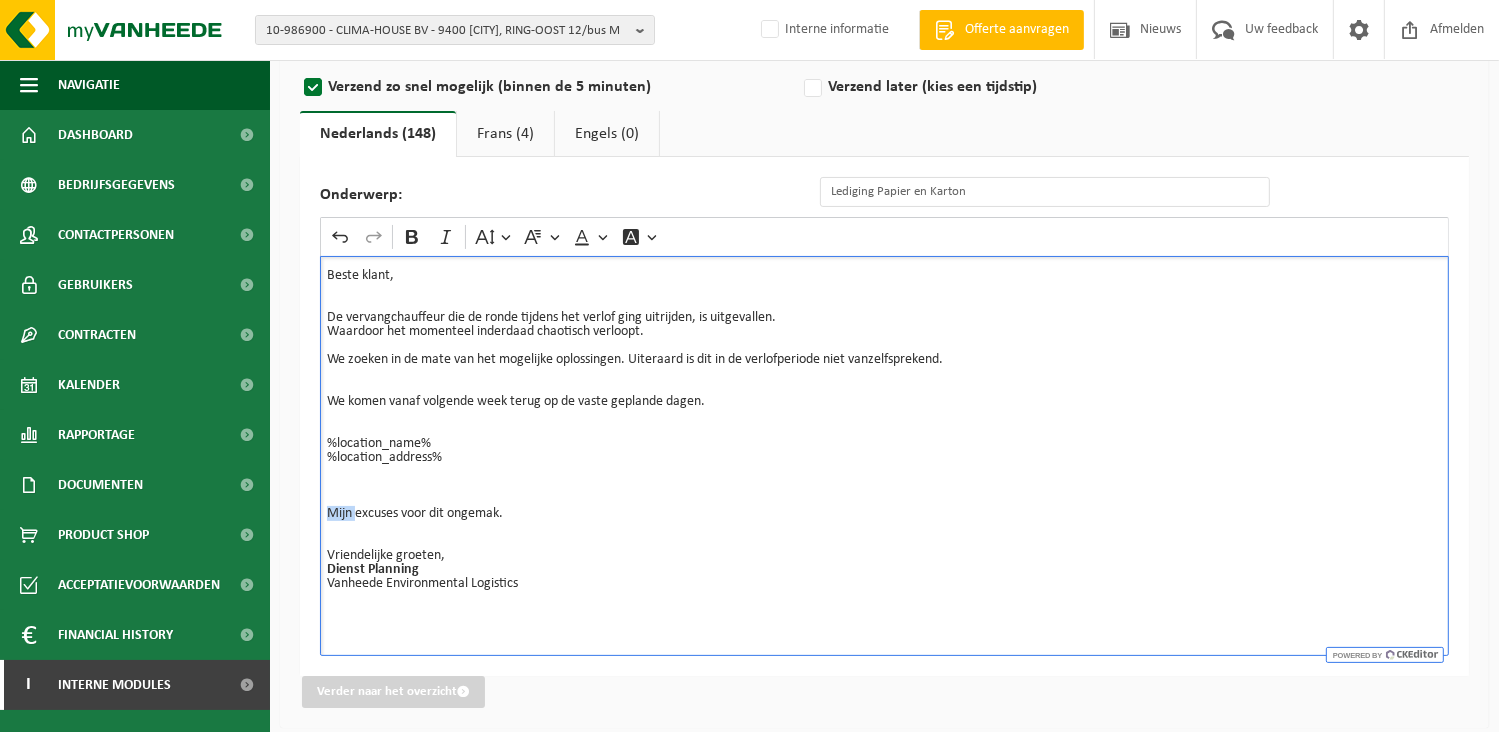 click on "Emailadres van de afzender       BULK_MAR_LUX (planning.messancy@vanheede.com)   BULK_VEL_GEL (planning.dottignies@vanheede.com)   BULK_VEL_LUX (planning.messancy@vanheede.com)   BULK_VFR_BIL (vanheede.france@vanheede.com)   CLEAN_VES_BEL (services@vanheede.com)   CLEAN_VFR_FRA (vanheede.france@vanheede.com)   COLLI_MAR_LUX (planning.messancy@vanheede.com)   COLLI_VES_BEL (services@vanheede.com)   COLLI_VFR_FRA (swvev@vanheede.com)   COMP_MAR_LUX (planning.messancy@vanheede.com)   COMP_VEL_FLANDERS (planning.geluwe@vanheede.com)   COMP_VEL_WALLONIE (planning.quevy@vanheede.com)   COMP_VFR_FNORTH (vanheede.france@vanheede.com)   CRANE_MAR_LUX (planning.messancy@vanheede.com)   CRANE_VEL_BCENEAST (planning.antwerpen@vanheede.com)   CRANE_VEL_BCOAST (planning.oostkamp@vanheede.com)   CRANE_VEL_BSOUTH (planning.quevy@vanheede.com)   CRANE_VEL_BWEST (planning.geluwe@vanheede.com)   CRANE_VEL_LUX (planning.messancy@vanheede.com)   CRANE_VFR_FNORTH (vanheede.france@vanheede.com)" at bounding box center (884, 351) 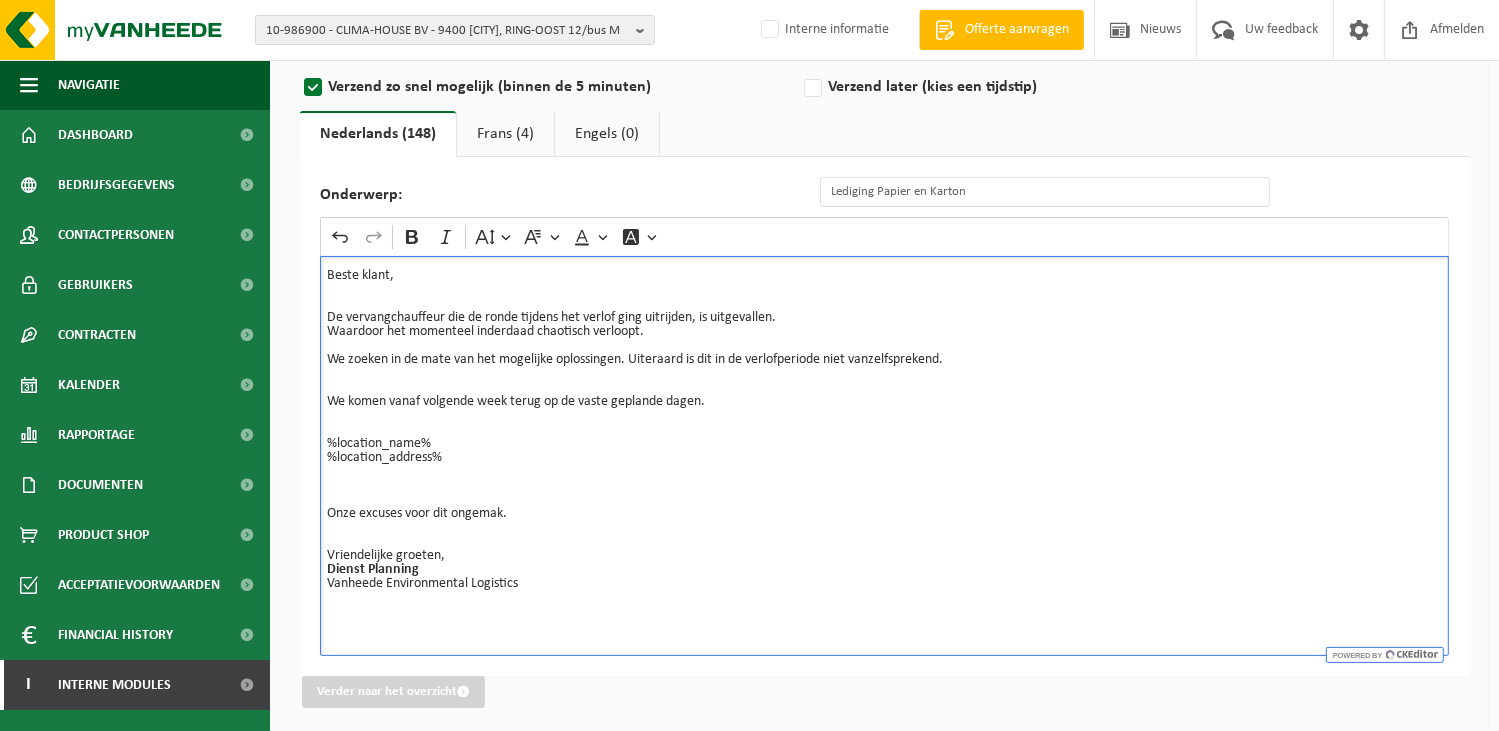 click on "Frans (4)" at bounding box center (505, 134) 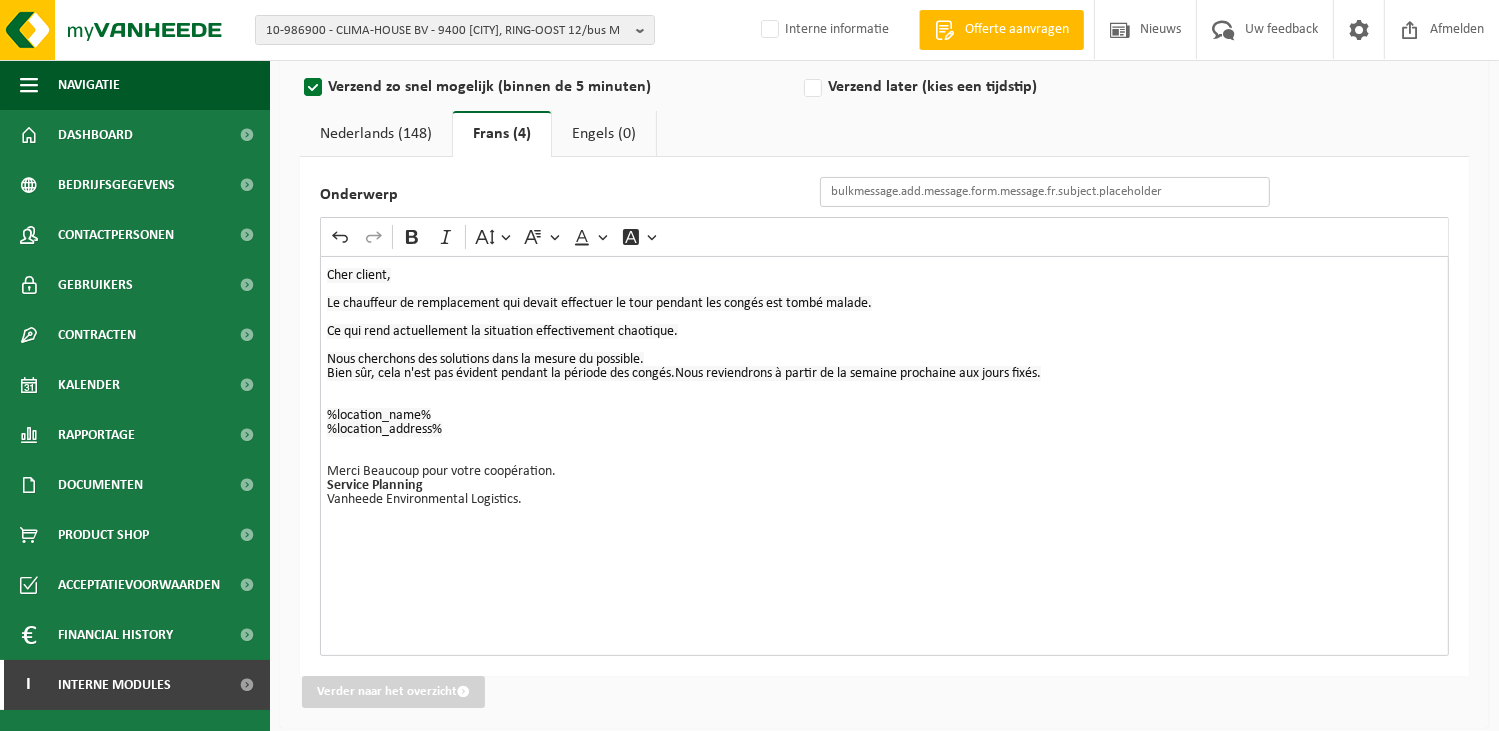 click on "Onderwerp" at bounding box center (1045, 192) 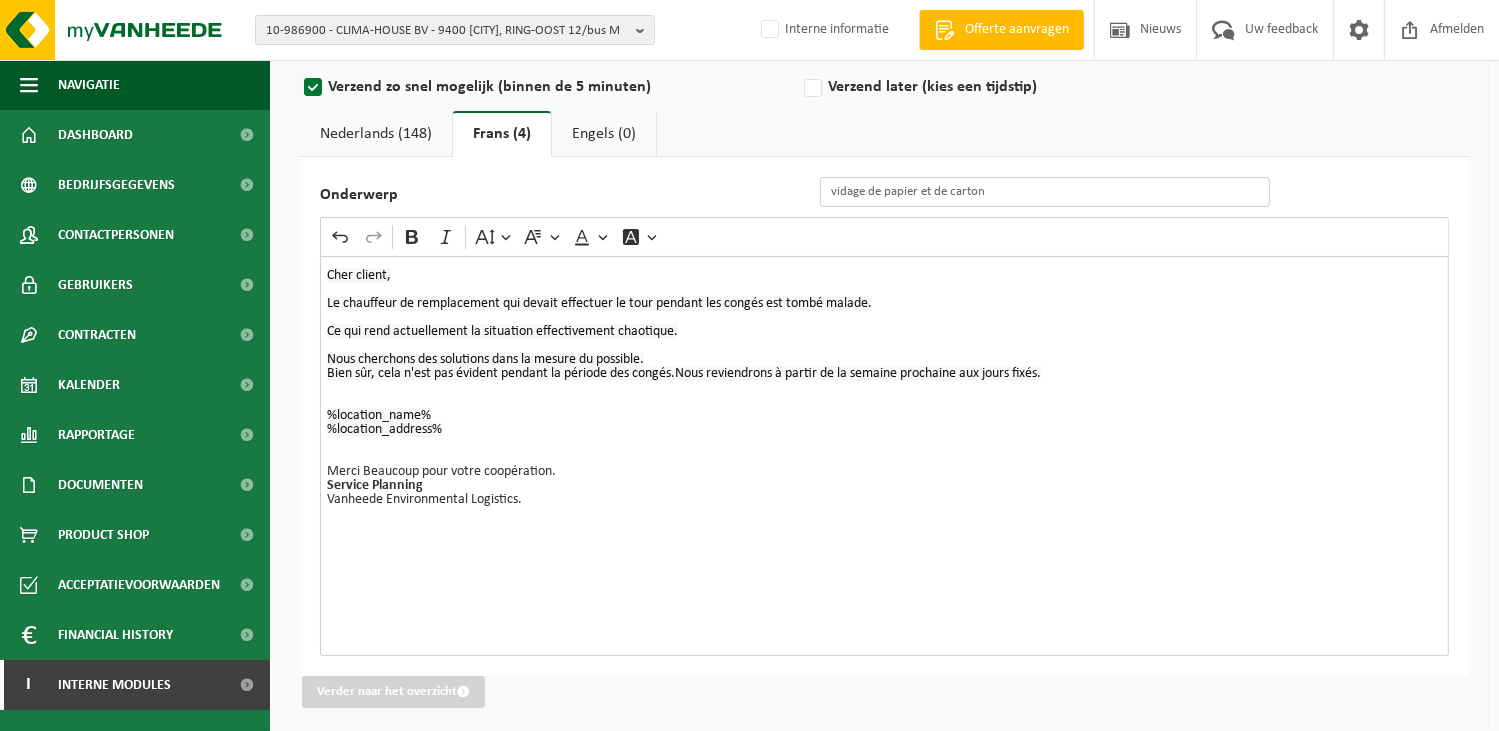 click on "vidage de papier et de carton" at bounding box center [1045, 192] 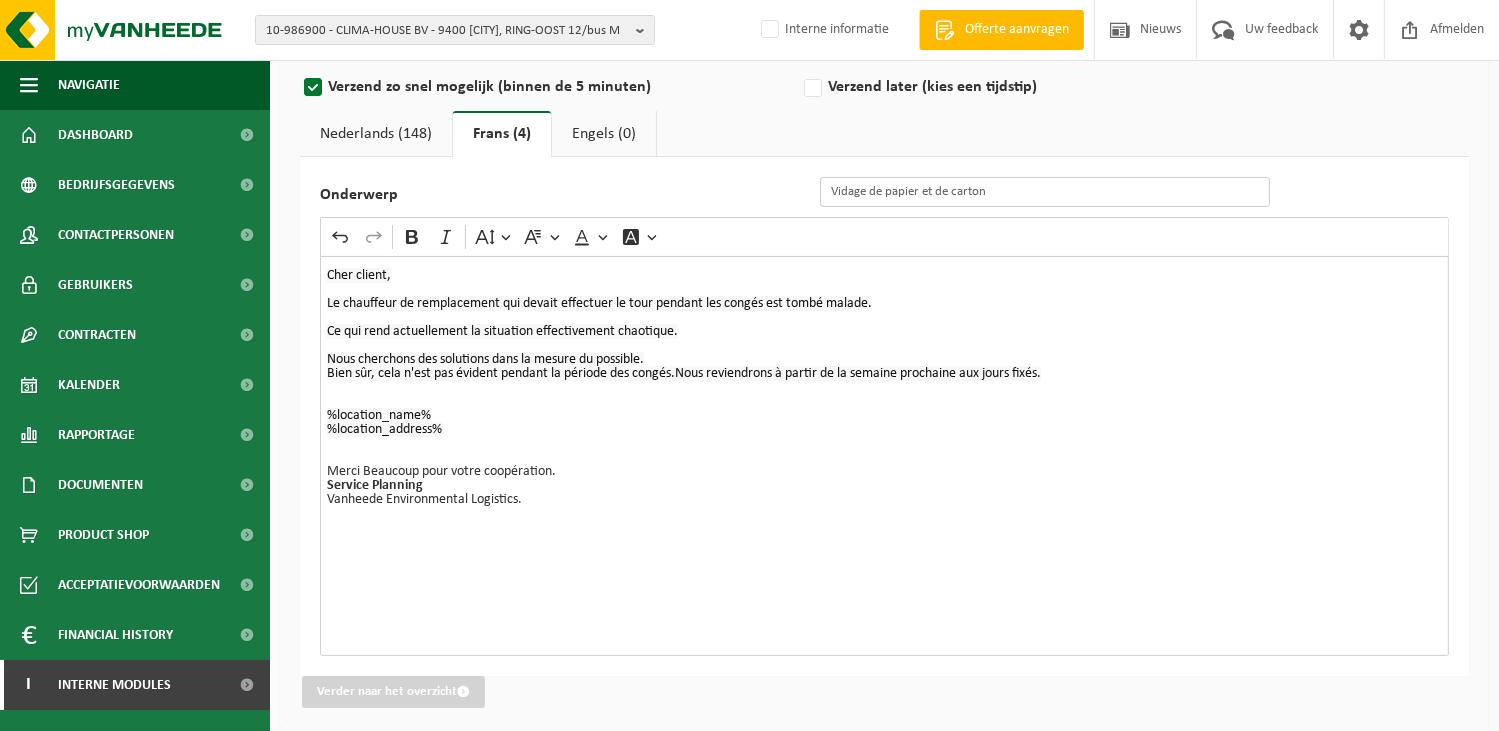 type on "Vidage de papier et de carton" 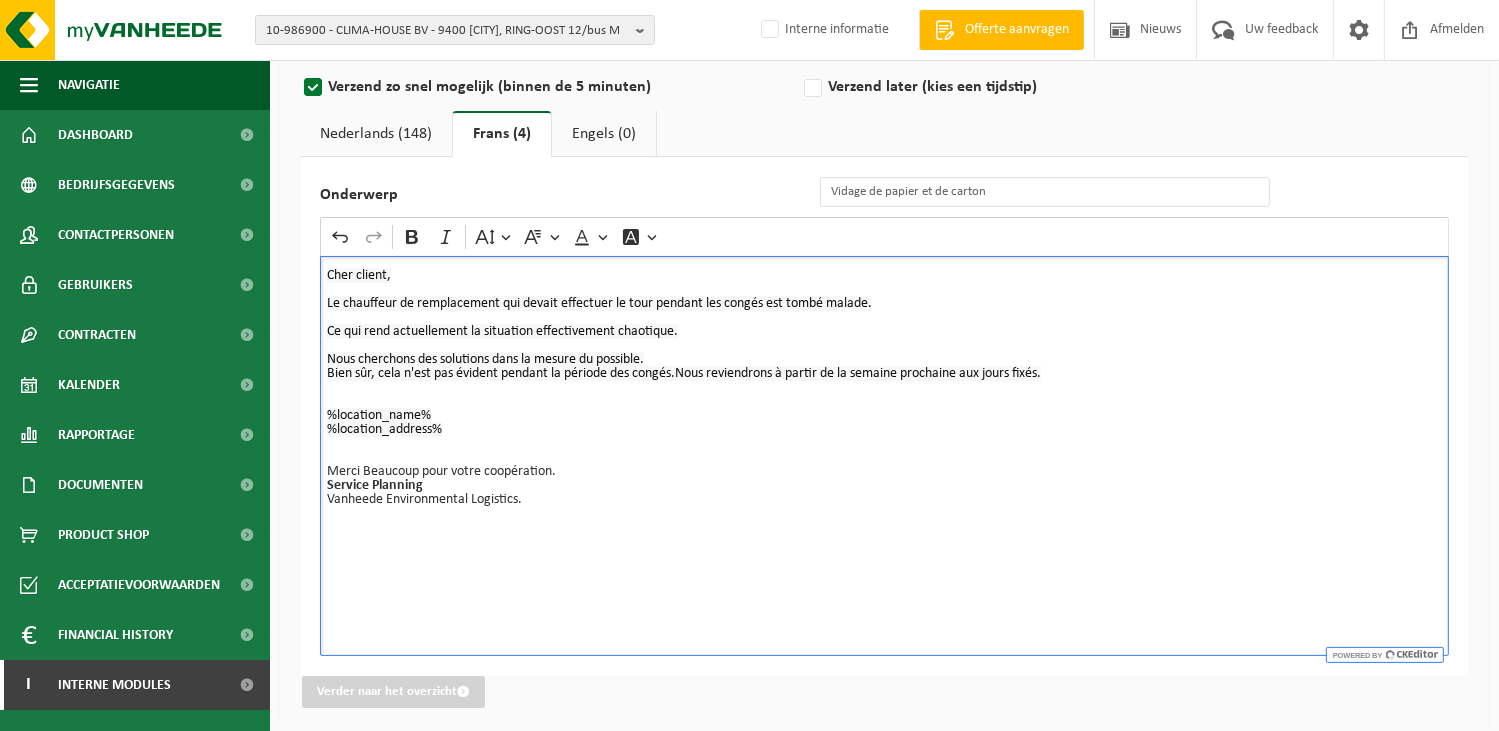 click on "Cher client, Le chauffeur de remplacement qui devait effectuer le tour pendant les congés est tombé malade. Ce qui rend actuellement la situation effectivement chaotique. Nous cherchons des solutions dans la mesure du possible.  Bien sûr, cela n'est pas évident pendant la période des congés.Nous reviendrons à partir de la semaine prochaine aux jours fixés. %location_name% %location_address% Merci Beaucoup pour votre coopération.  Service Planning  Vanheede Environmental Logistics. ⁠⁠⁠⁠⁠⁠⁠" at bounding box center [884, 456] 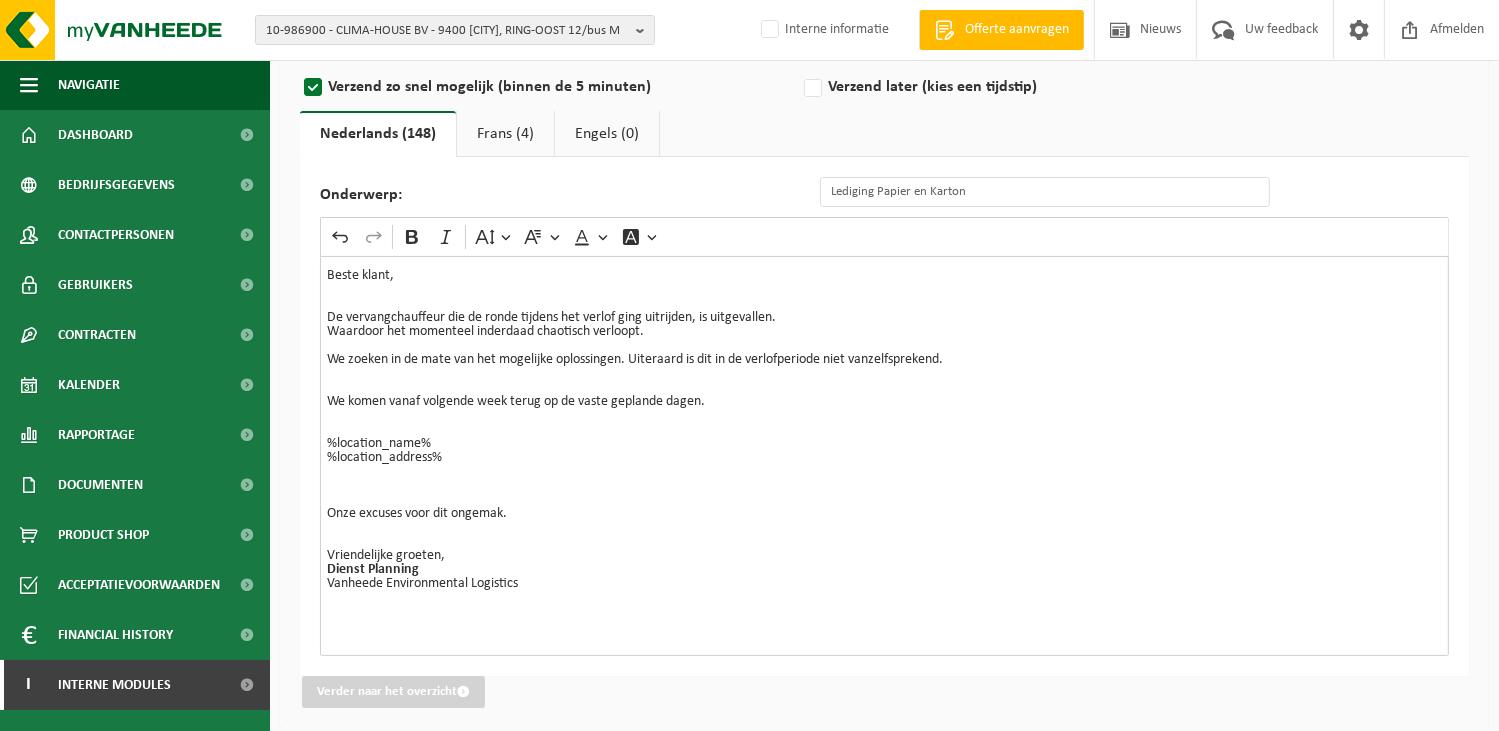 drag, startPoint x: 508, startPoint y: 123, endPoint x: 562, endPoint y: 307, distance: 191.76027 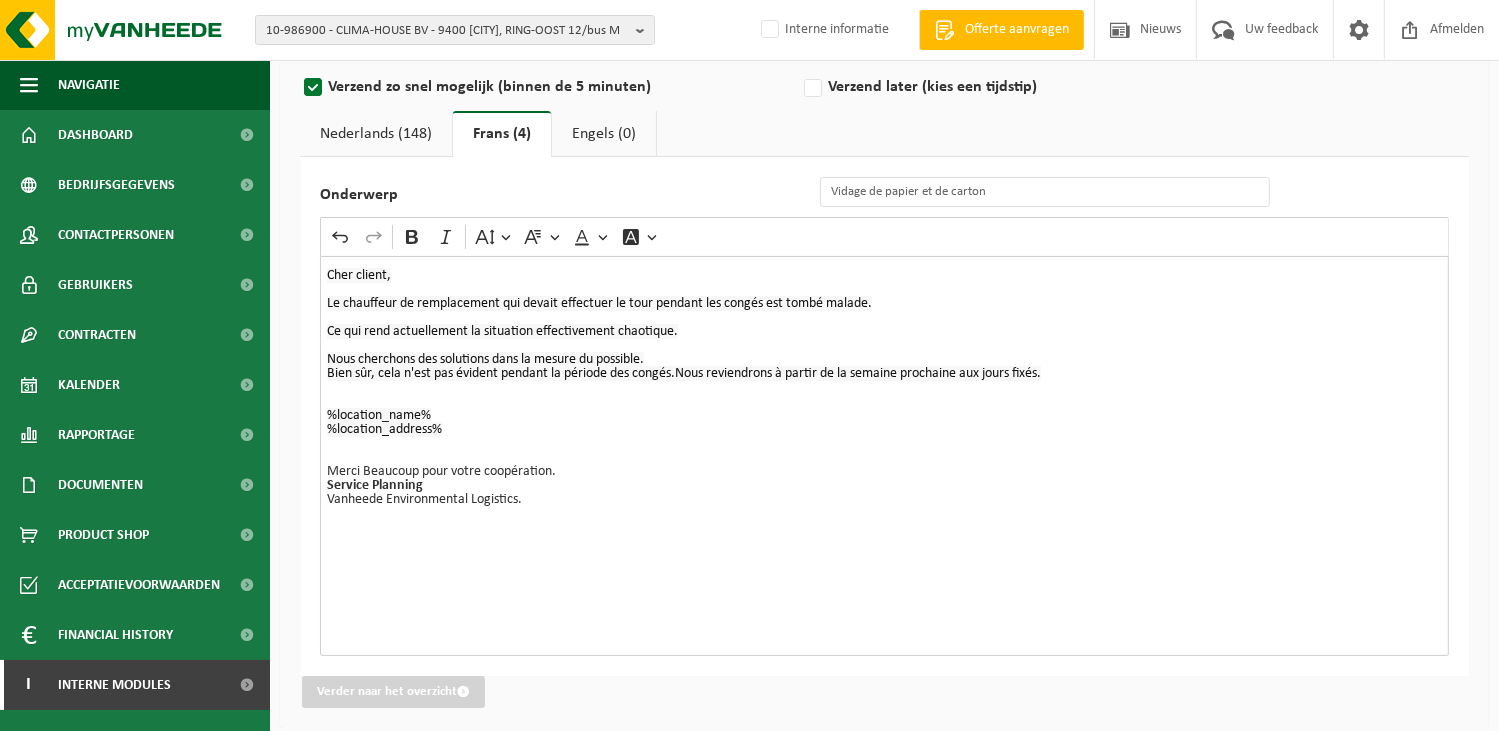 drag, startPoint x: 679, startPoint y: 372, endPoint x: 708, endPoint y: 372, distance: 29 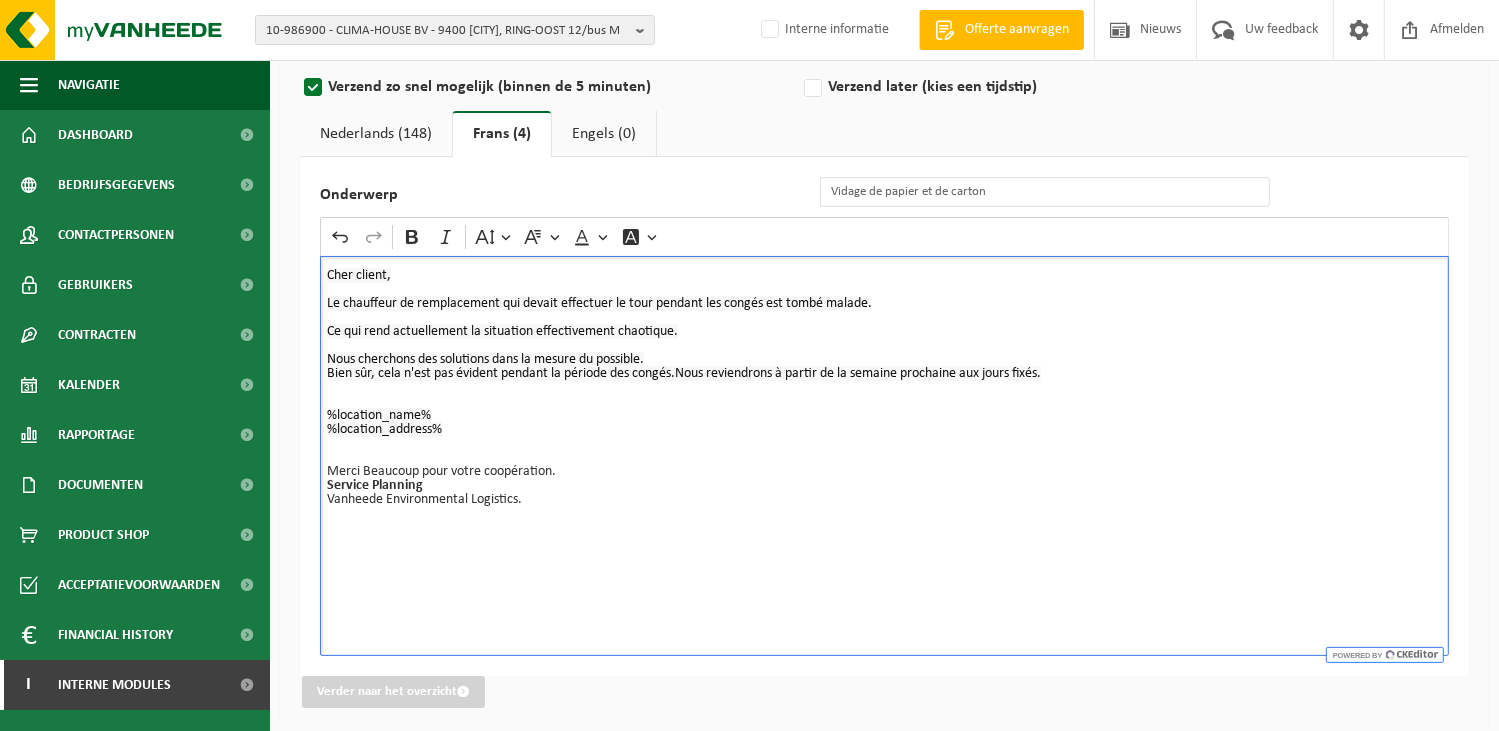 type 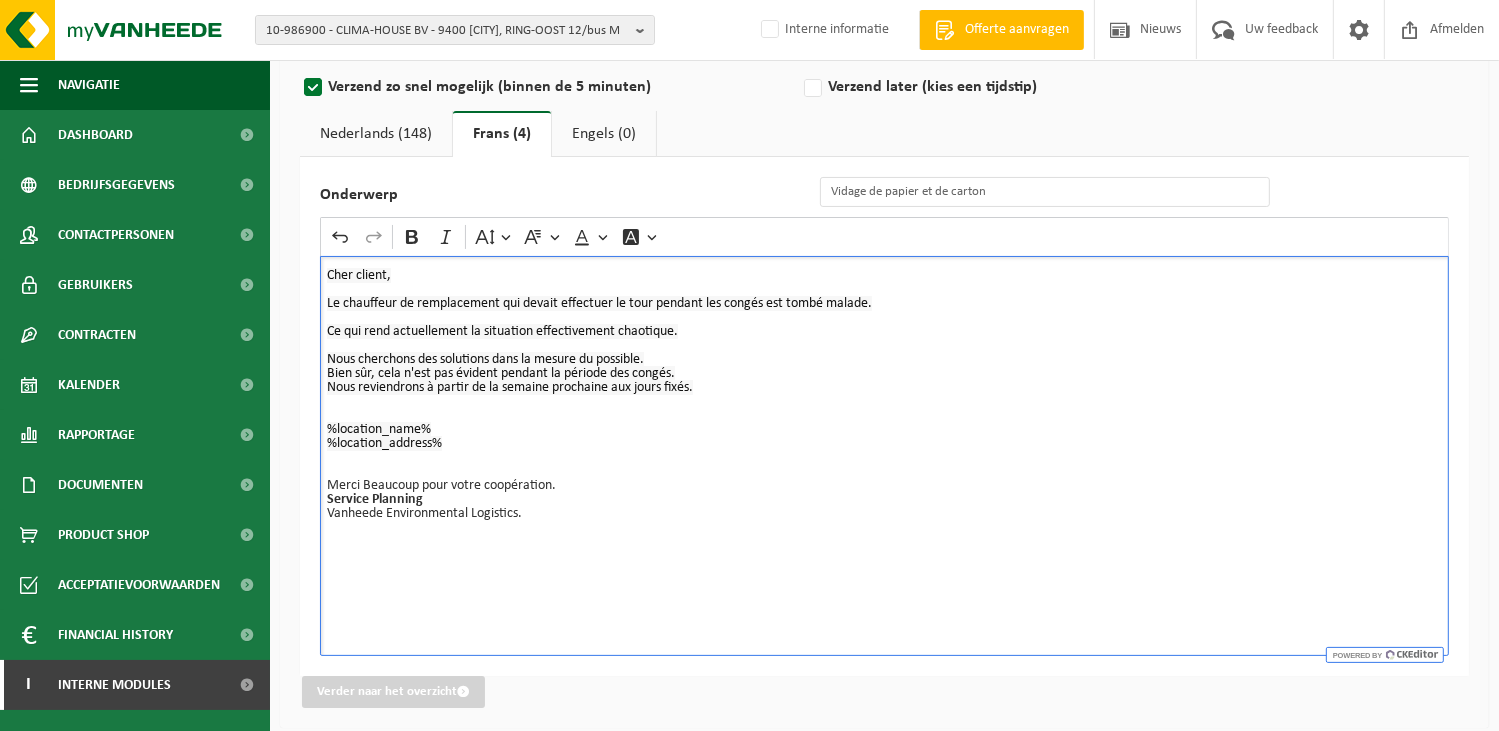 click on "Nederlands (148)" at bounding box center [376, 134] 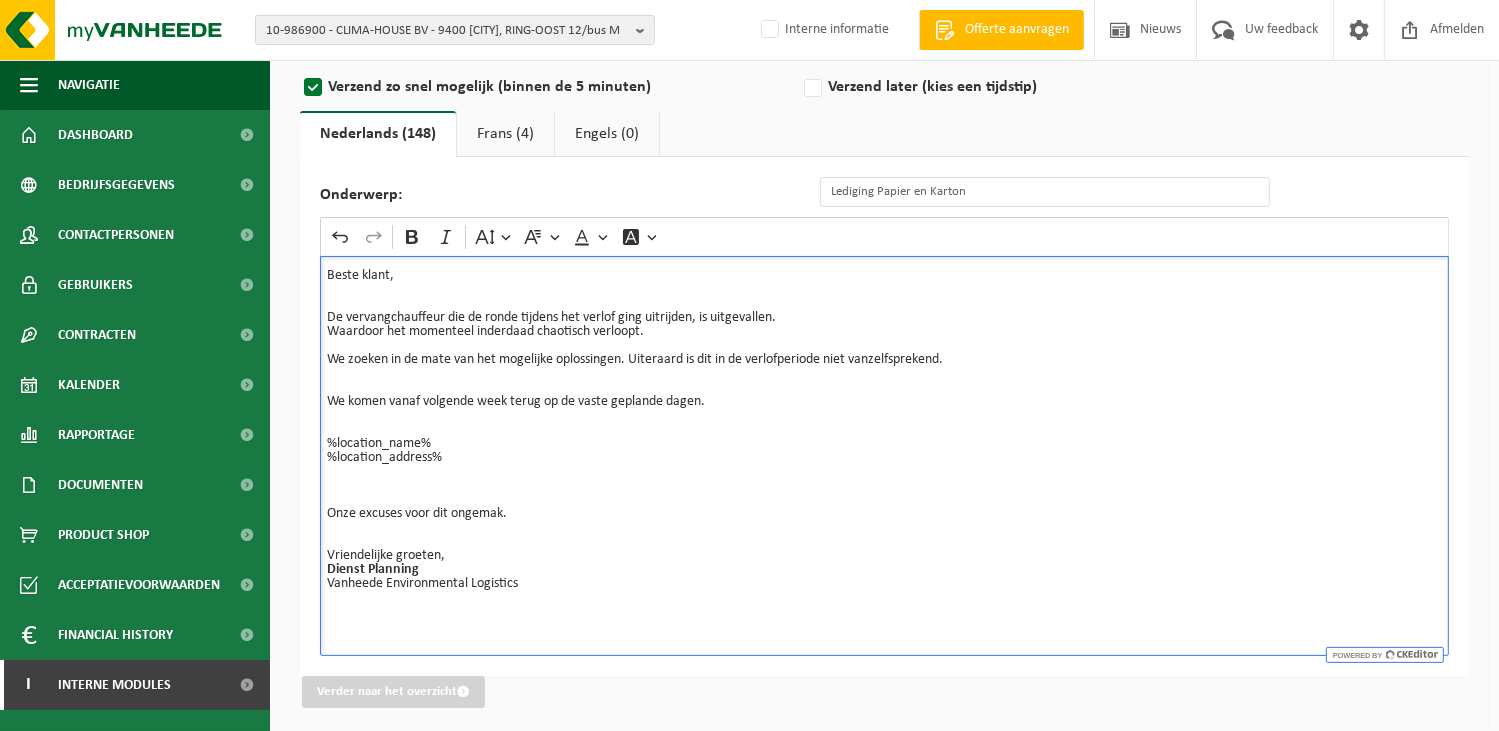 click on "Onze excuses voor dit ongemak." at bounding box center (884, 514) 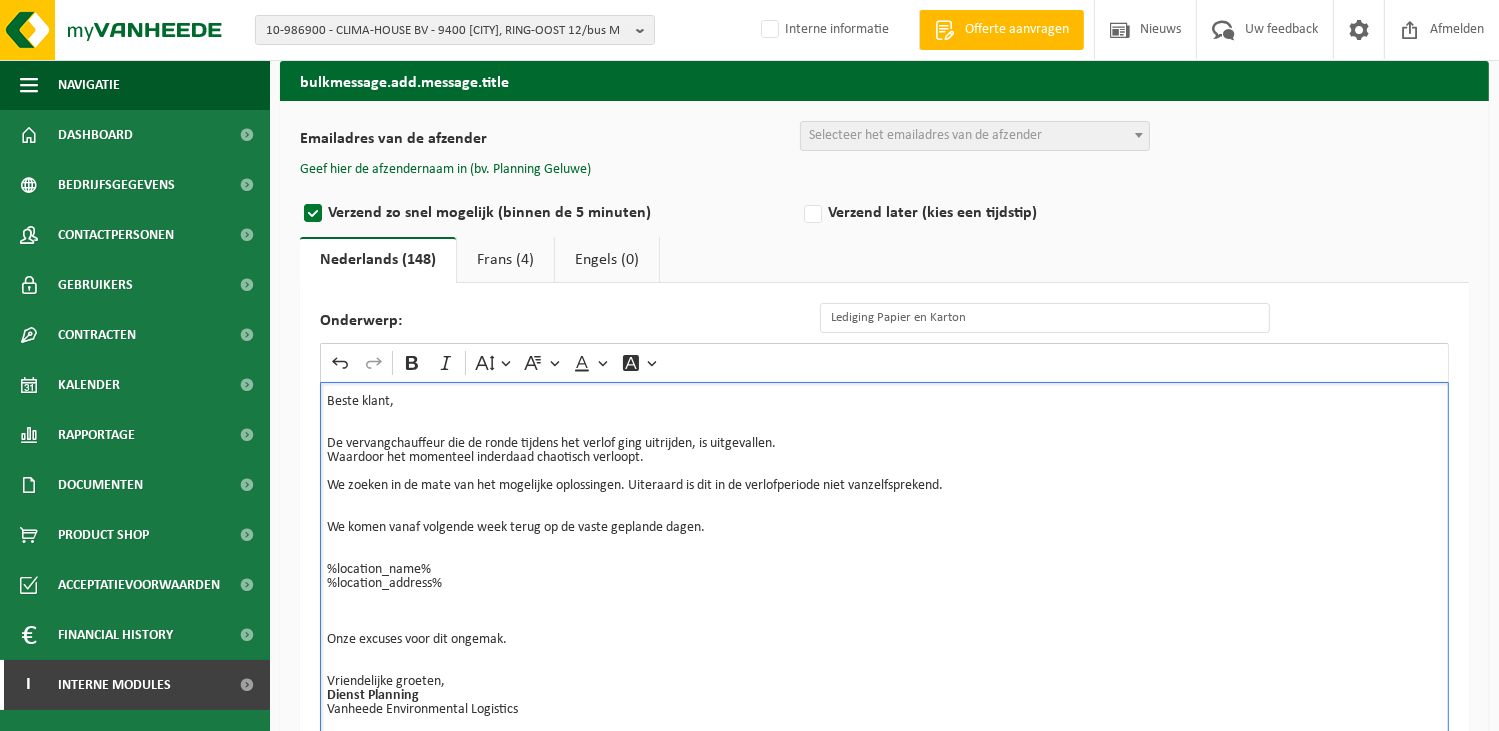 scroll, scrollTop: 0, scrollLeft: 0, axis: both 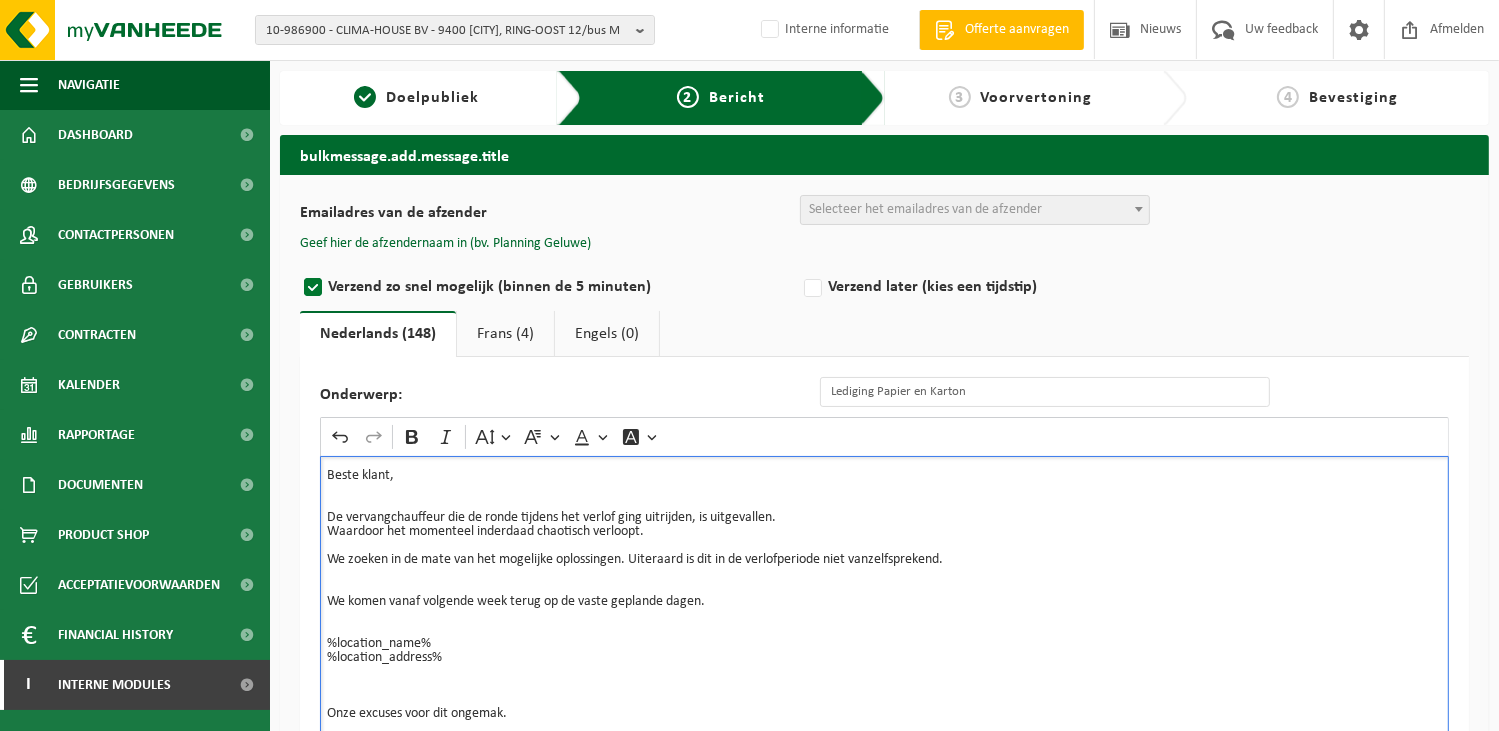 click on "Selecteer het emailadres van de afzender" at bounding box center [925, 209] 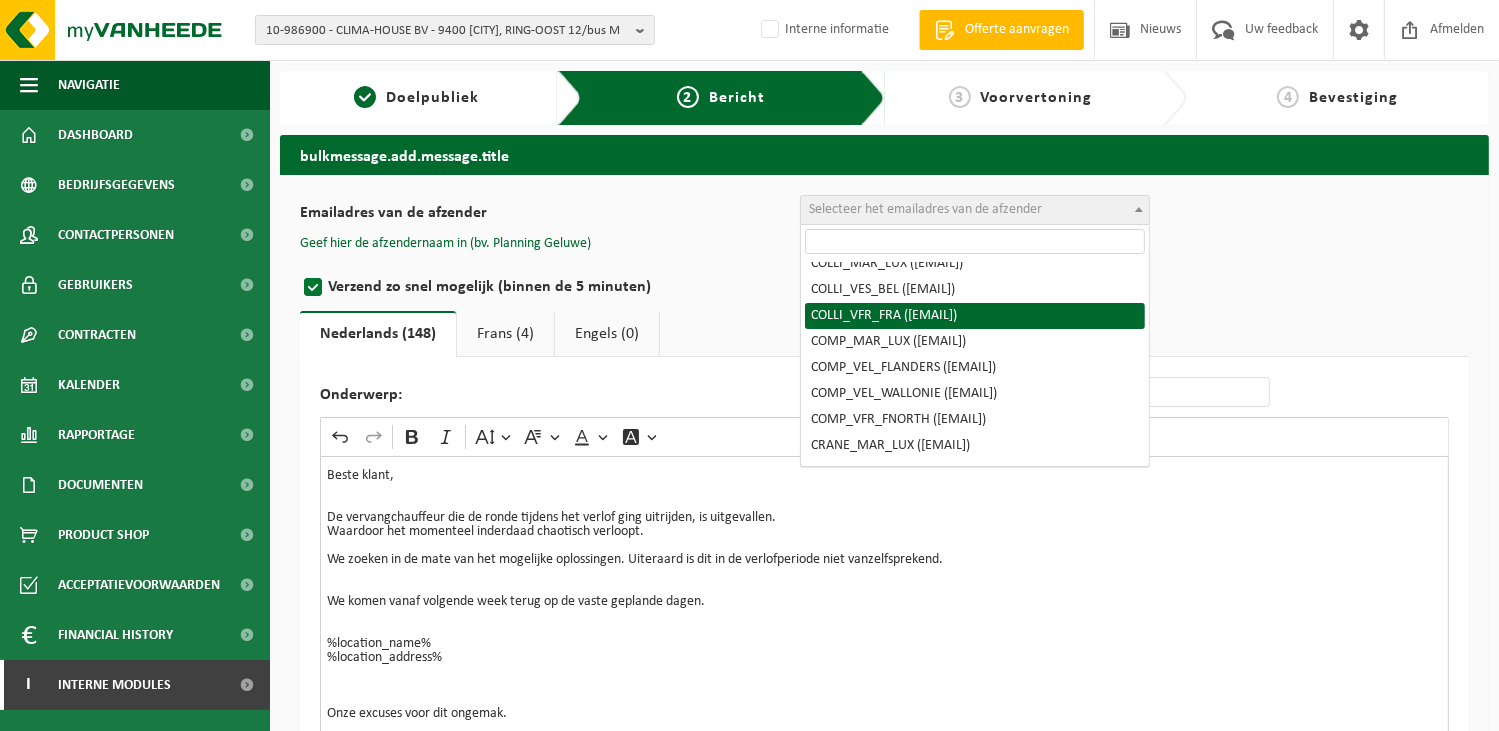 scroll, scrollTop: 200, scrollLeft: 0, axis: vertical 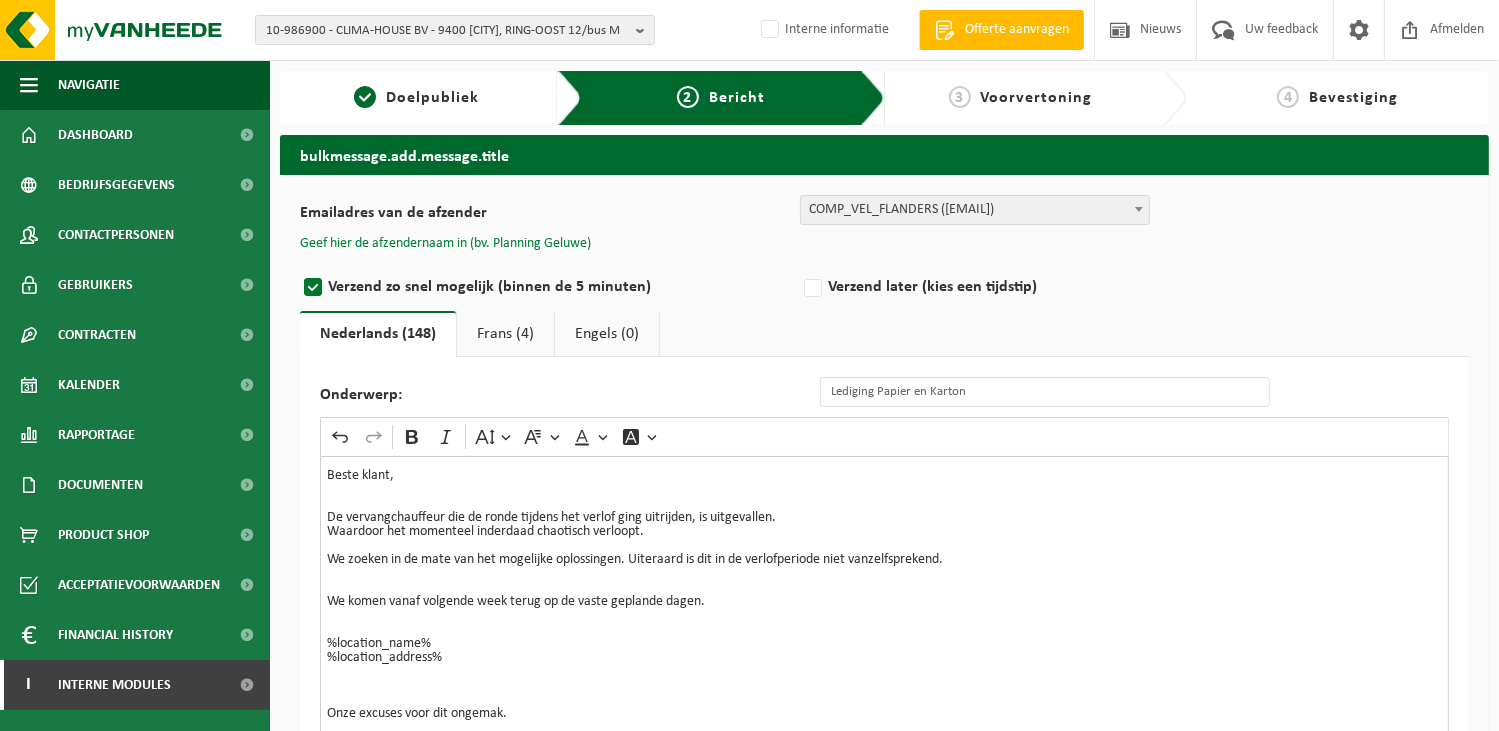 click on "Geef hier de afzendernaam in (bv. Planning Geluwe)" at bounding box center [445, 244] 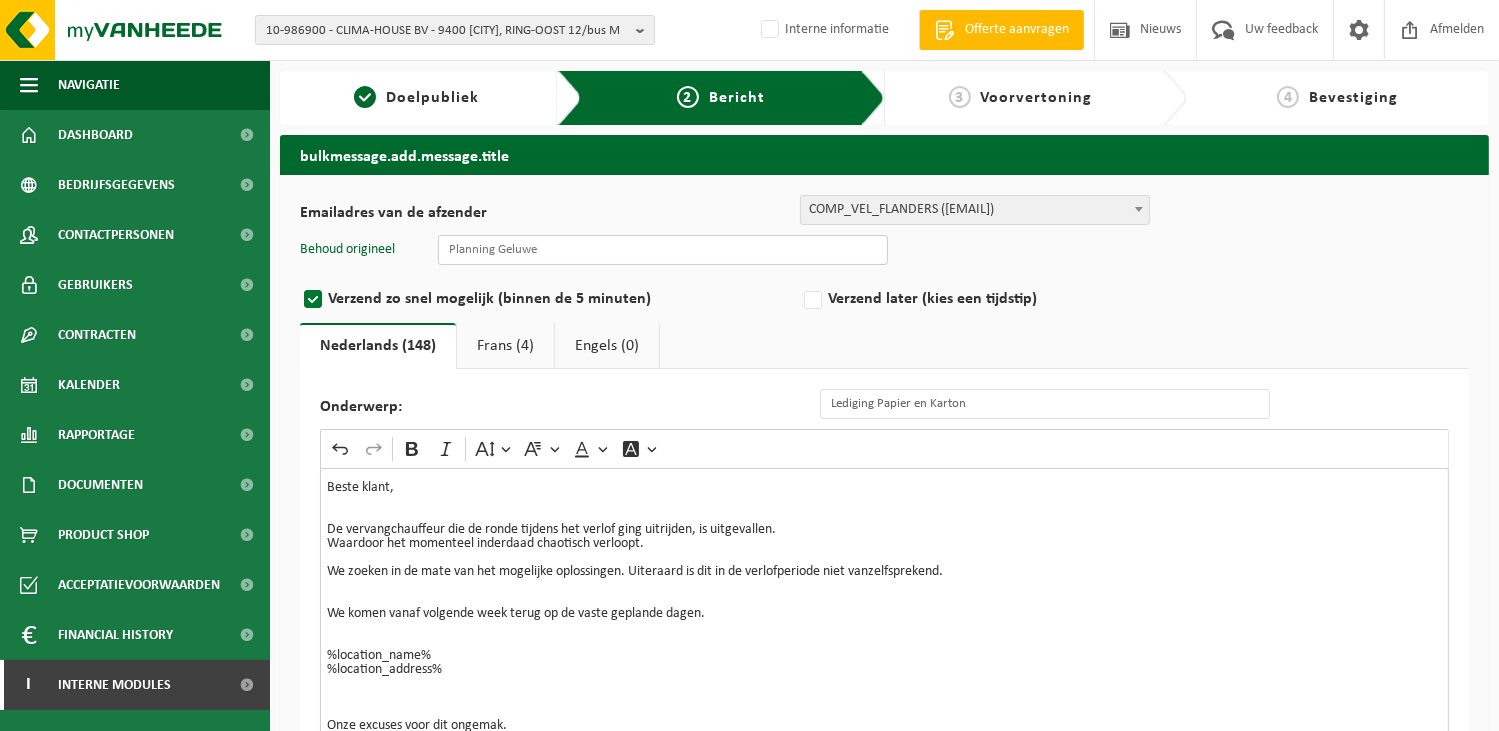 click at bounding box center [663, 250] 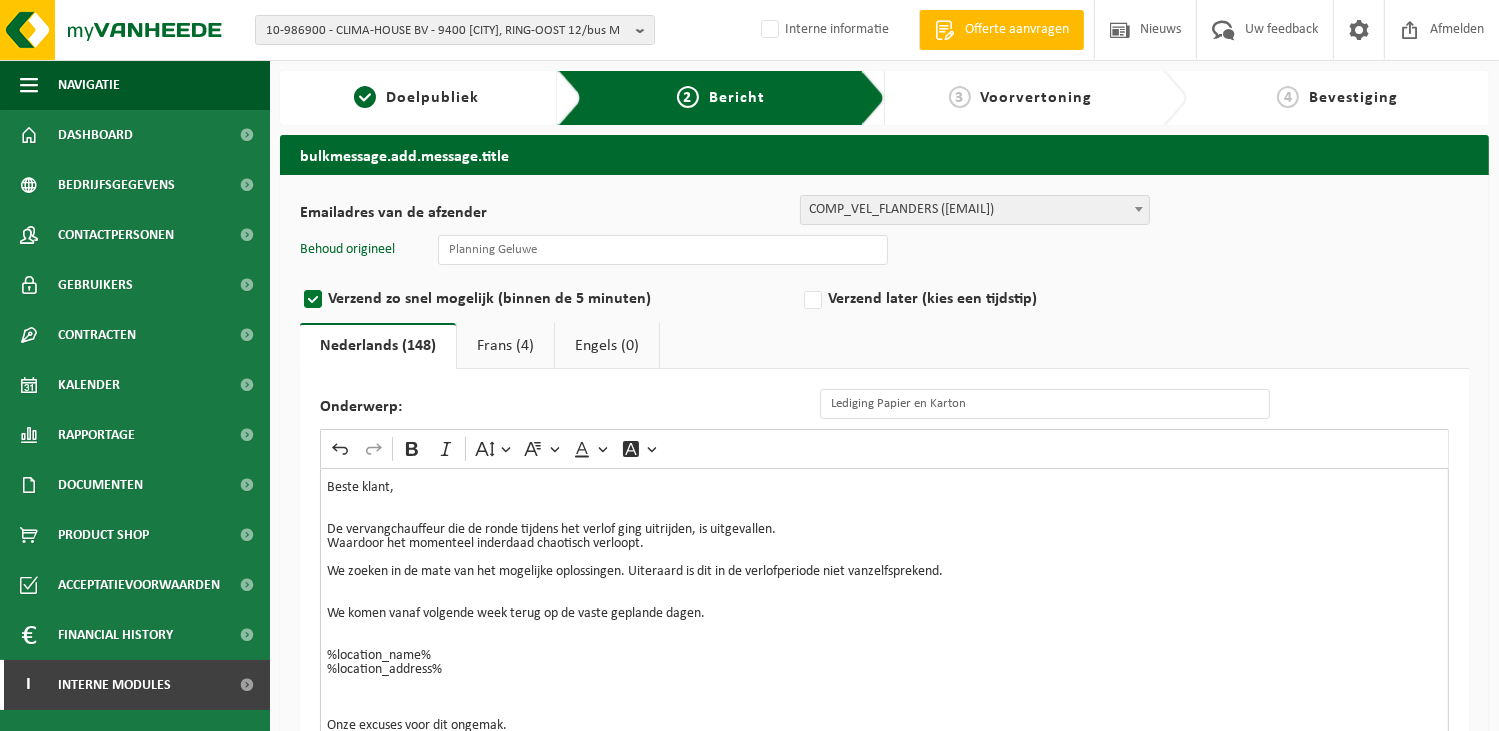 click on "COMP_VEL_FLANDERS (planning.geluwe@vanheede.com)" at bounding box center [975, 210] 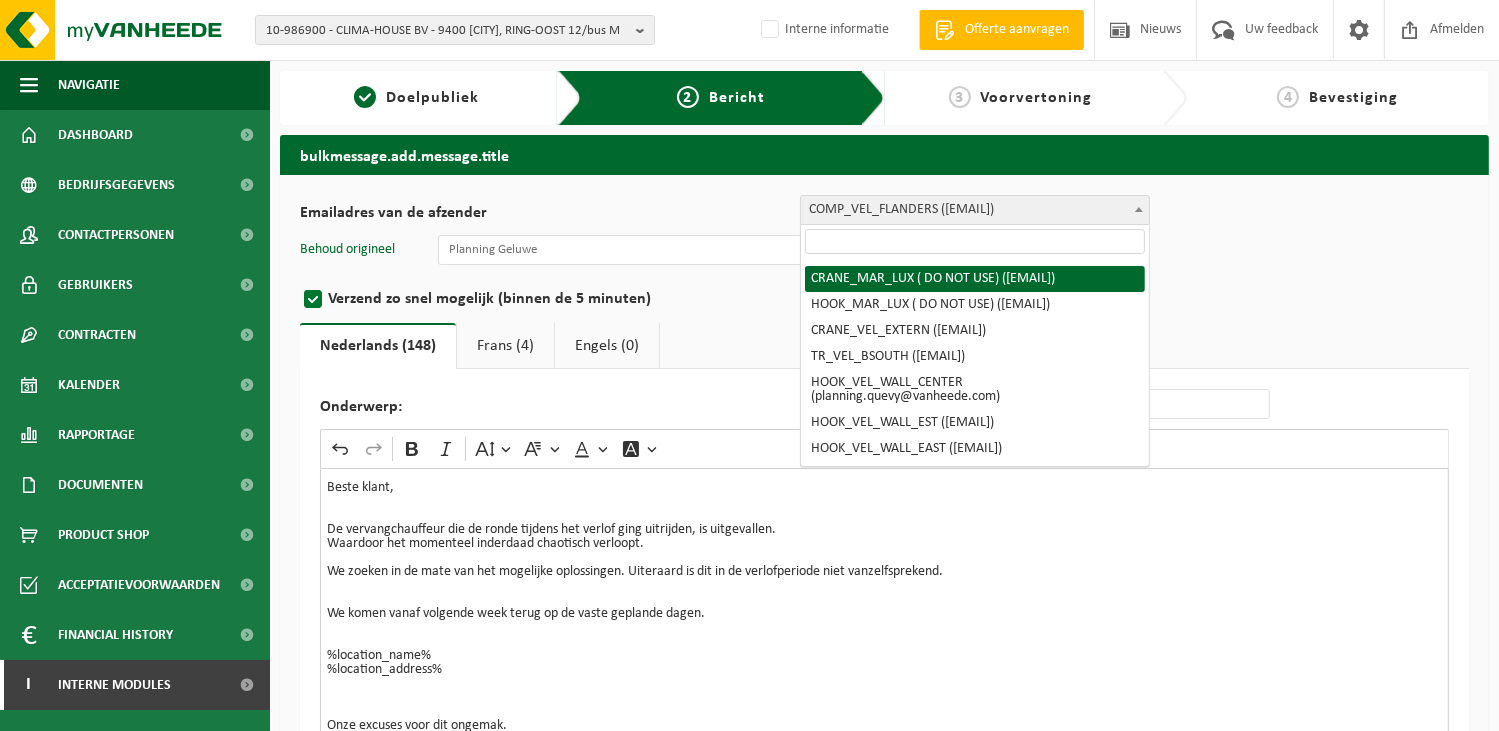 scroll, scrollTop: 1120, scrollLeft: 0, axis: vertical 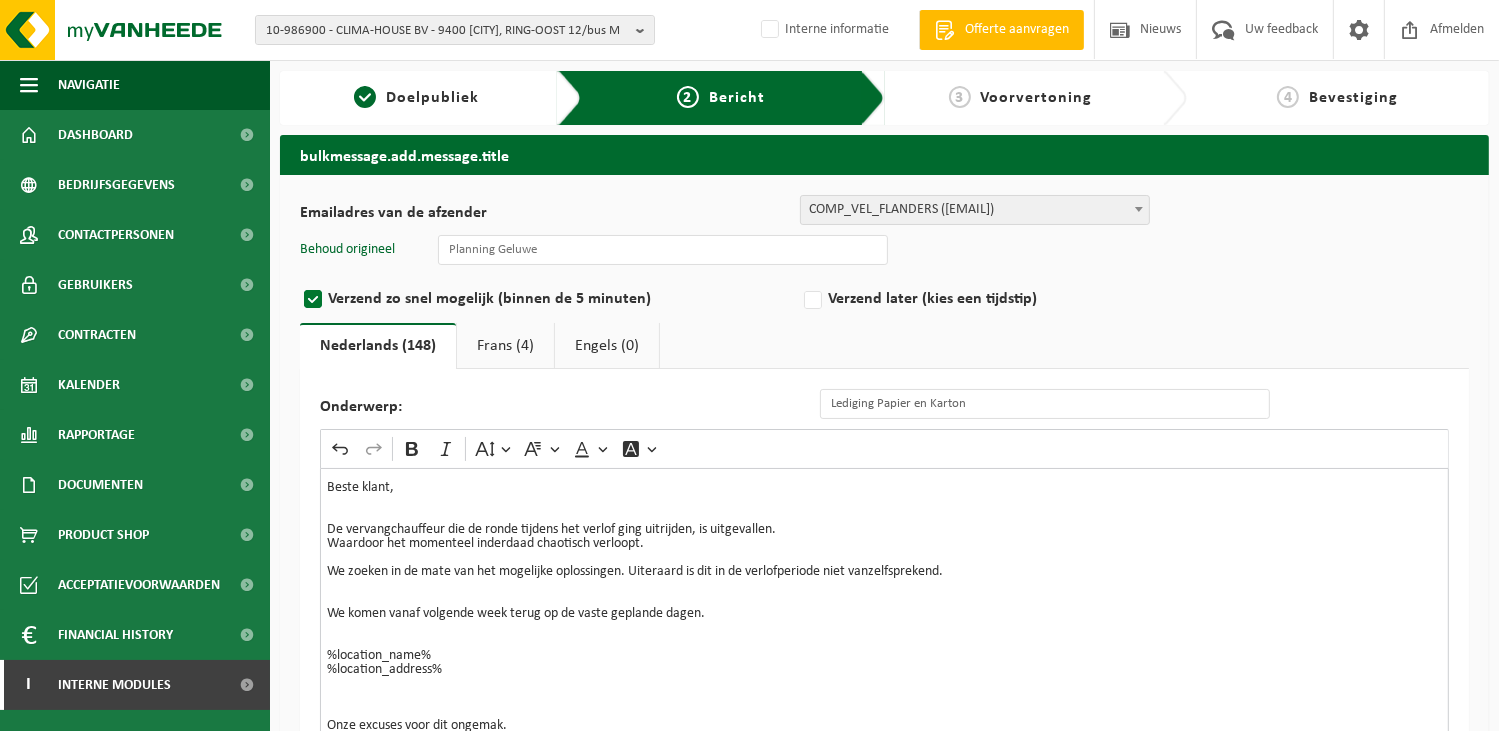 click on "COMP_VEL_FLANDERS (planning.geluwe@vanheede.com)" at bounding box center [975, 210] 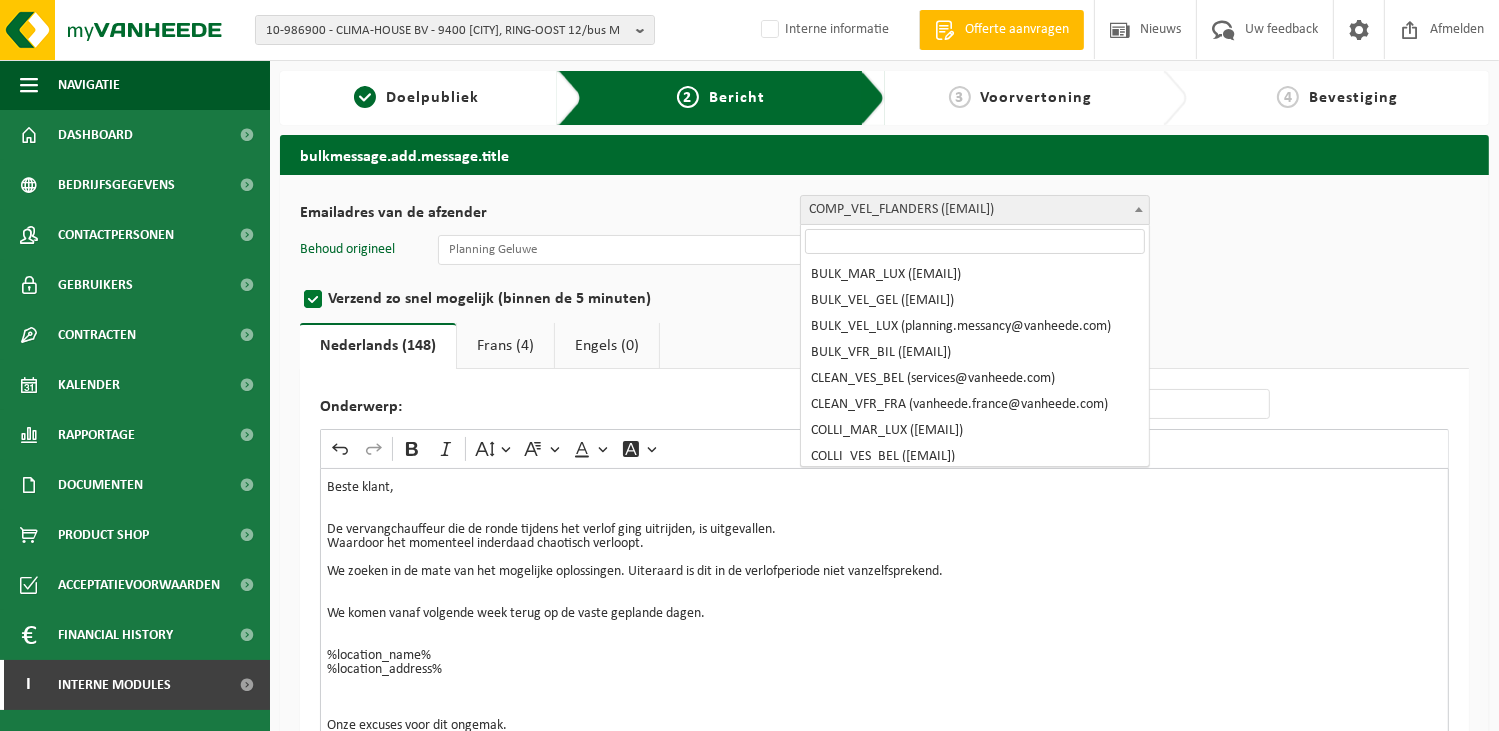 scroll, scrollTop: 194, scrollLeft: 0, axis: vertical 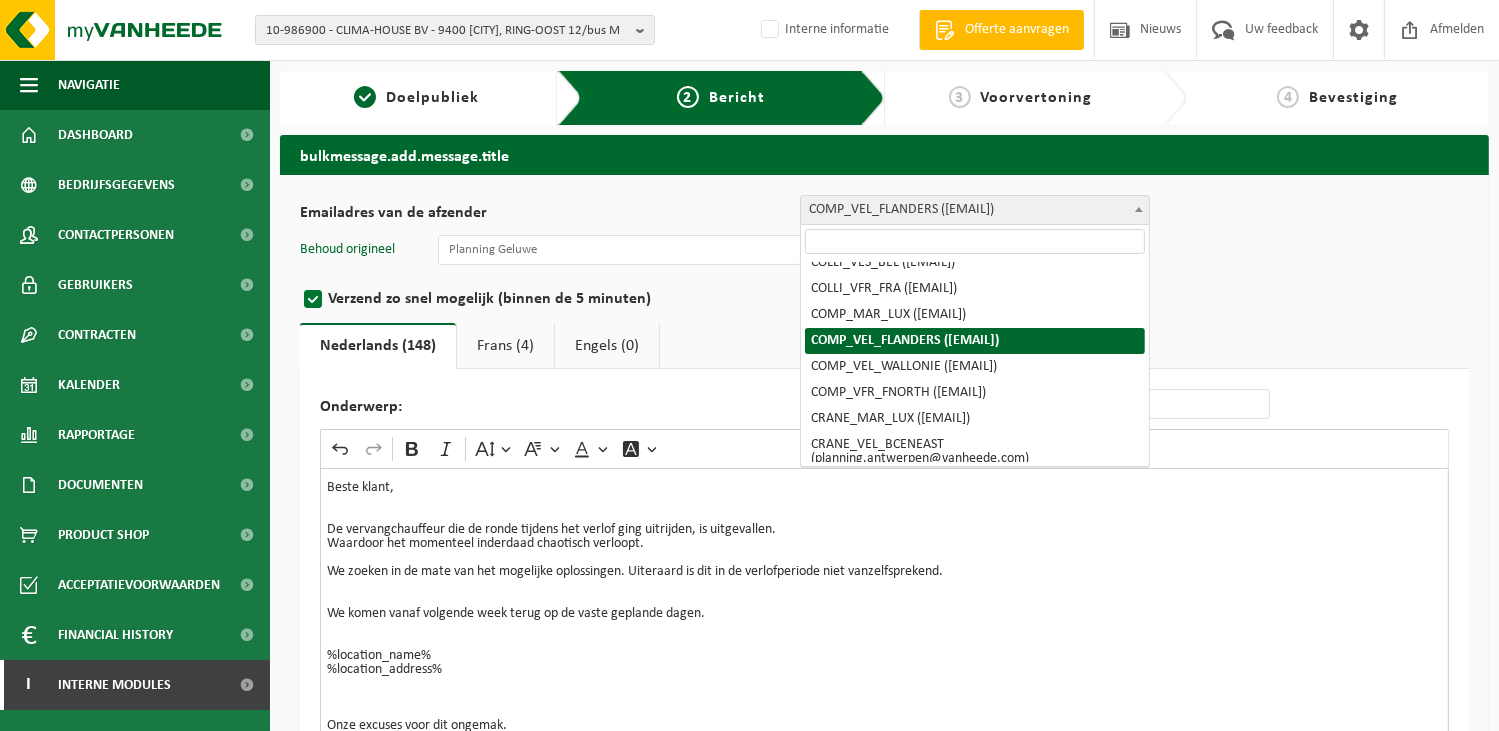 click at bounding box center [975, 241] 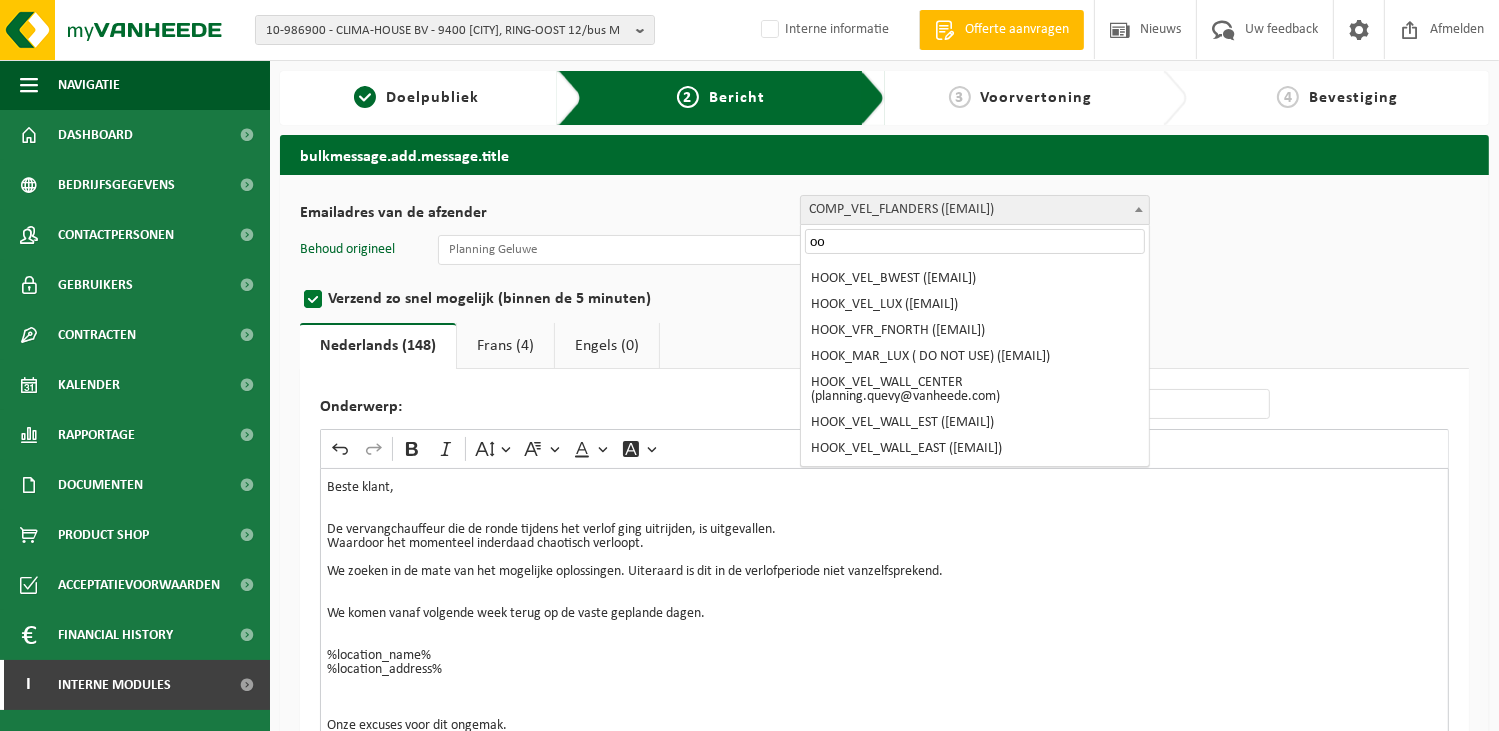 scroll, scrollTop: 0, scrollLeft: 0, axis: both 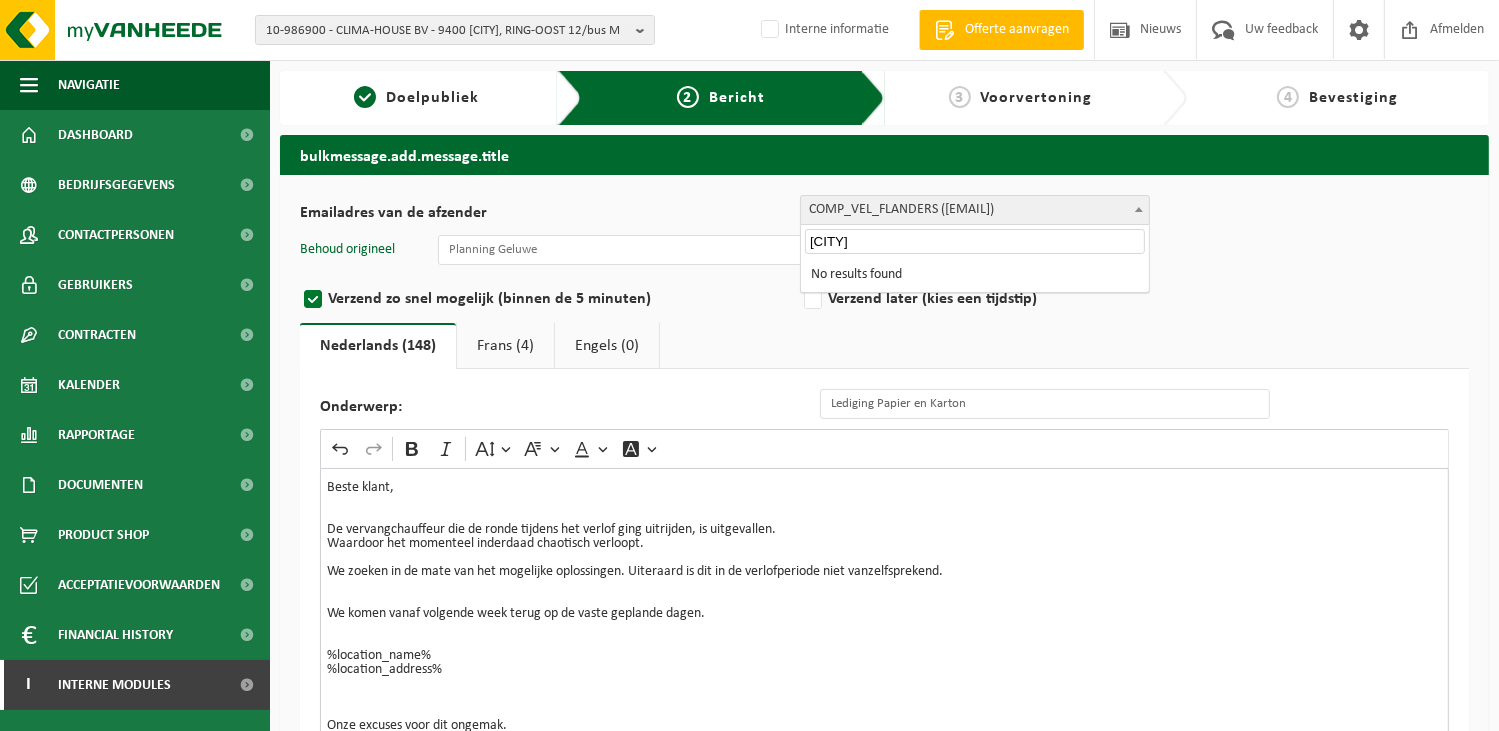 type on "ooostkamp" 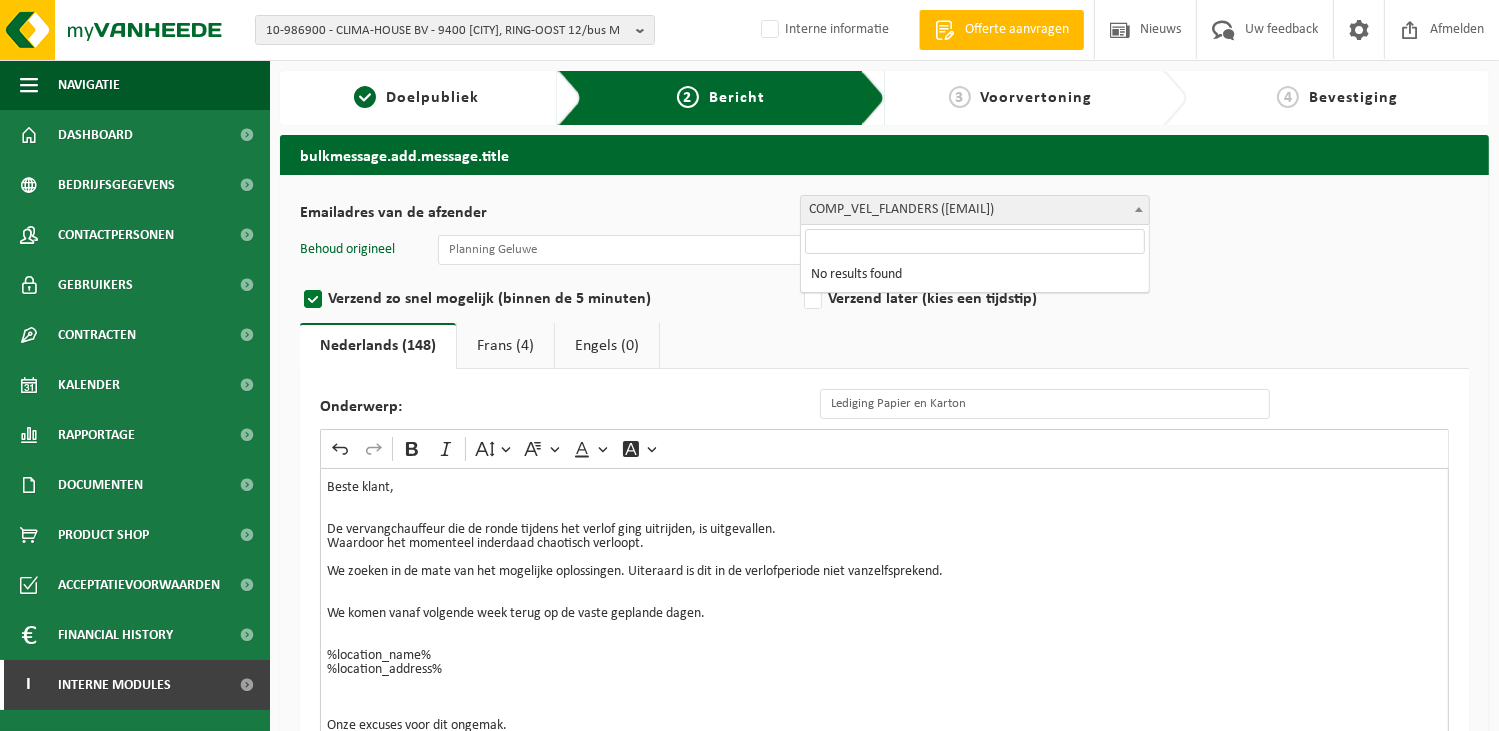 click on "COMP_VEL_FLANDERS (planning.geluwe@vanheede.com)" at bounding box center (975, 210) 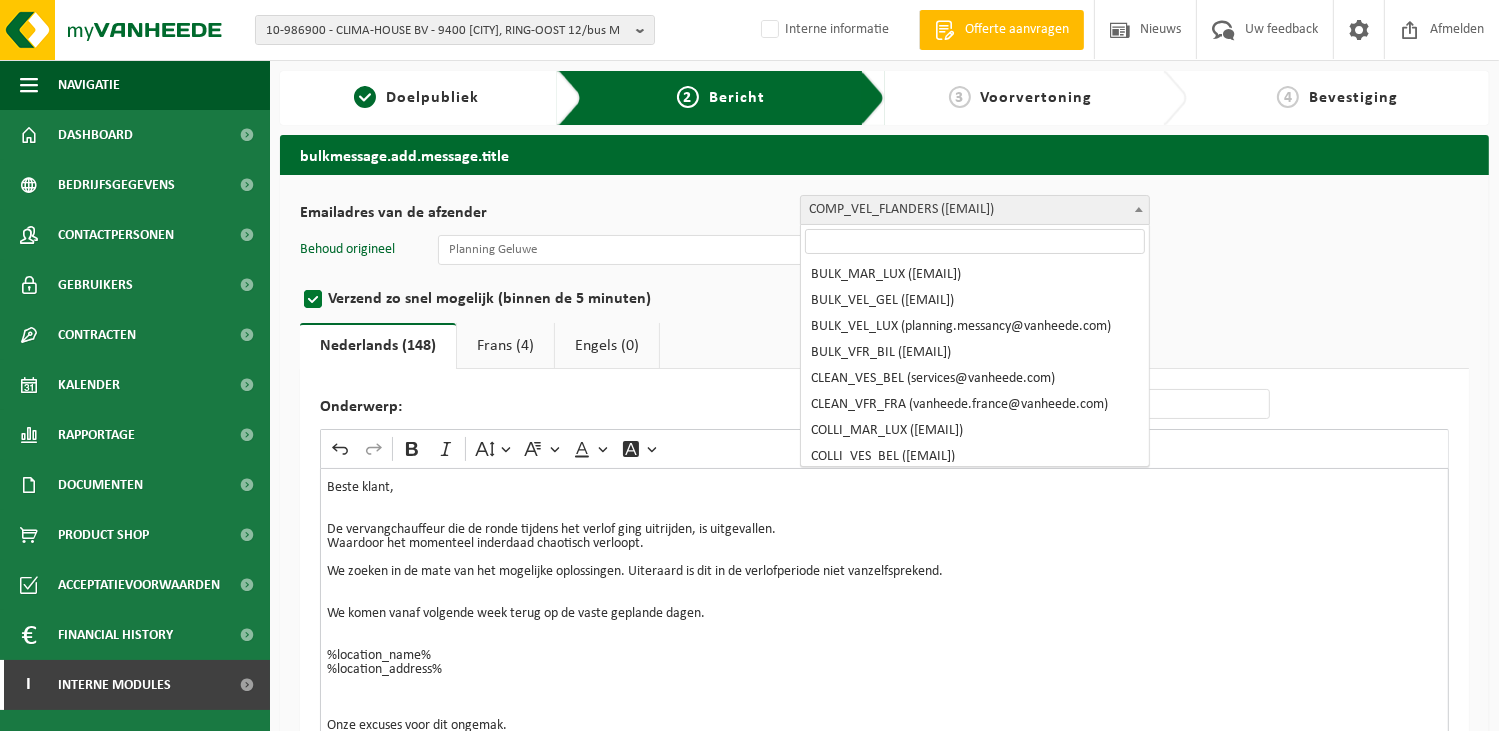 click on "COMP_VEL_FLANDERS (planning.geluwe@vanheede.com)" at bounding box center (975, 210) 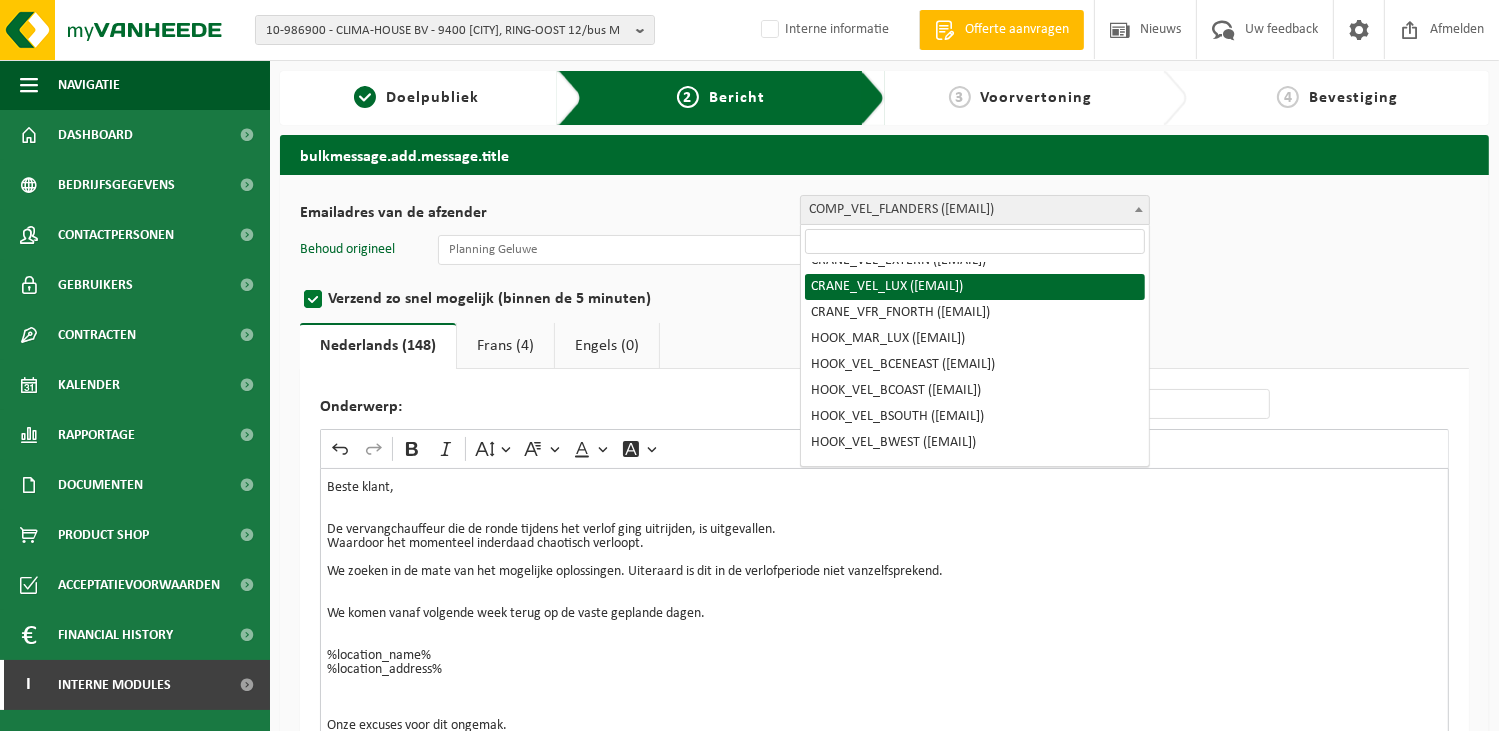 scroll, scrollTop: 436, scrollLeft: 0, axis: vertical 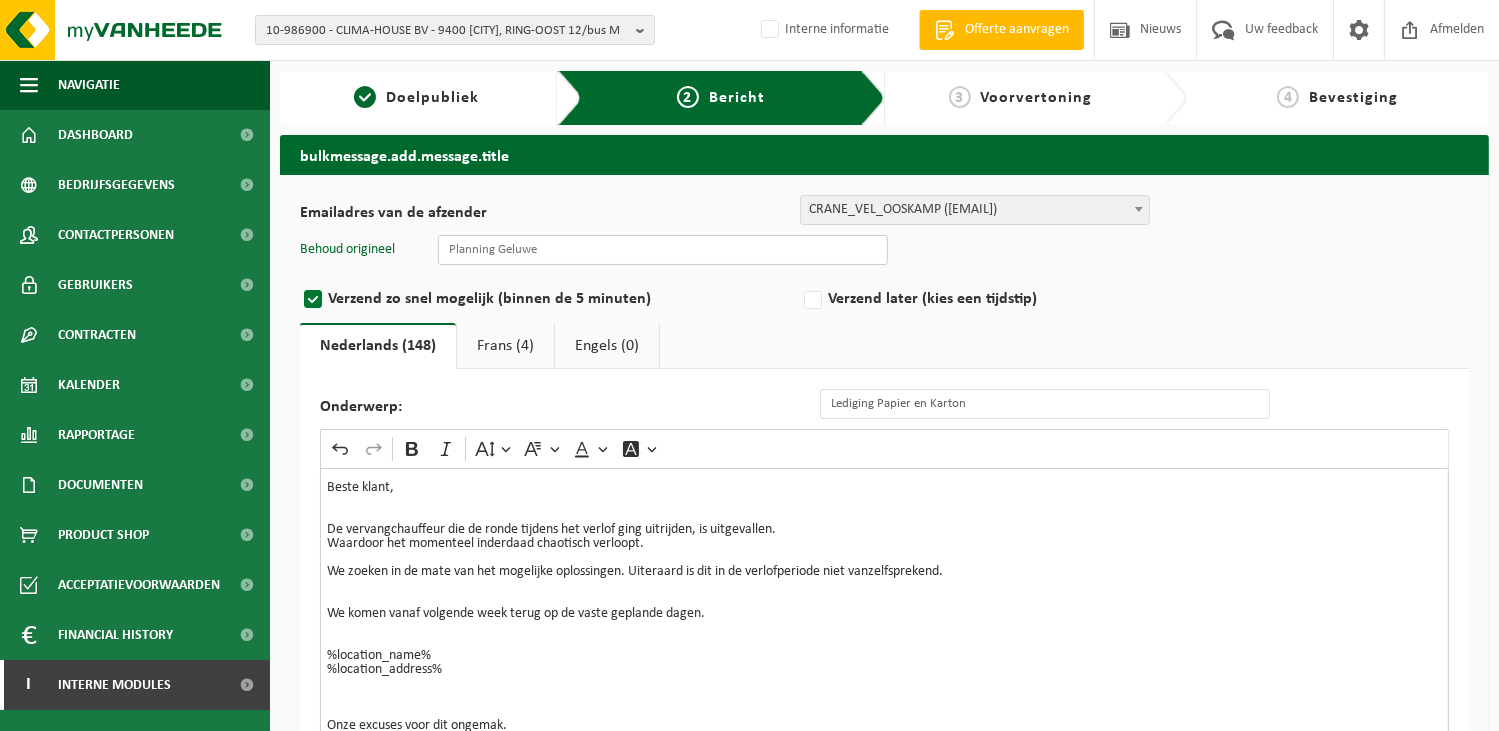 click at bounding box center [663, 250] 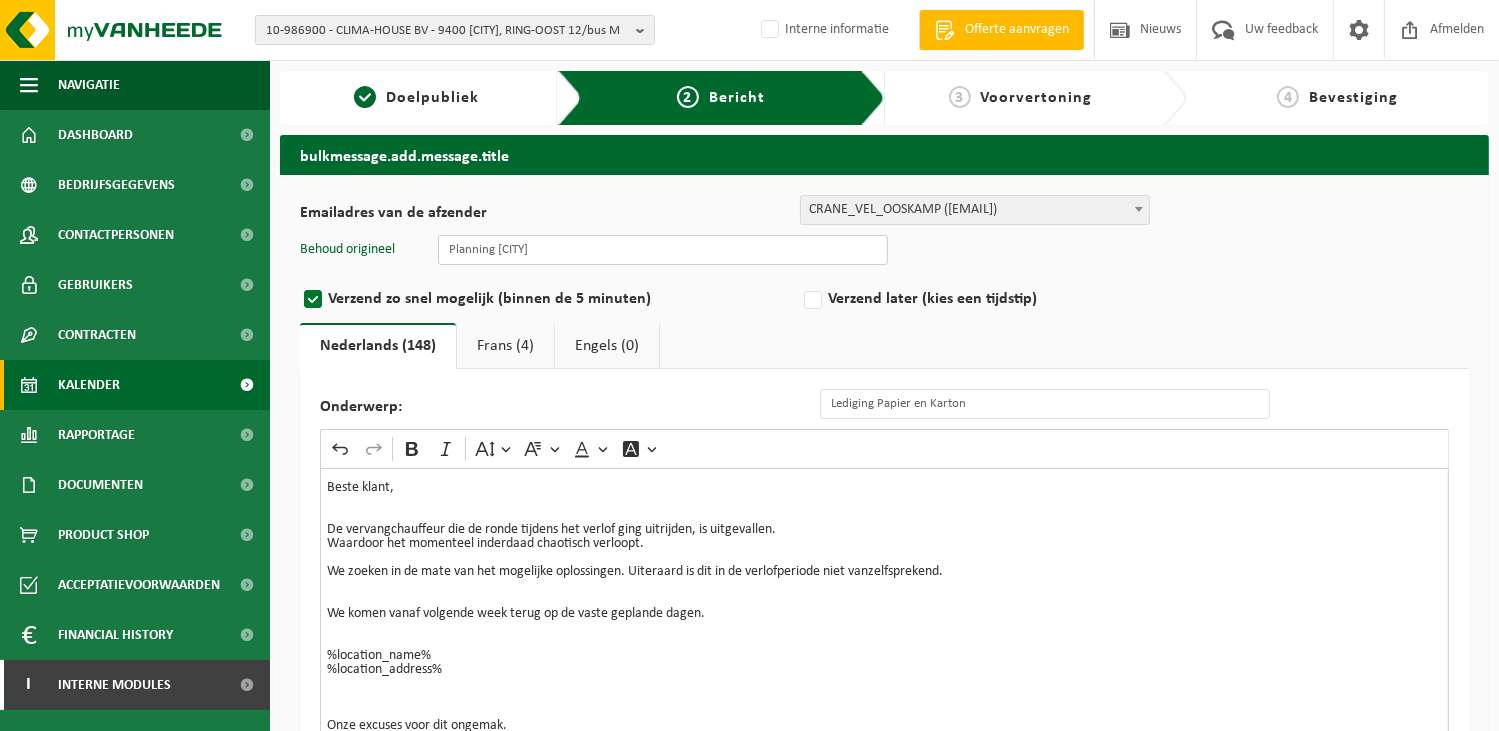 type on "Planning Oostkamp" 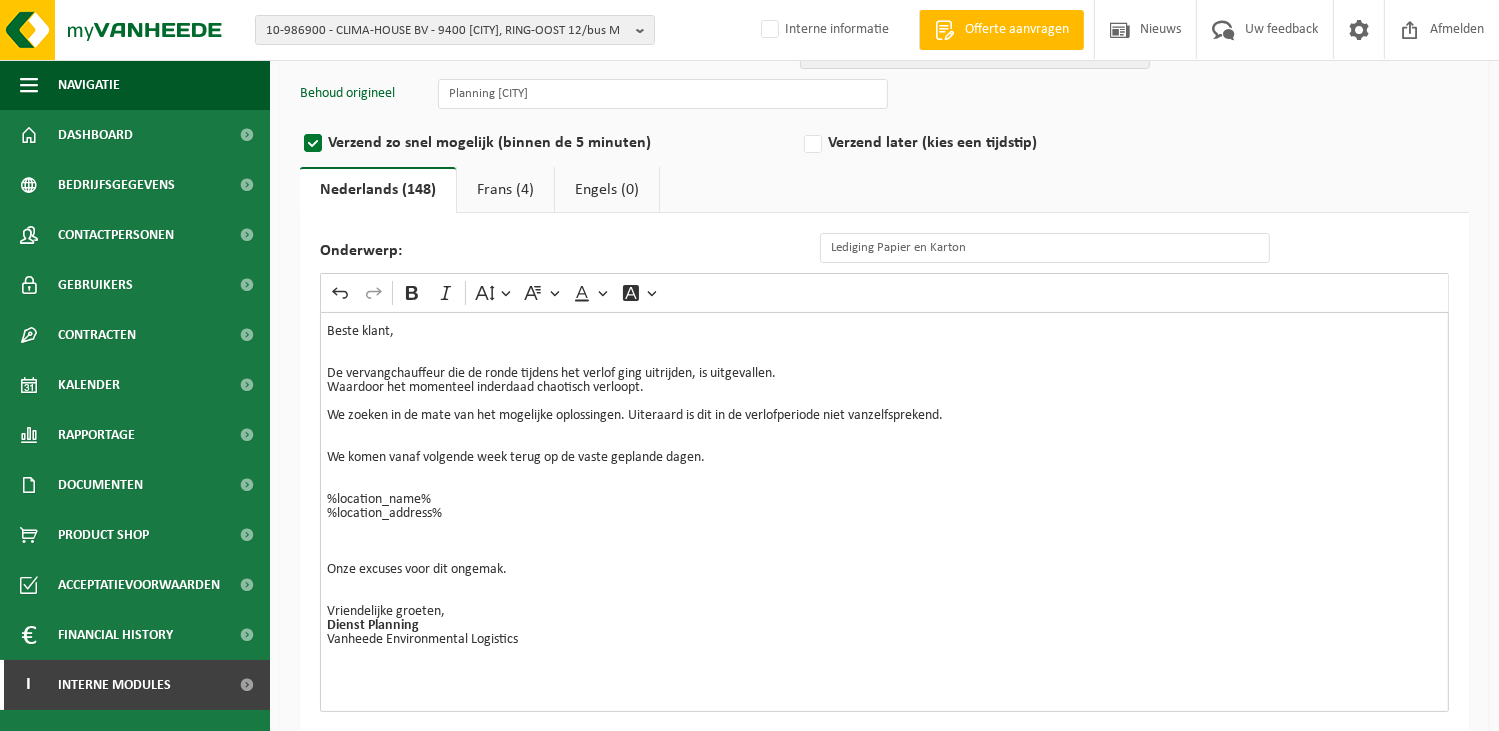 scroll, scrollTop: 200, scrollLeft: 0, axis: vertical 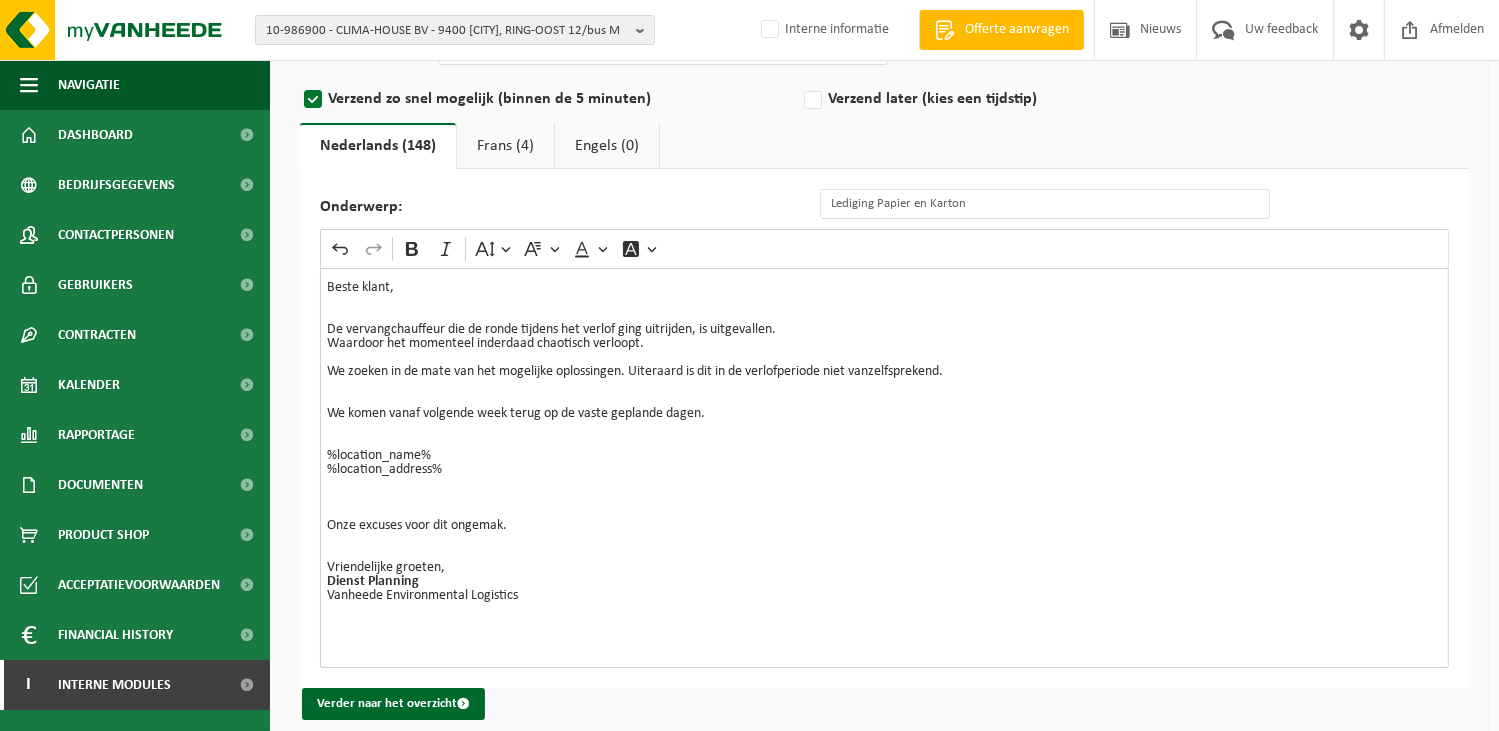 drag, startPoint x: 503, startPoint y: 139, endPoint x: 511, endPoint y: 177, distance: 38.832977 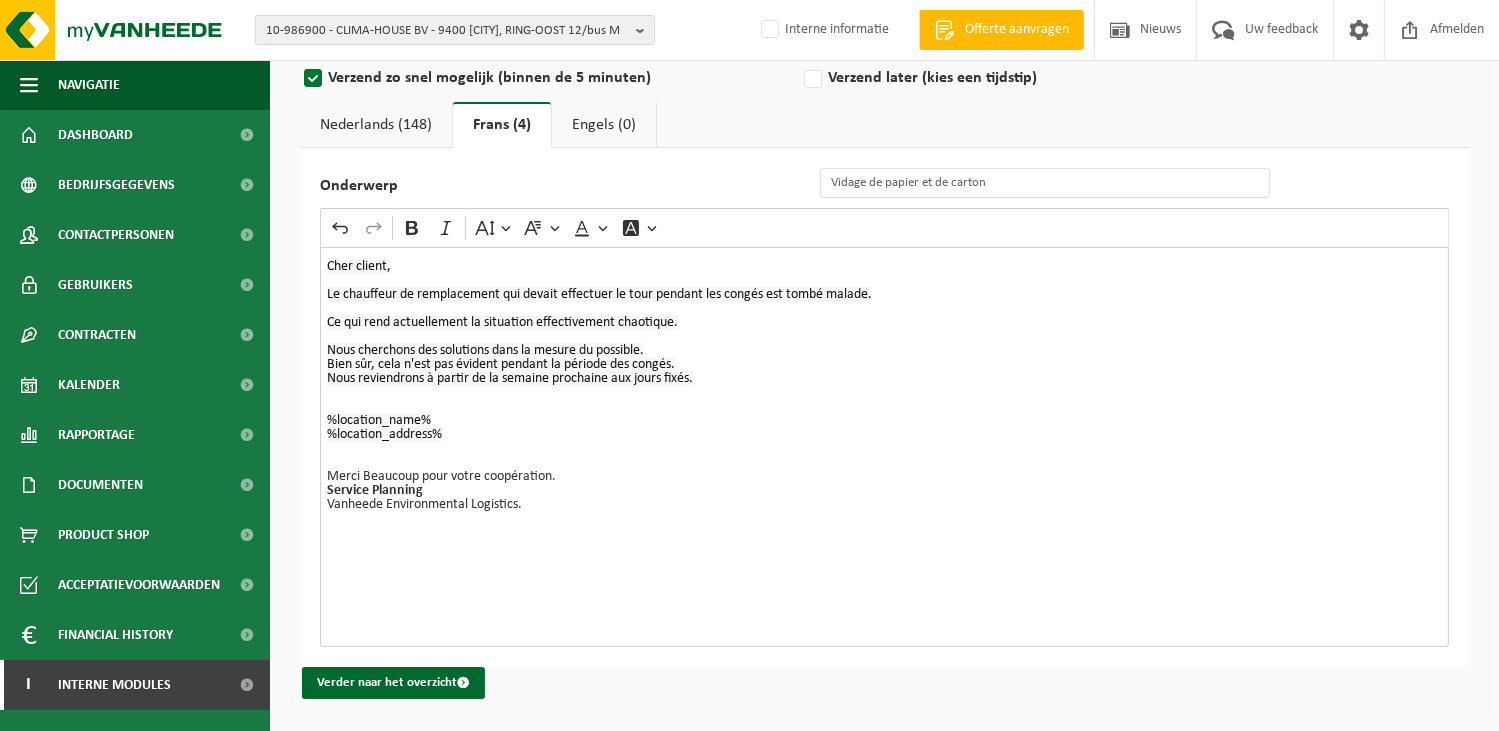 scroll, scrollTop: 227, scrollLeft: 0, axis: vertical 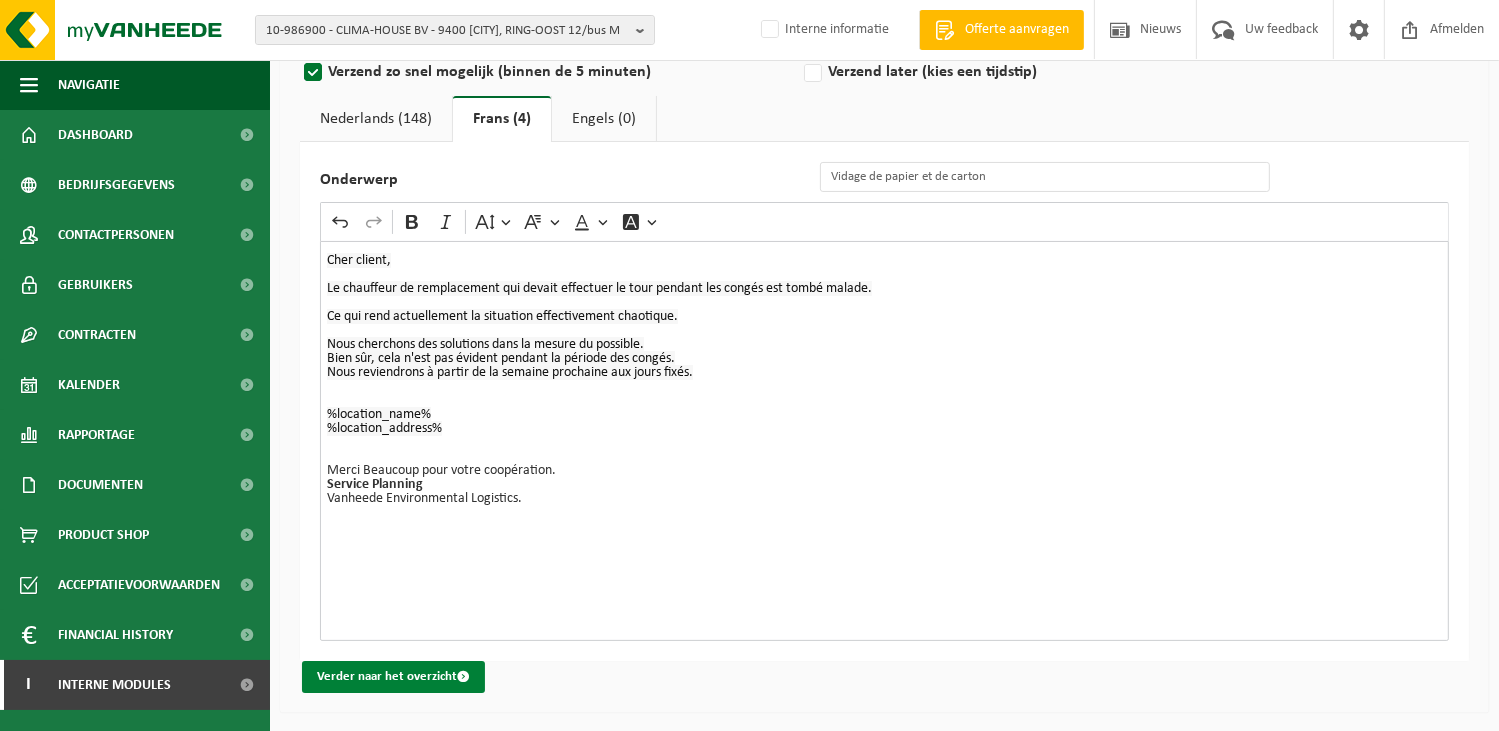 click on "Verder naar het overzicht" at bounding box center (393, 677) 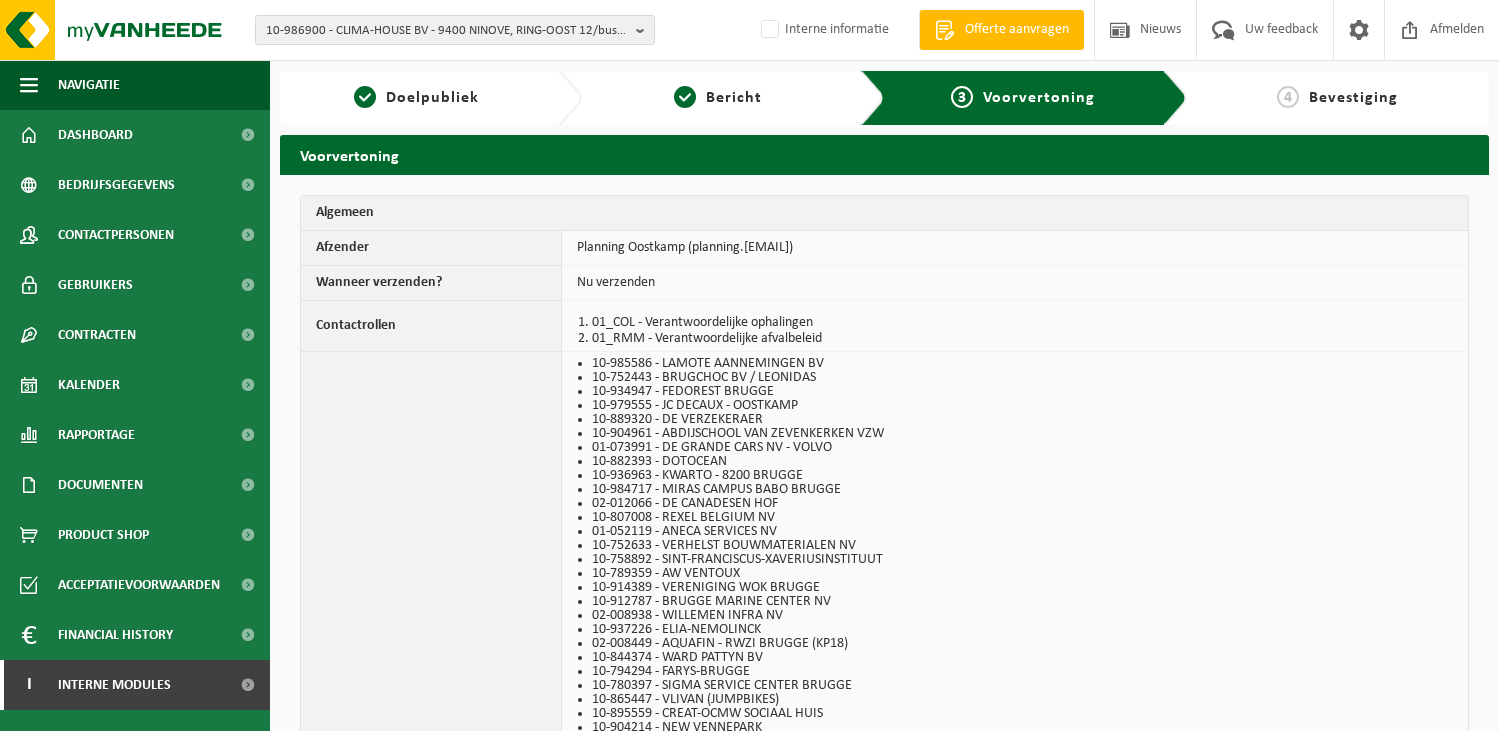 scroll, scrollTop: 0, scrollLeft: 0, axis: both 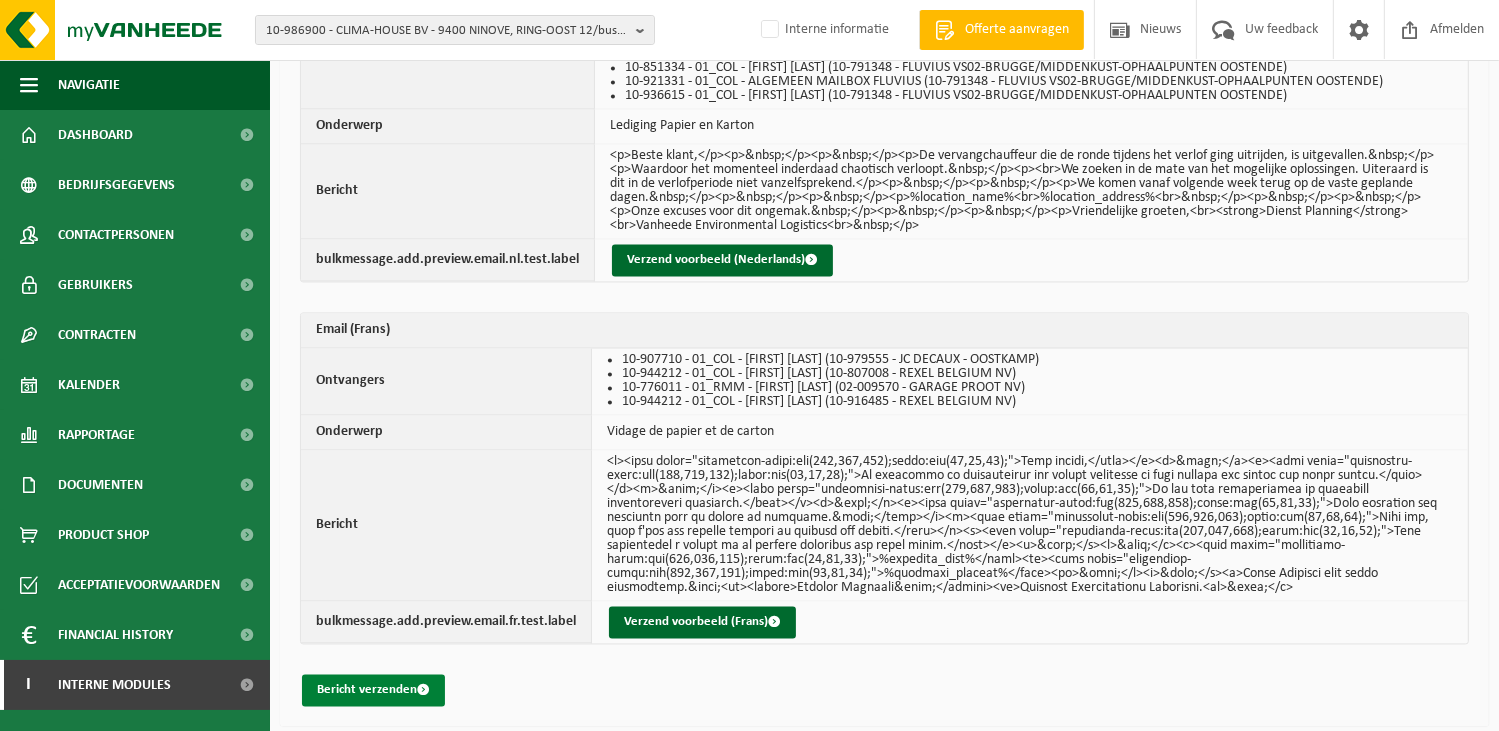 click on "Bericht verzenden" at bounding box center (373, 691) 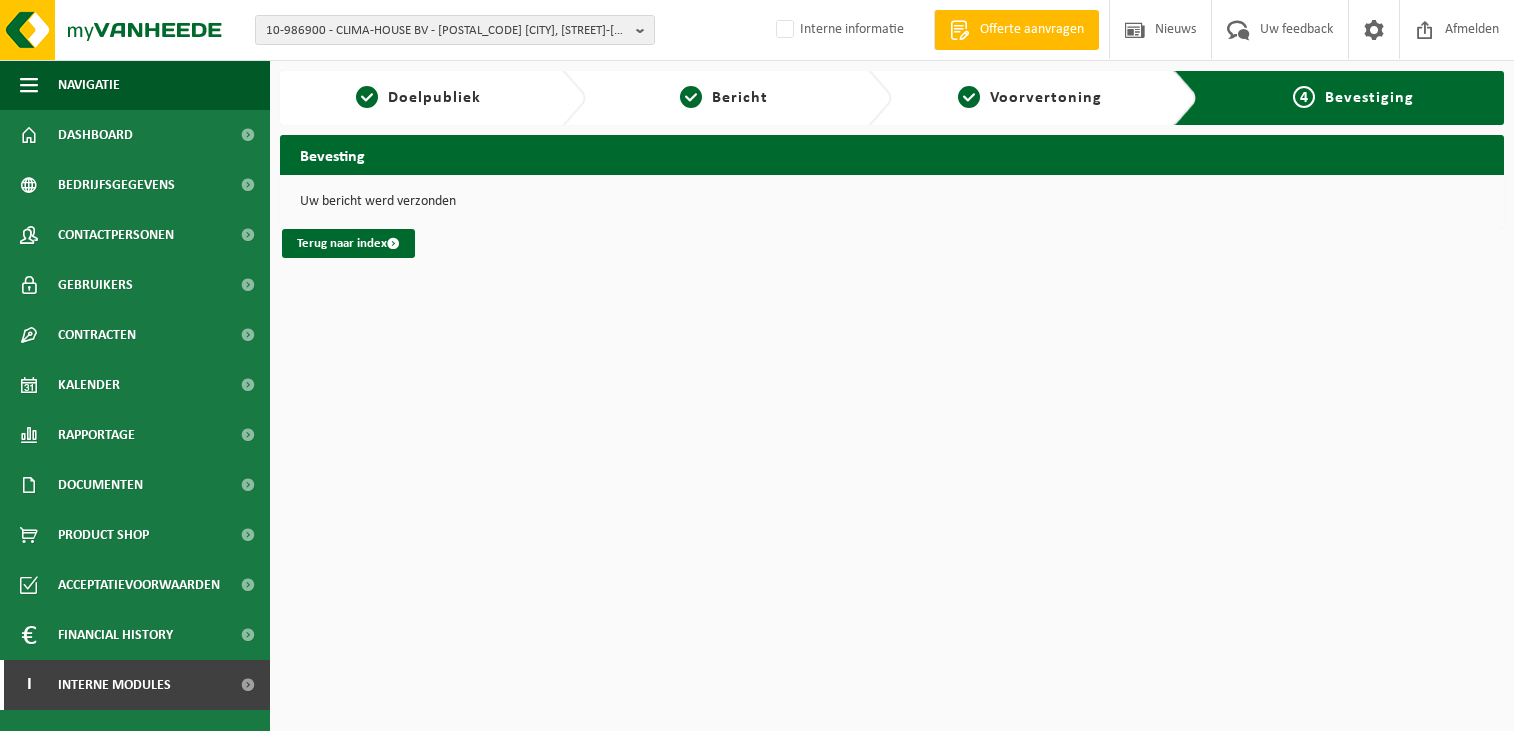 scroll, scrollTop: 0, scrollLeft: 0, axis: both 